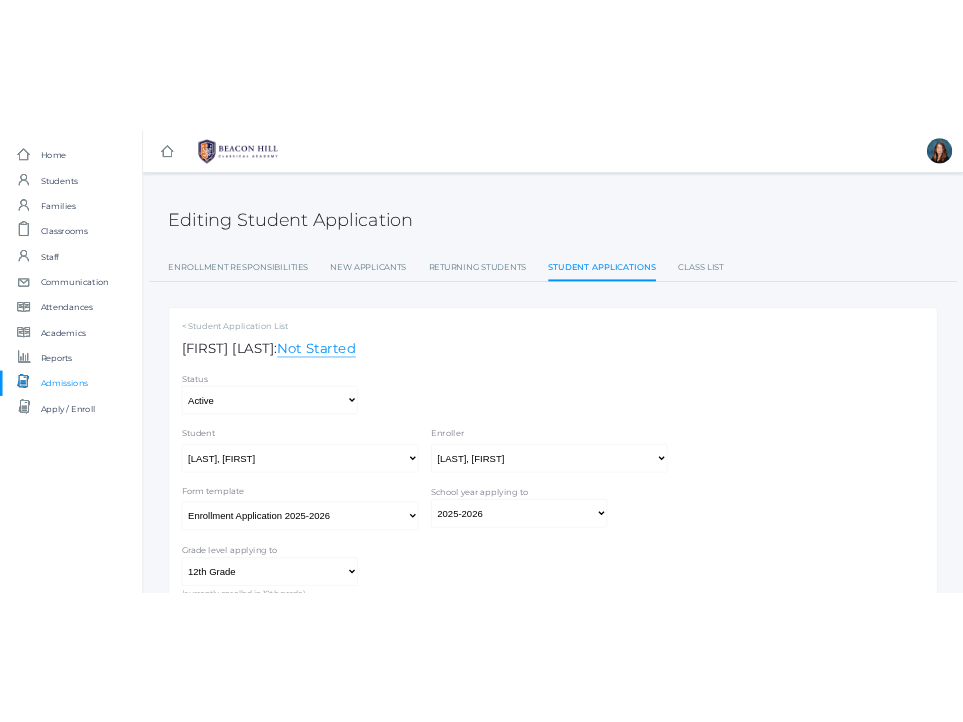 scroll, scrollTop: 0, scrollLeft: 0, axis: both 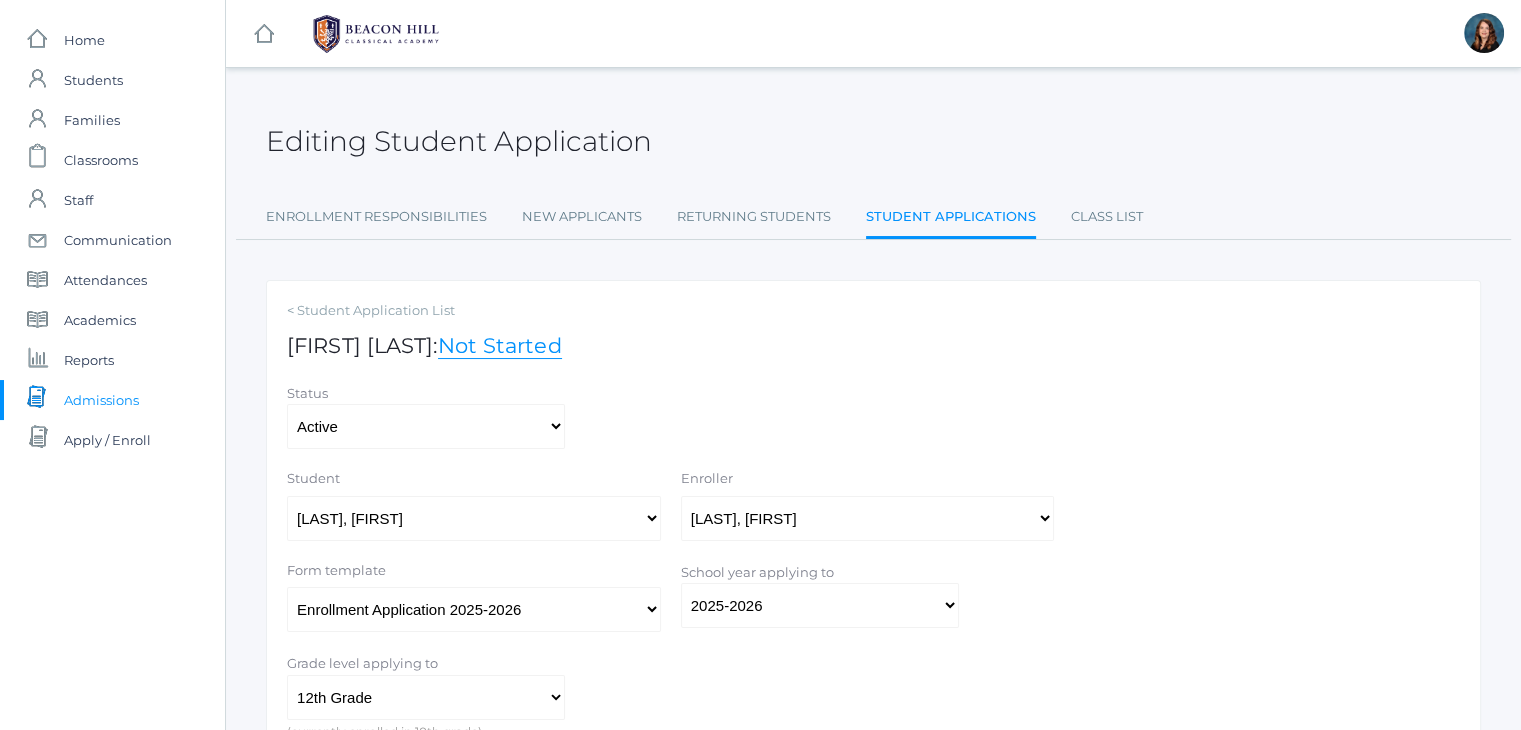 click on "Admissions" at bounding box center (101, 400) 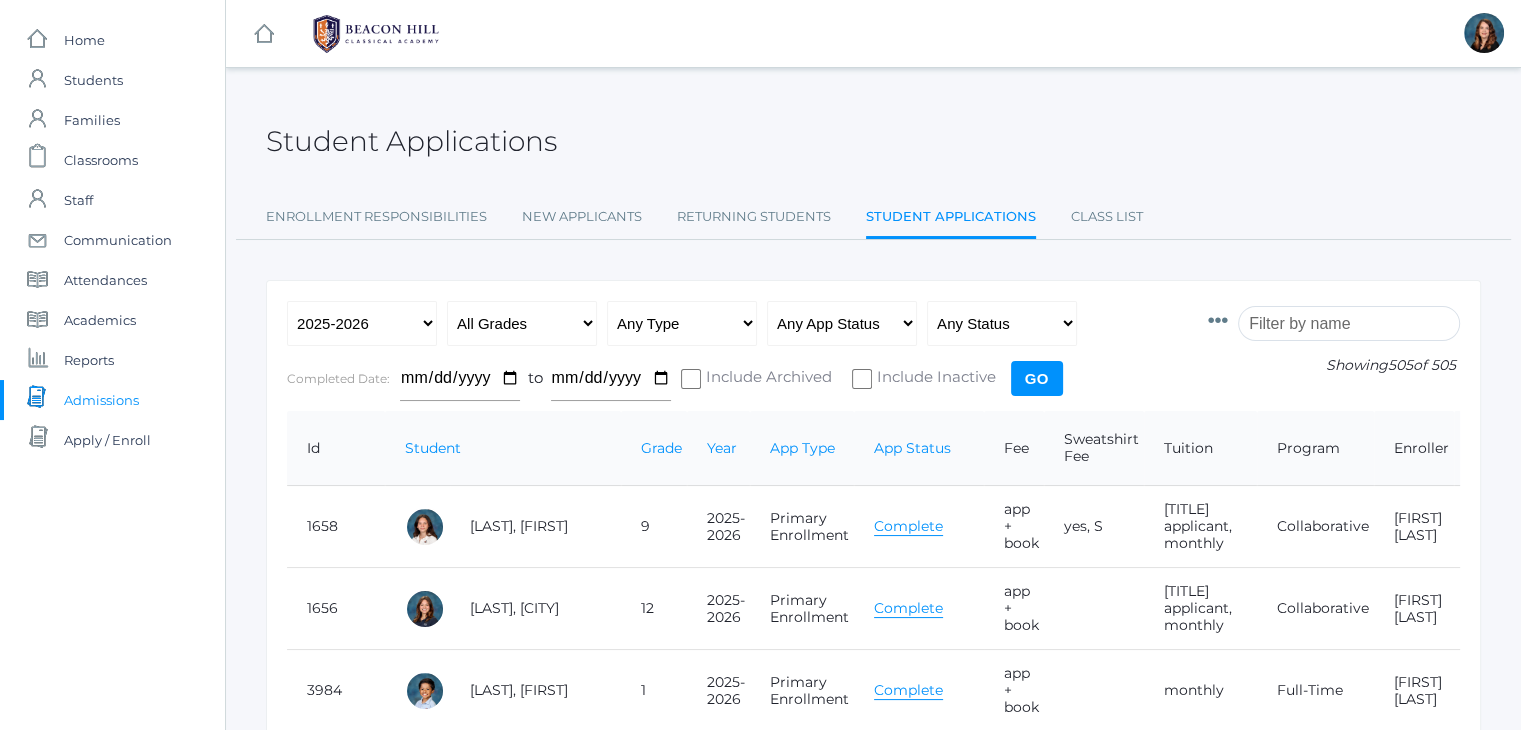 click at bounding box center (1349, 323) 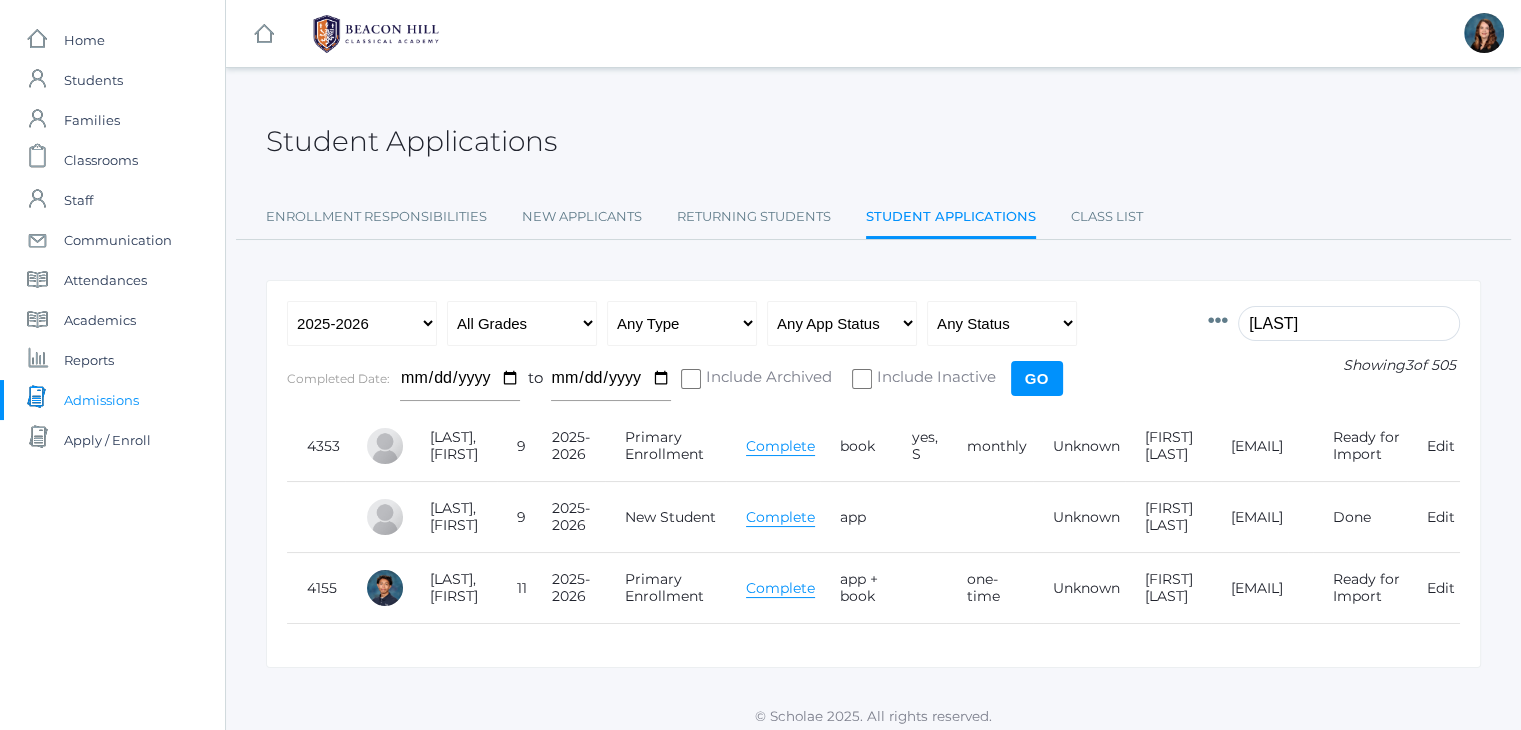 type on "sime" 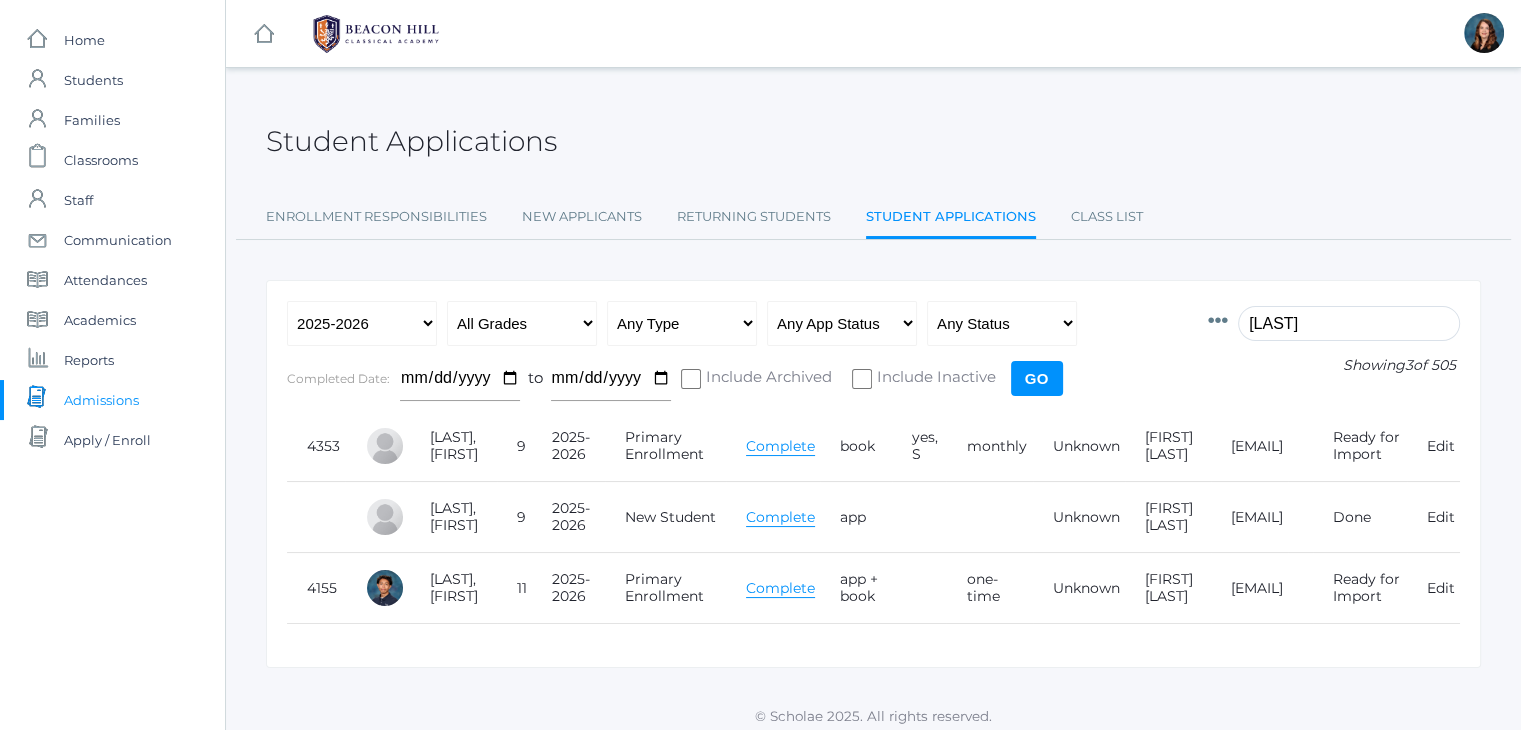 click on "Complete" at bounding box center [780, 446] 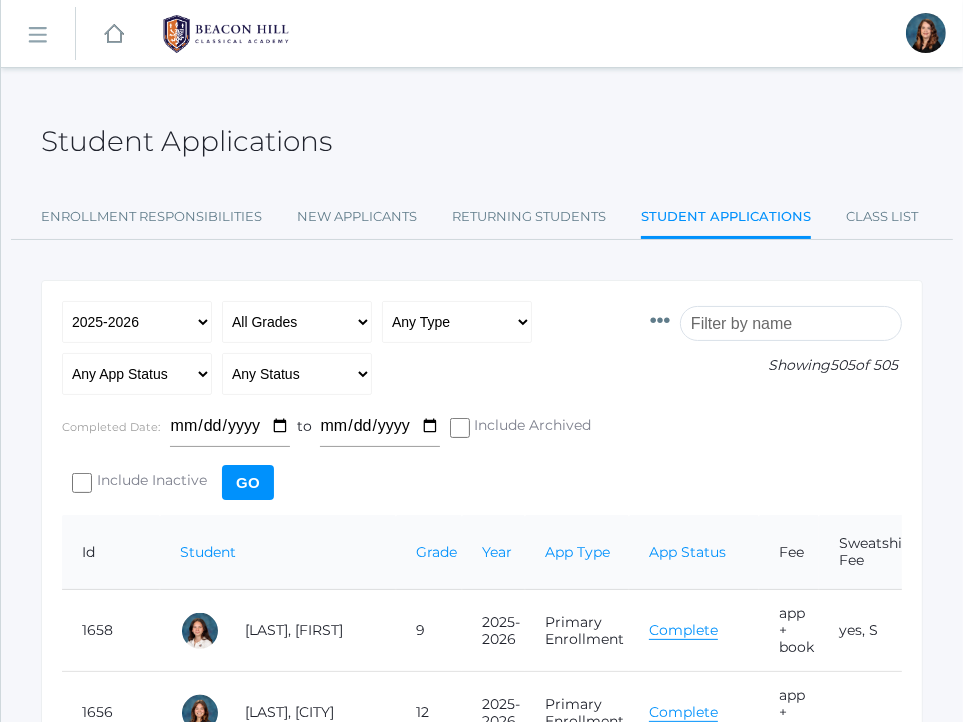 type 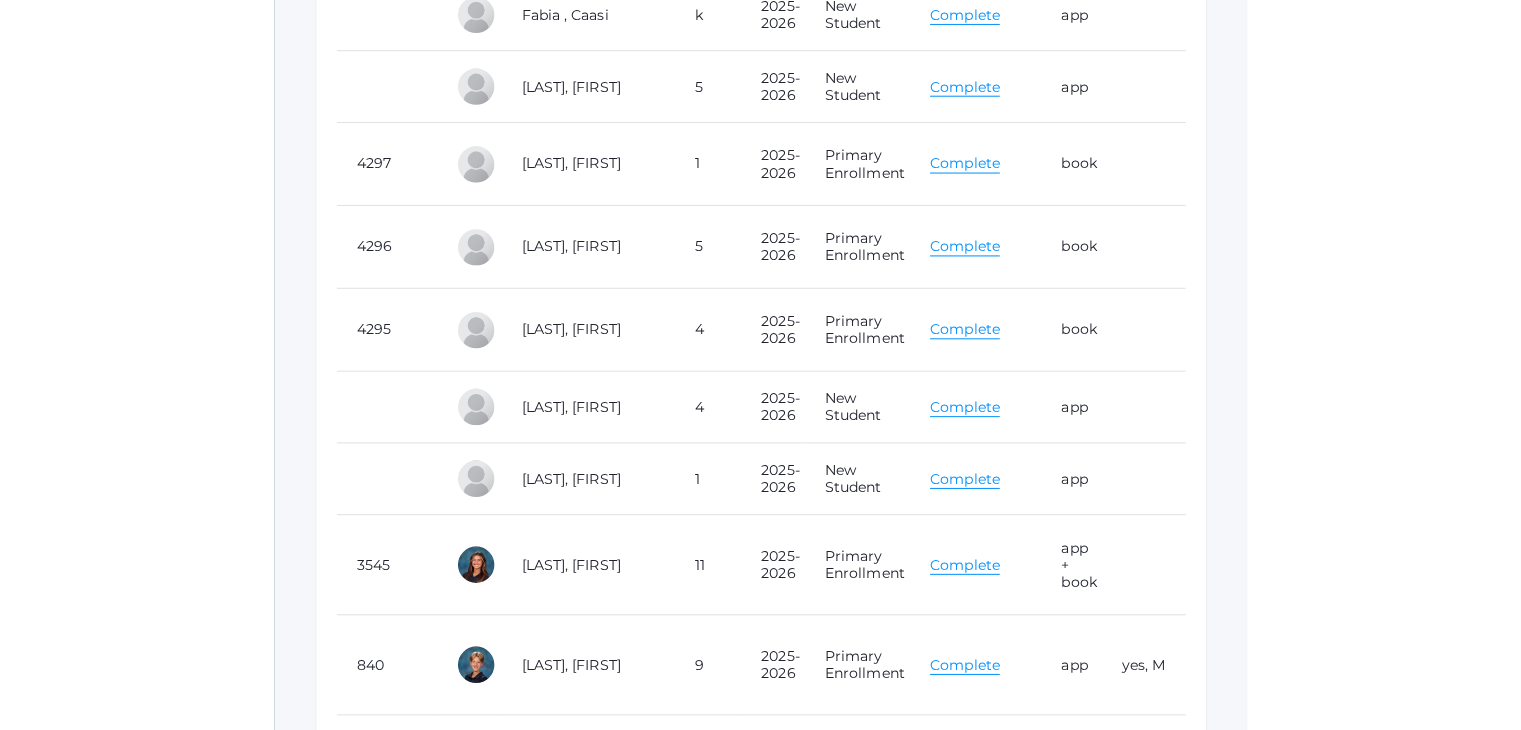 scroll, scrollTop: 15915, scrollLeft: 0, axis: vertical 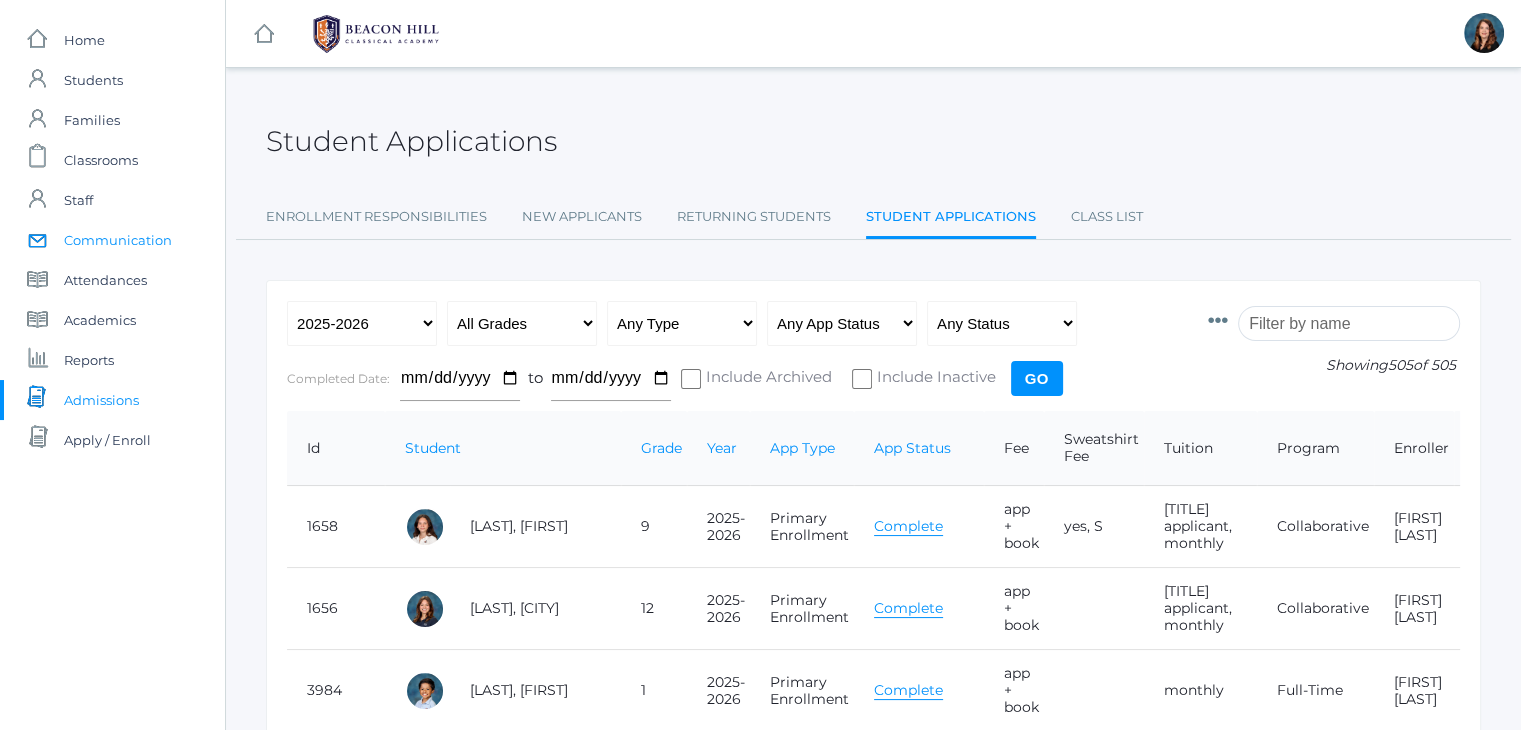 click on "icons/mail/message
Created with Sketch.
Communication" at bounding box center [112, 240] 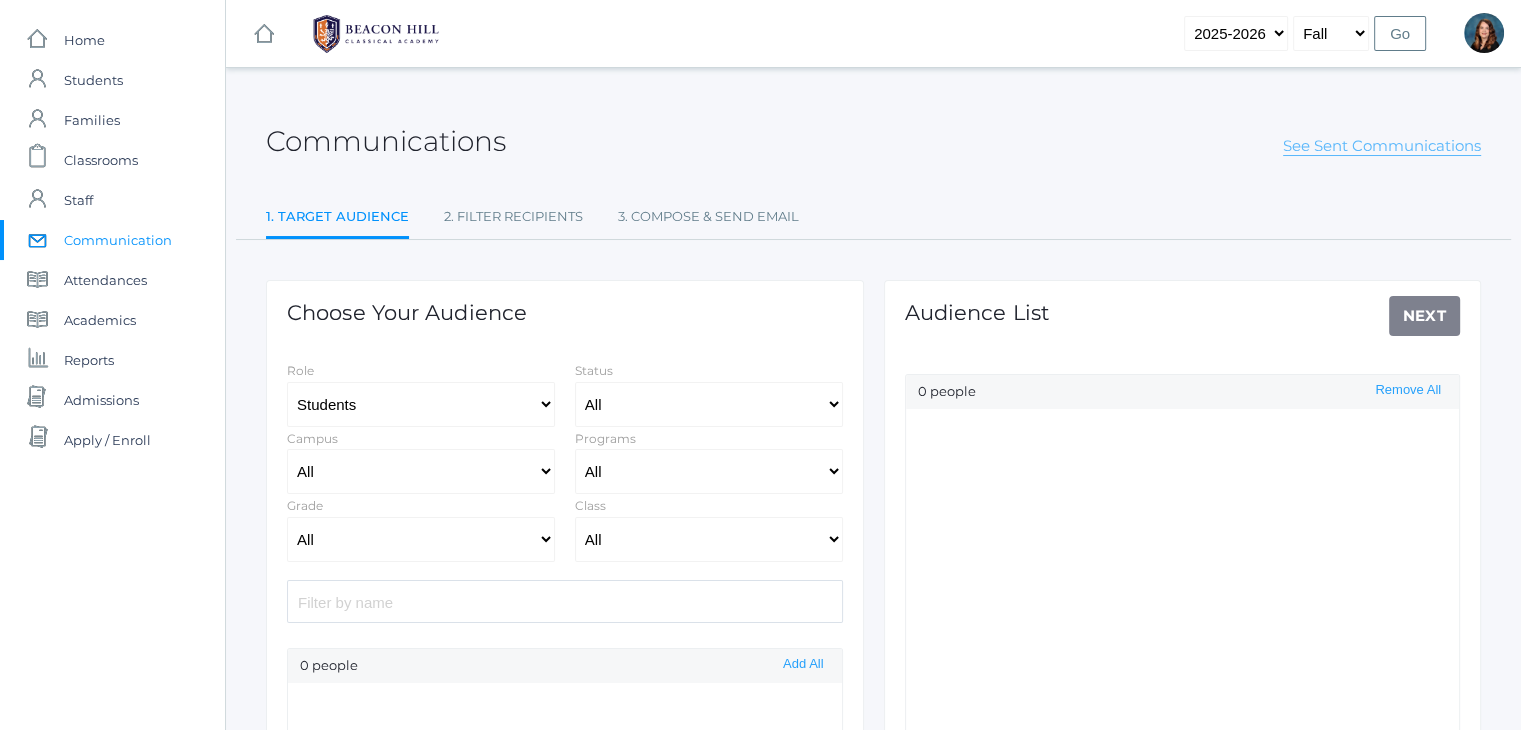 select on "Enrolled" 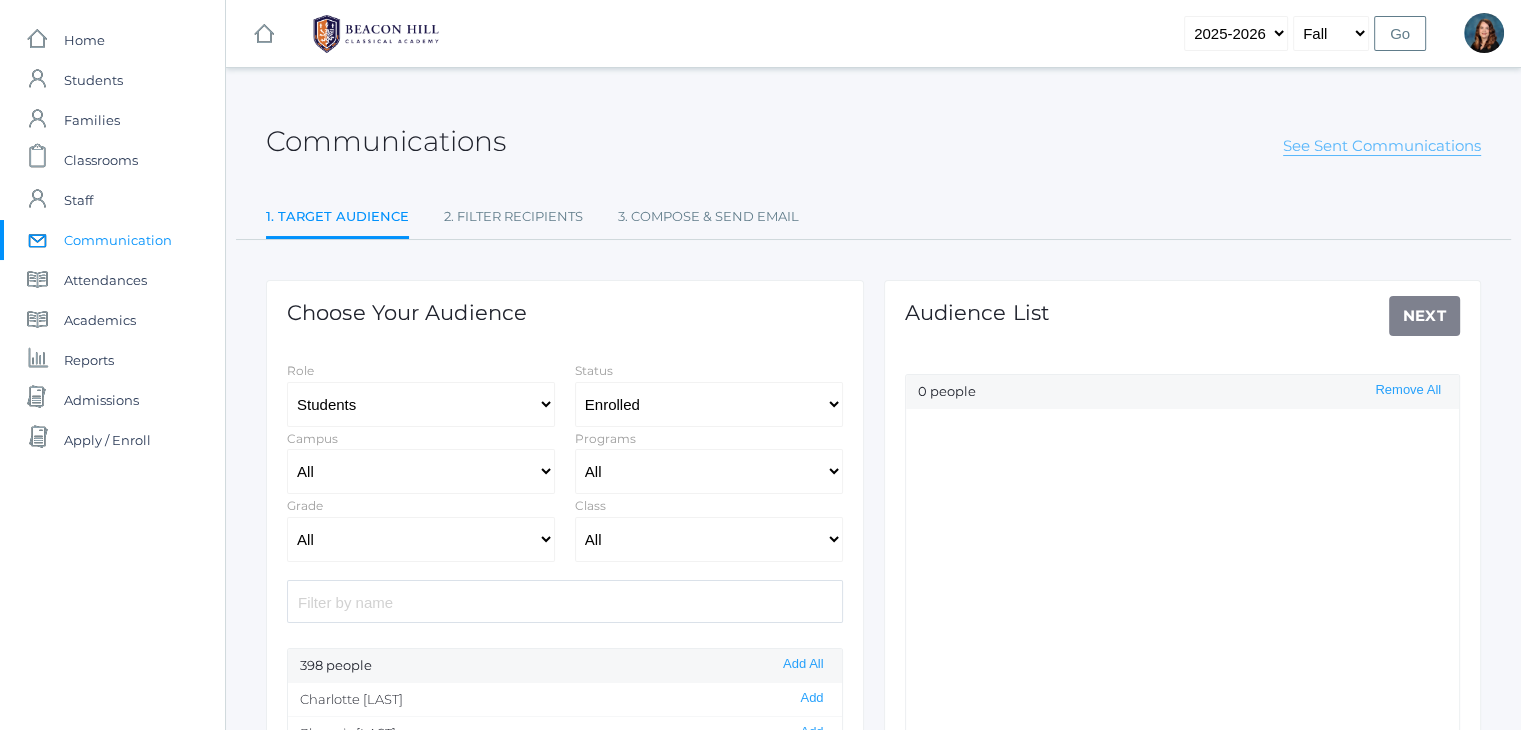 click on "See Sent Communications" 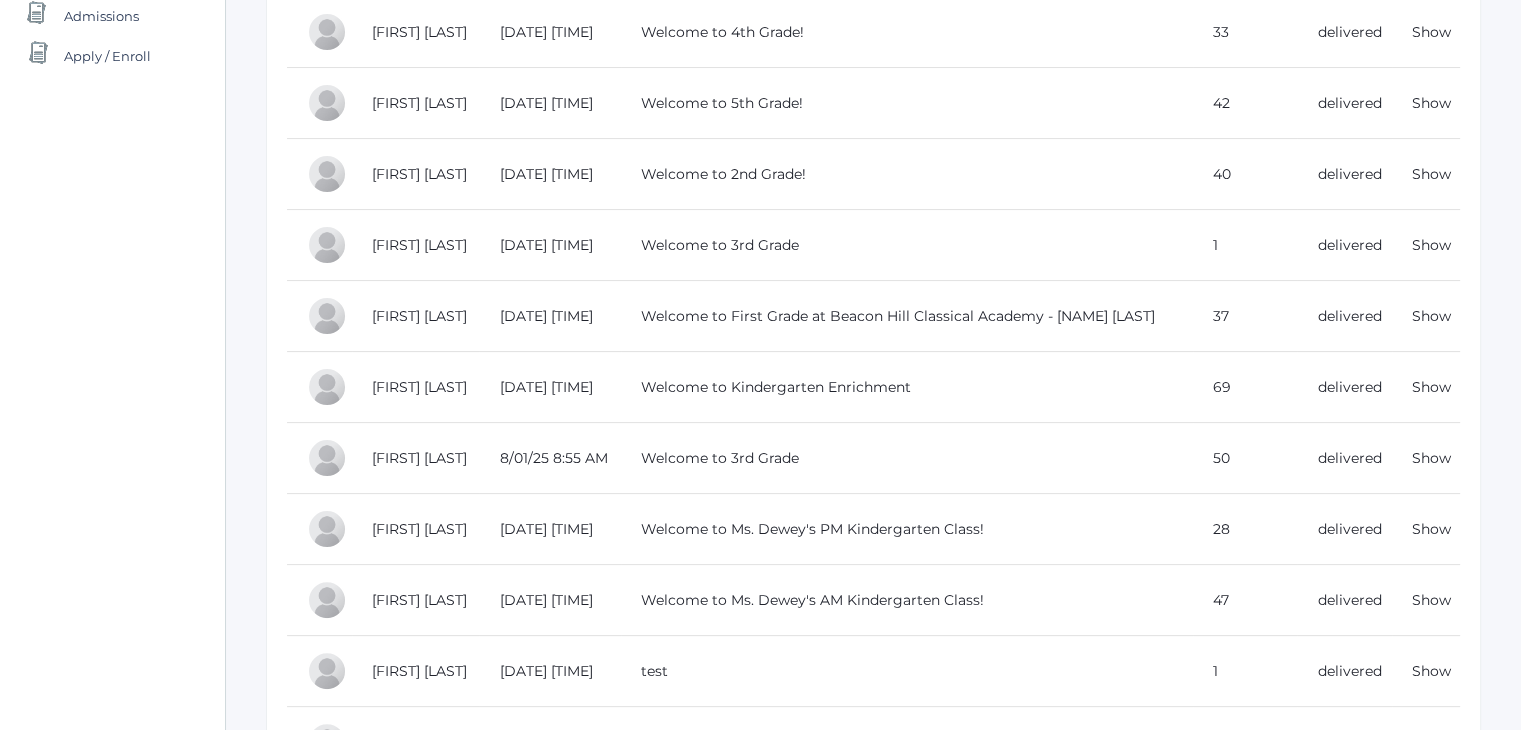 scroll, scrollTop: 386, scrollLeft: 0, axis: vertical 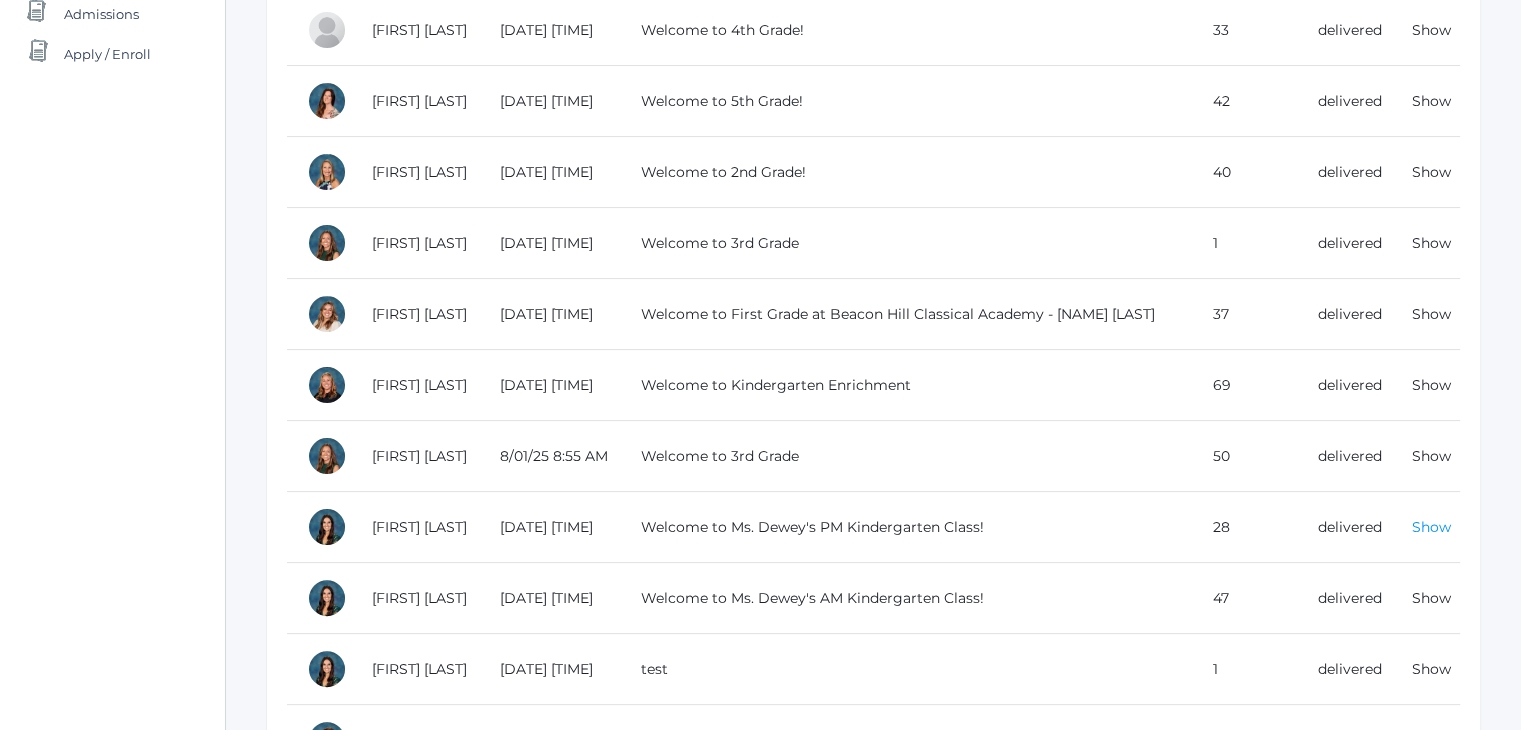 click on "Show" at bounding box center (1431, 527) 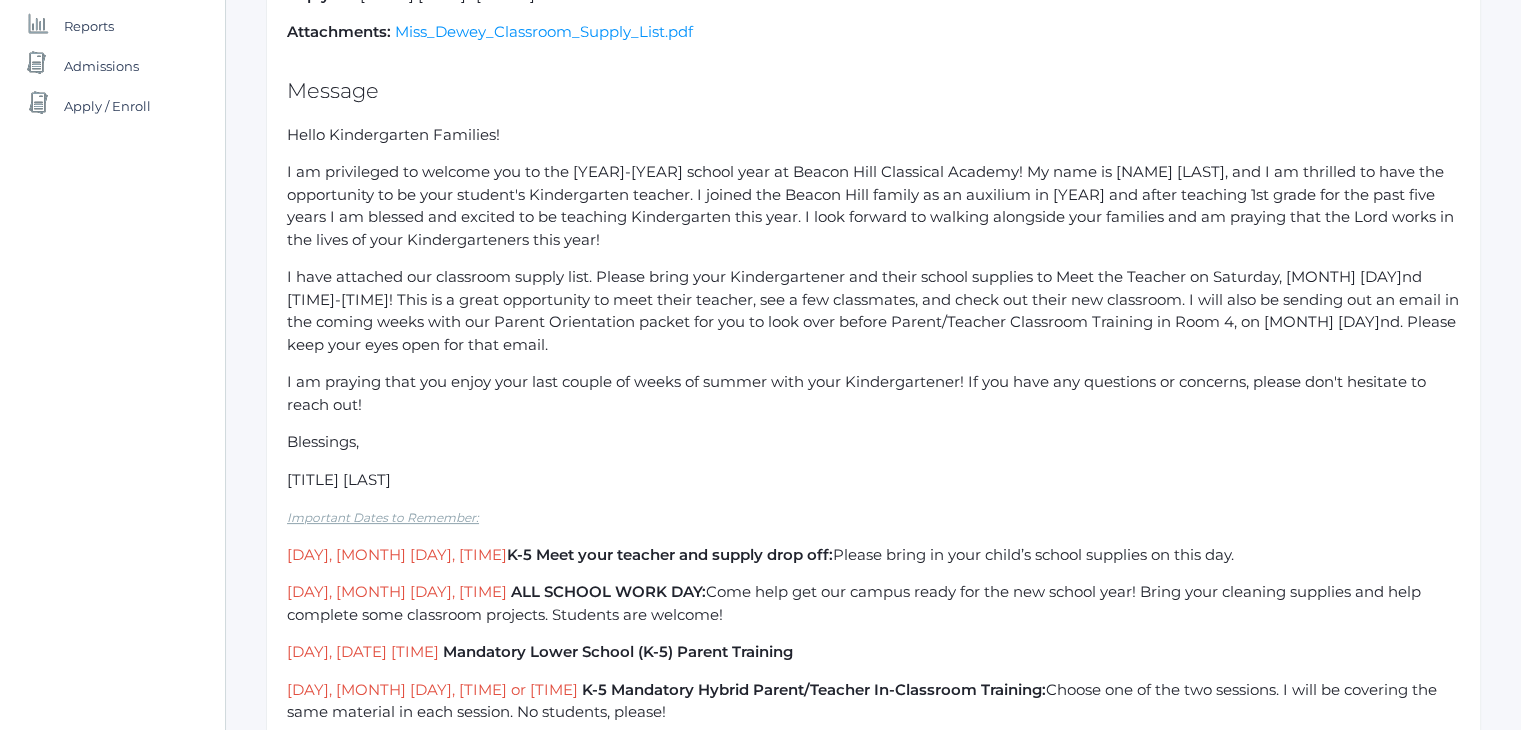 scroll, scrollTop: 0, scrollLeft: 0, axis: both 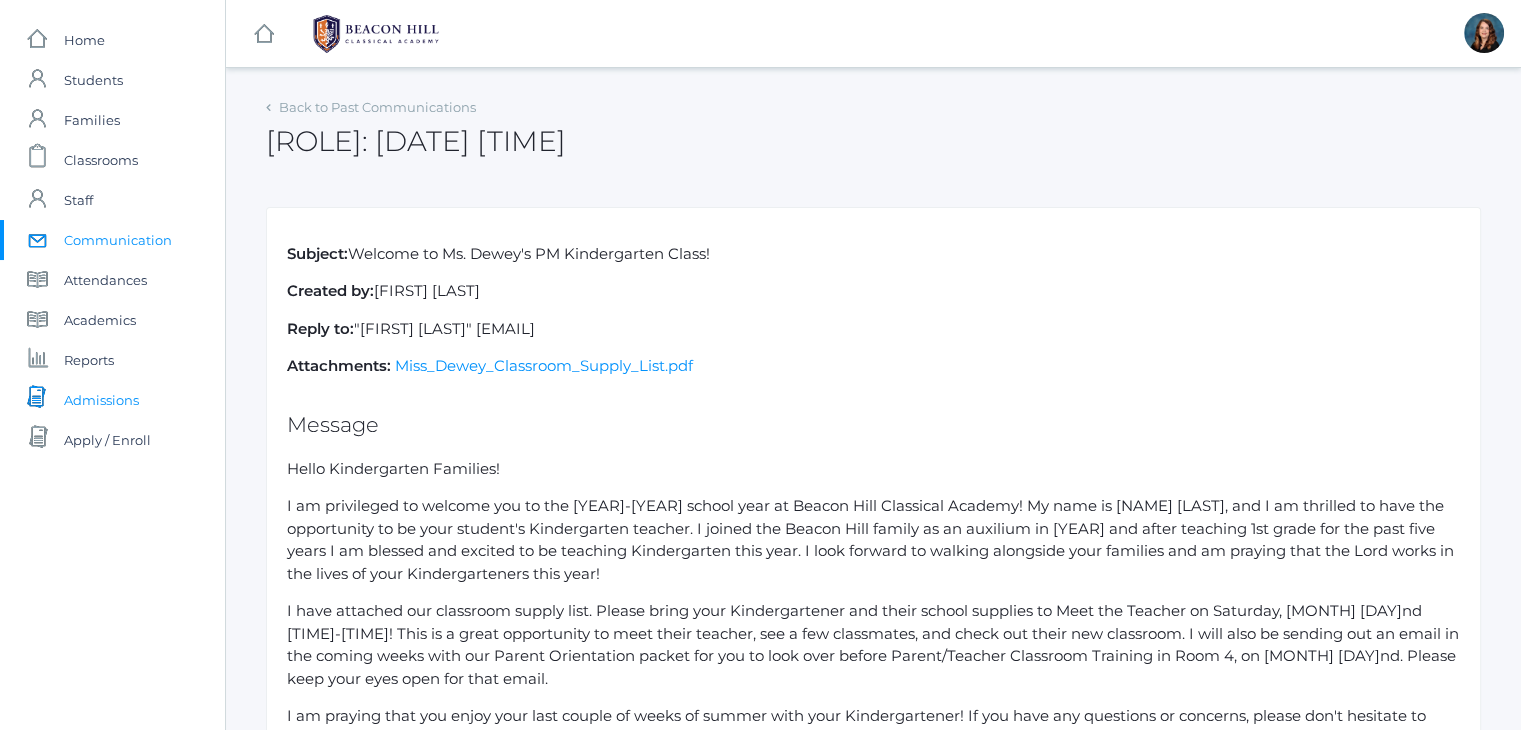 click on "Admissions" at bounding box center (101, 400) 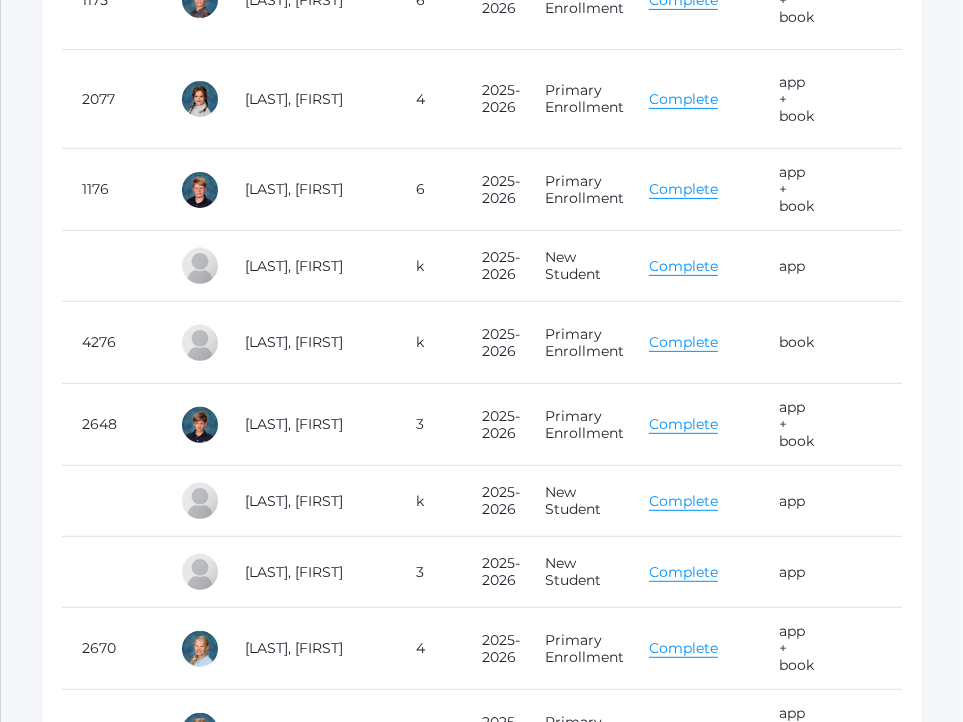 scroll, scrollTop: 24472, scrollLeft: 0, axis: vertical 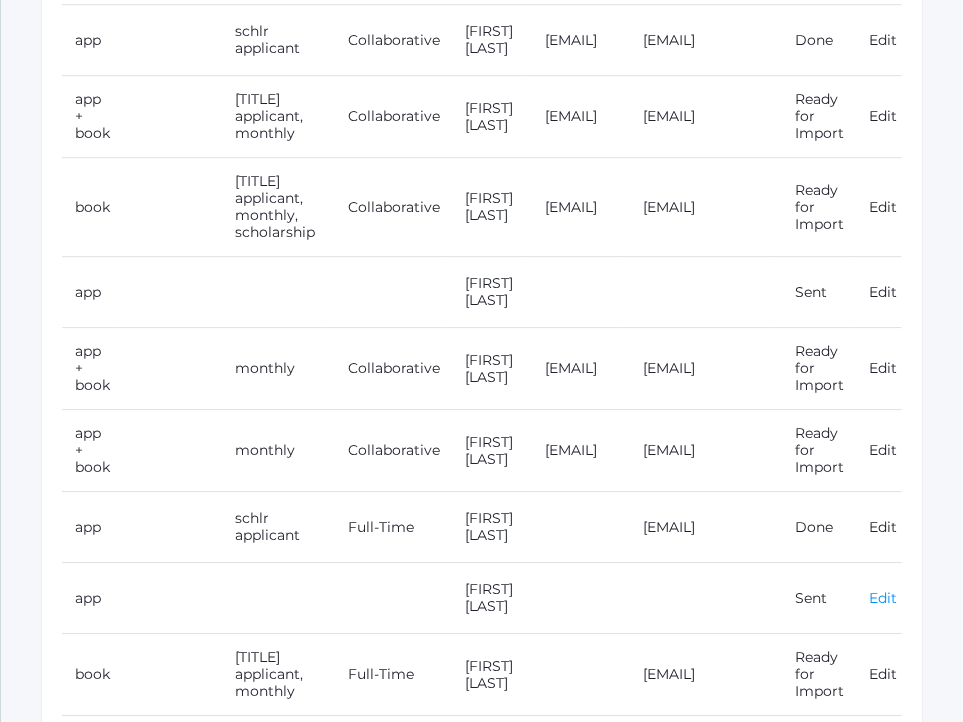 click on "Edit" at bounding box center [883, 598] 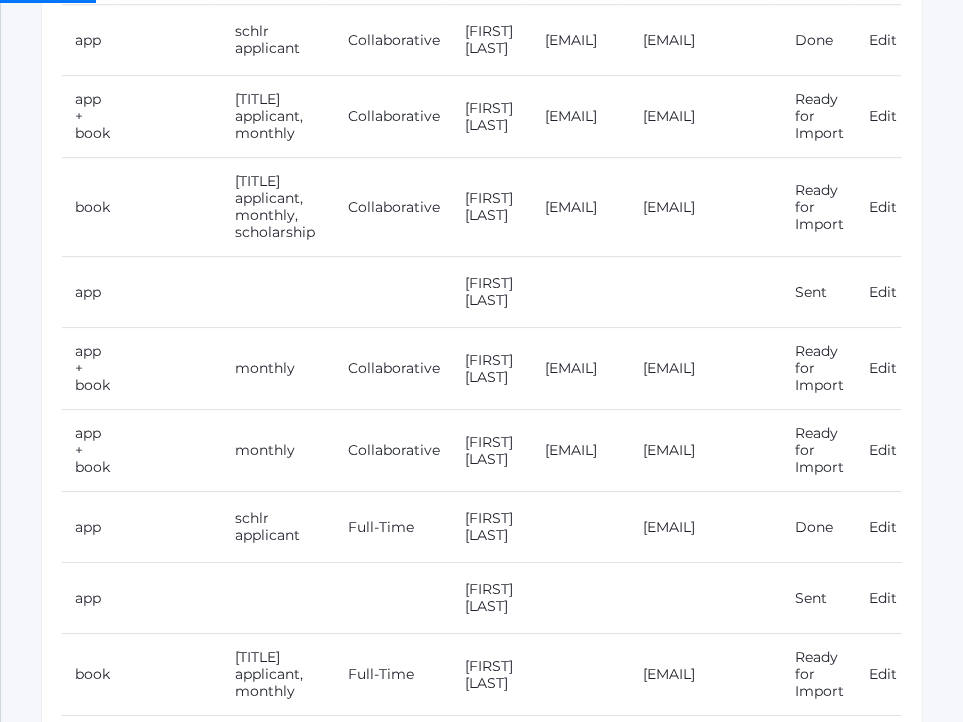 scroll, scrollTop: 0, scrollLeft: 0, axis: both 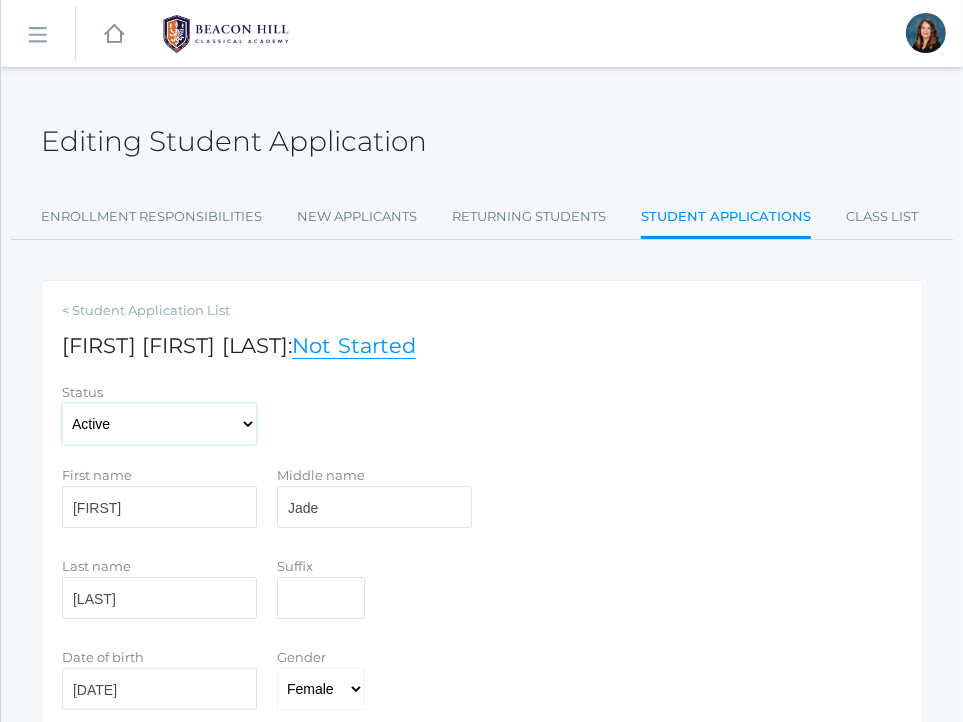 click on "Active
Inactive" at bounding box center (159, 424) 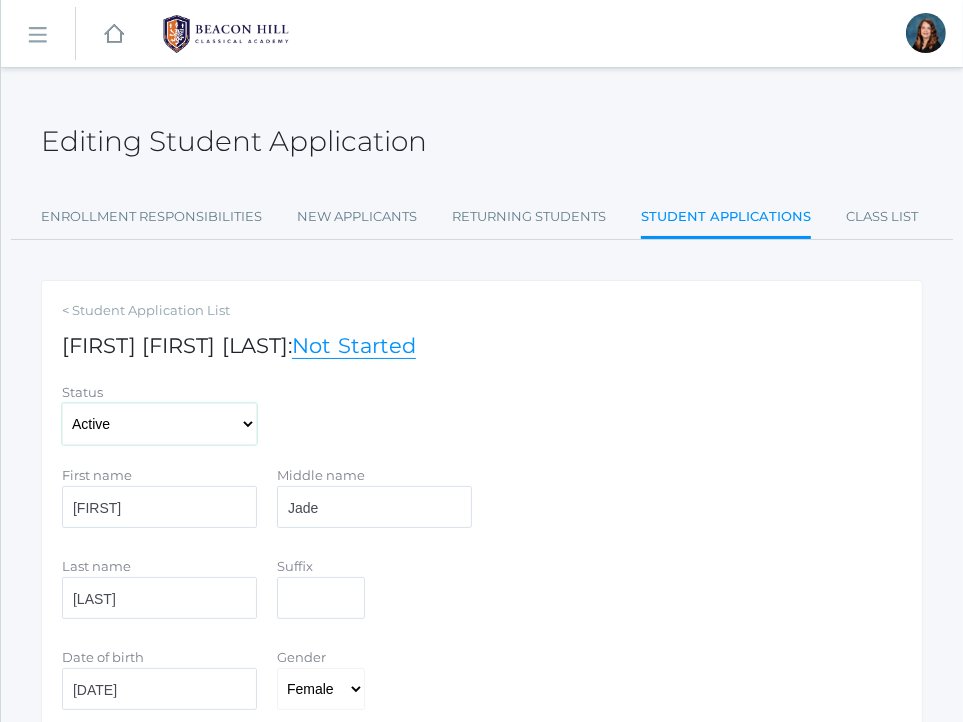 select on "inactive" 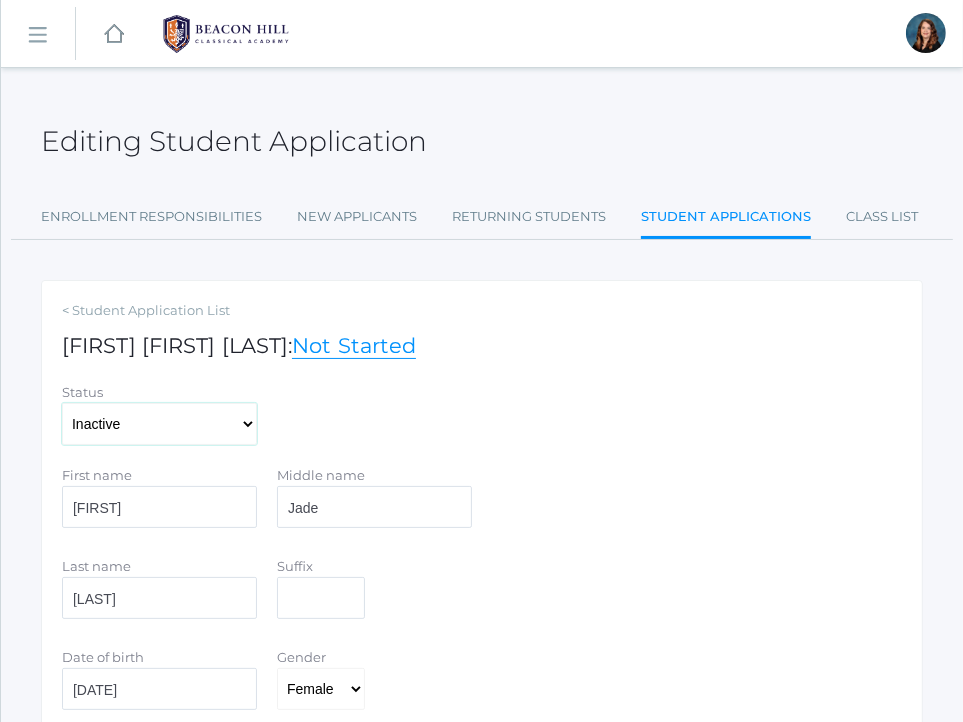 click on "Active
Inactive" at bounding box center (159, 424) 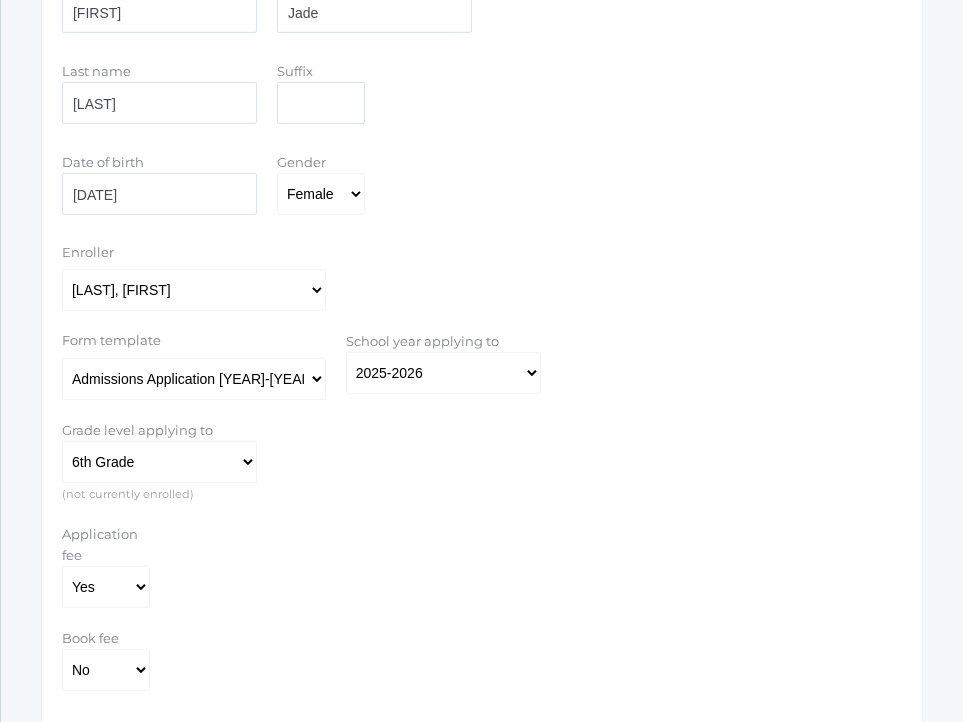 scroll, scrollTop: 764, scrollLeft: 0, axis: vertical 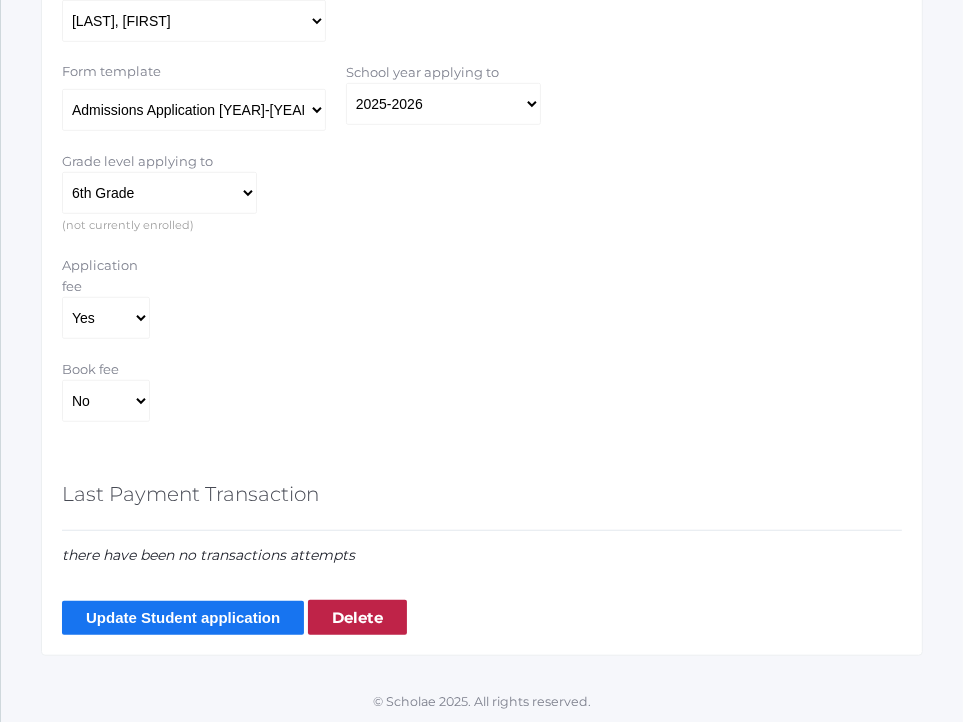 click on "Update Student application" at bounding box center (183, 617) 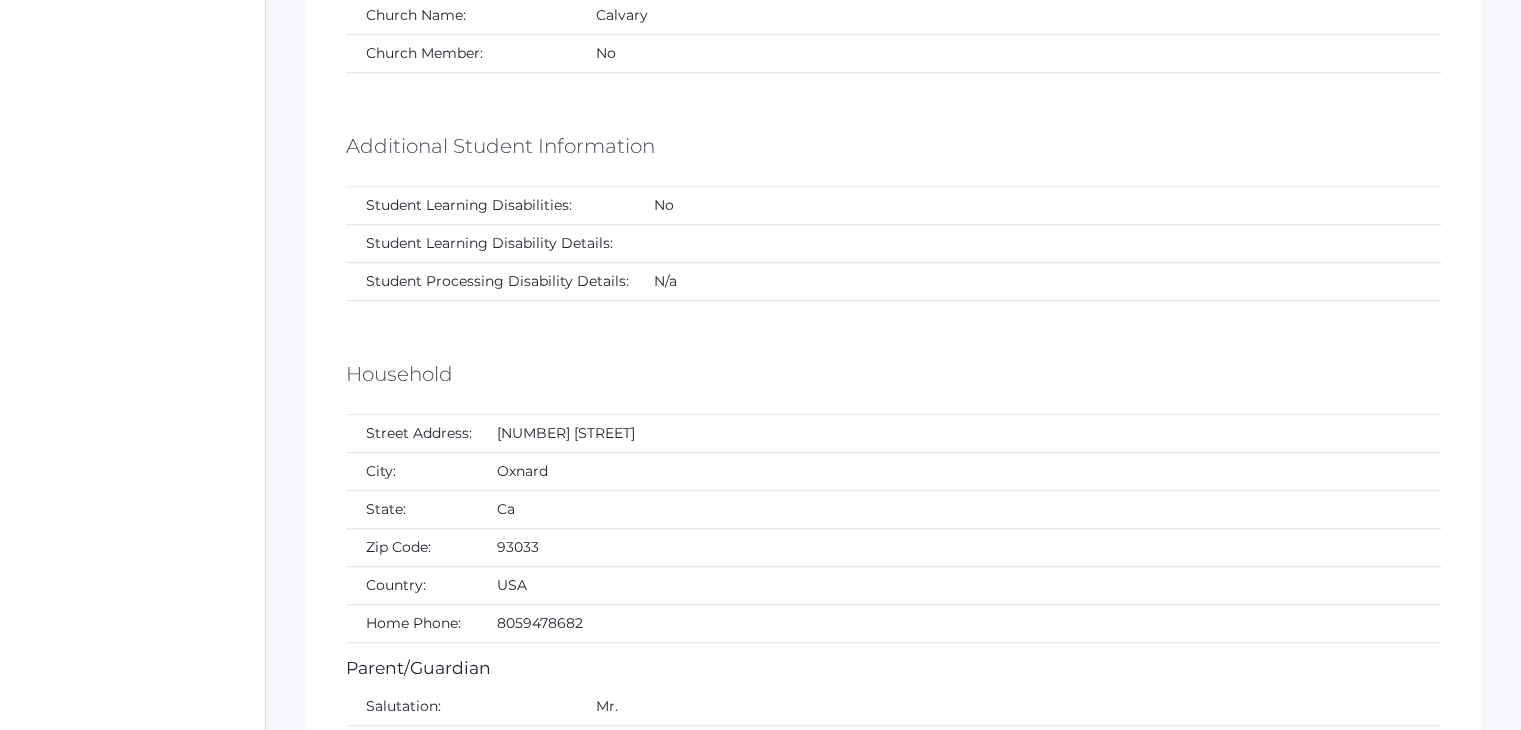 scroll, scrollTop: 1436, scrollLeft: 0, axis: vertical 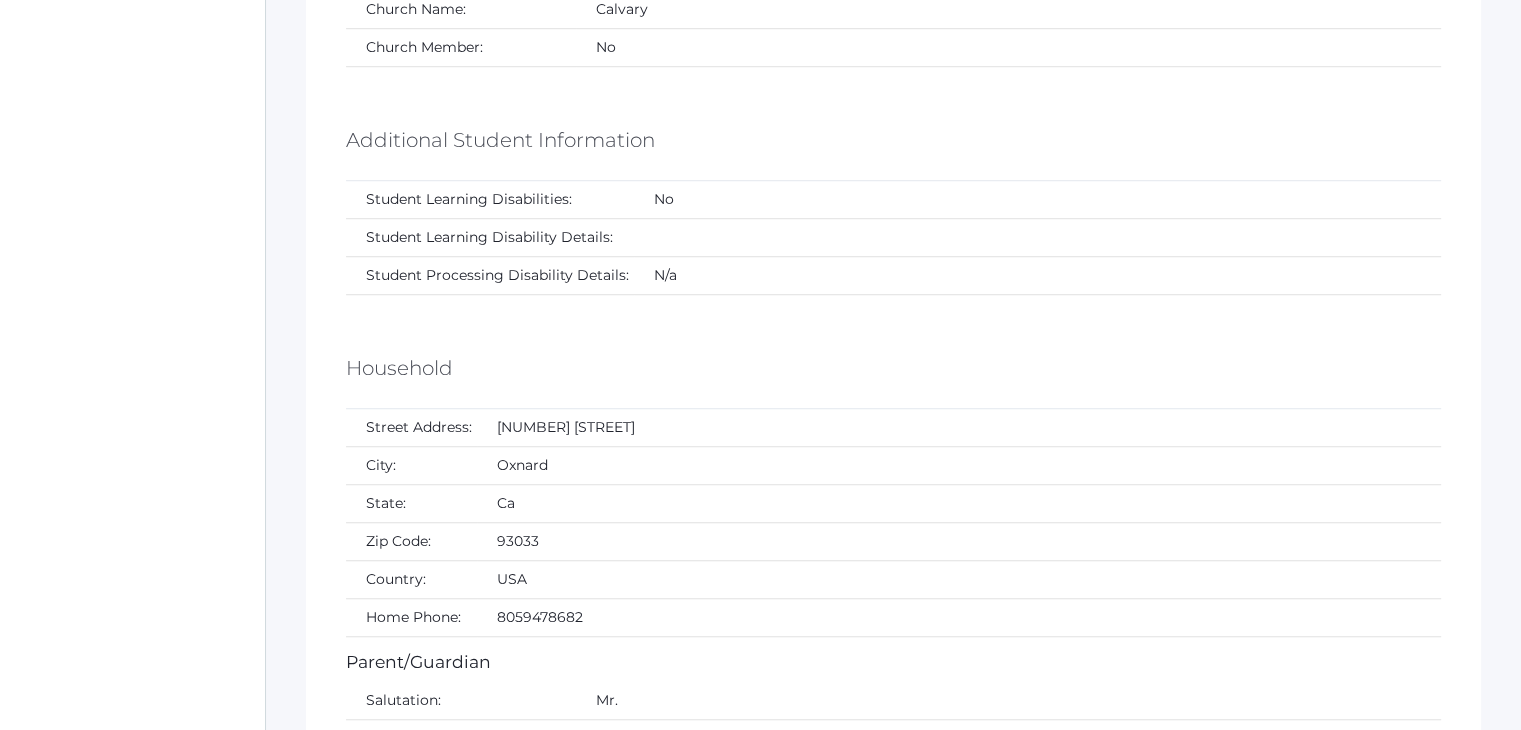 drag, startPoint x: 634, startPoint y: 417, endPoint x: 492, endPoint y: 410, distance: 142.17242 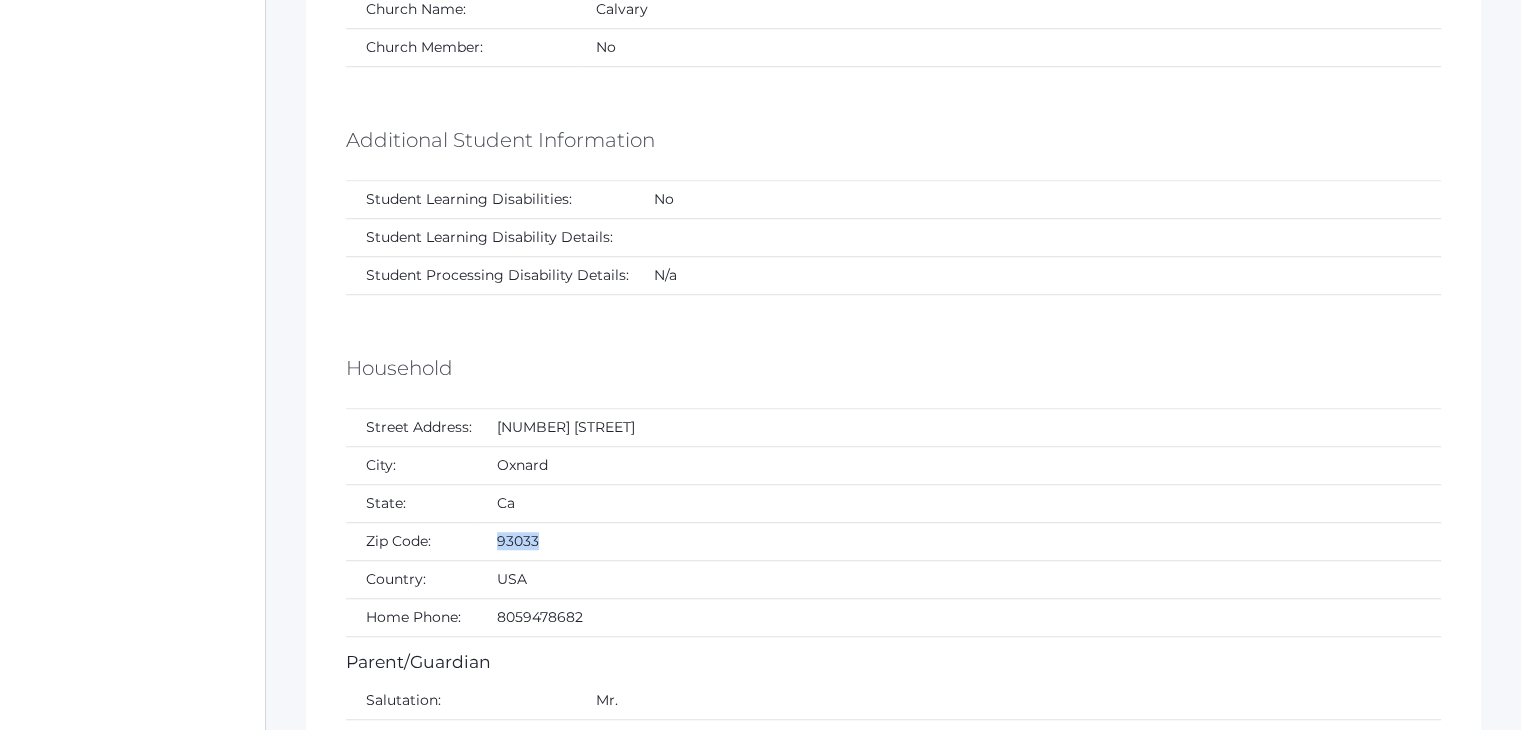 click on "93033" at bounding box center (959, 541) 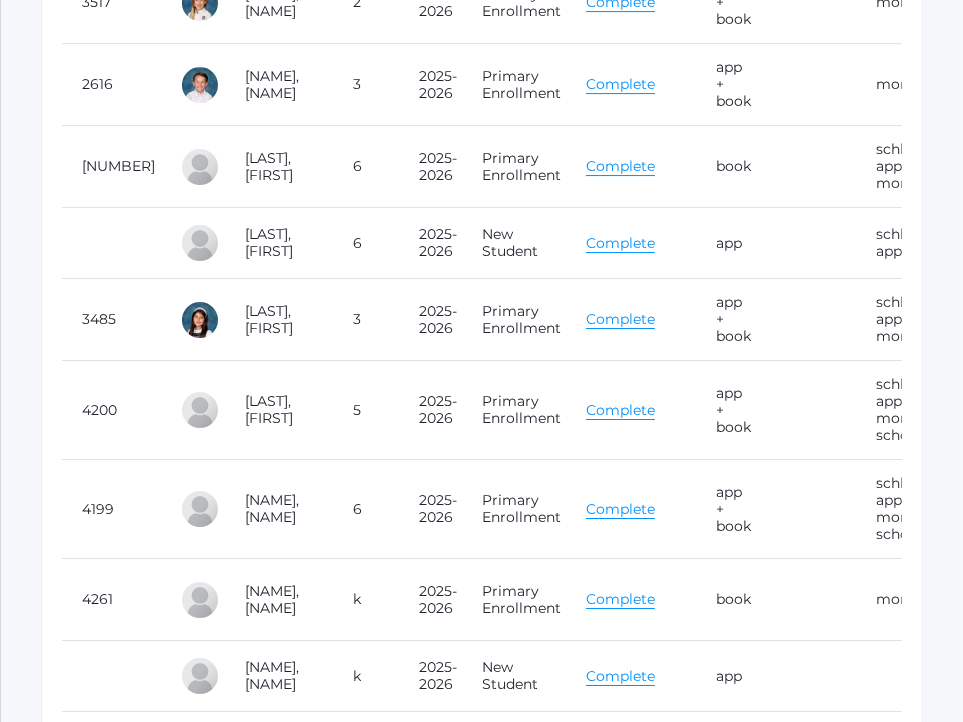 scroll, scrollTop: 28392, scrollLeft: 0, axis: vertical 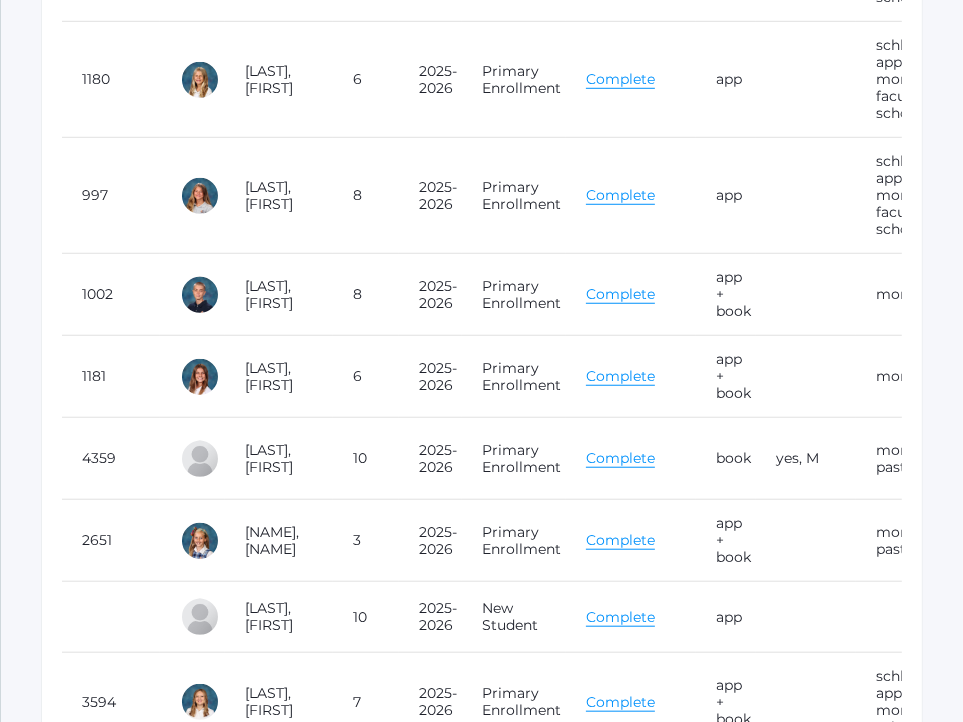 click at bounding box center [806, 617] 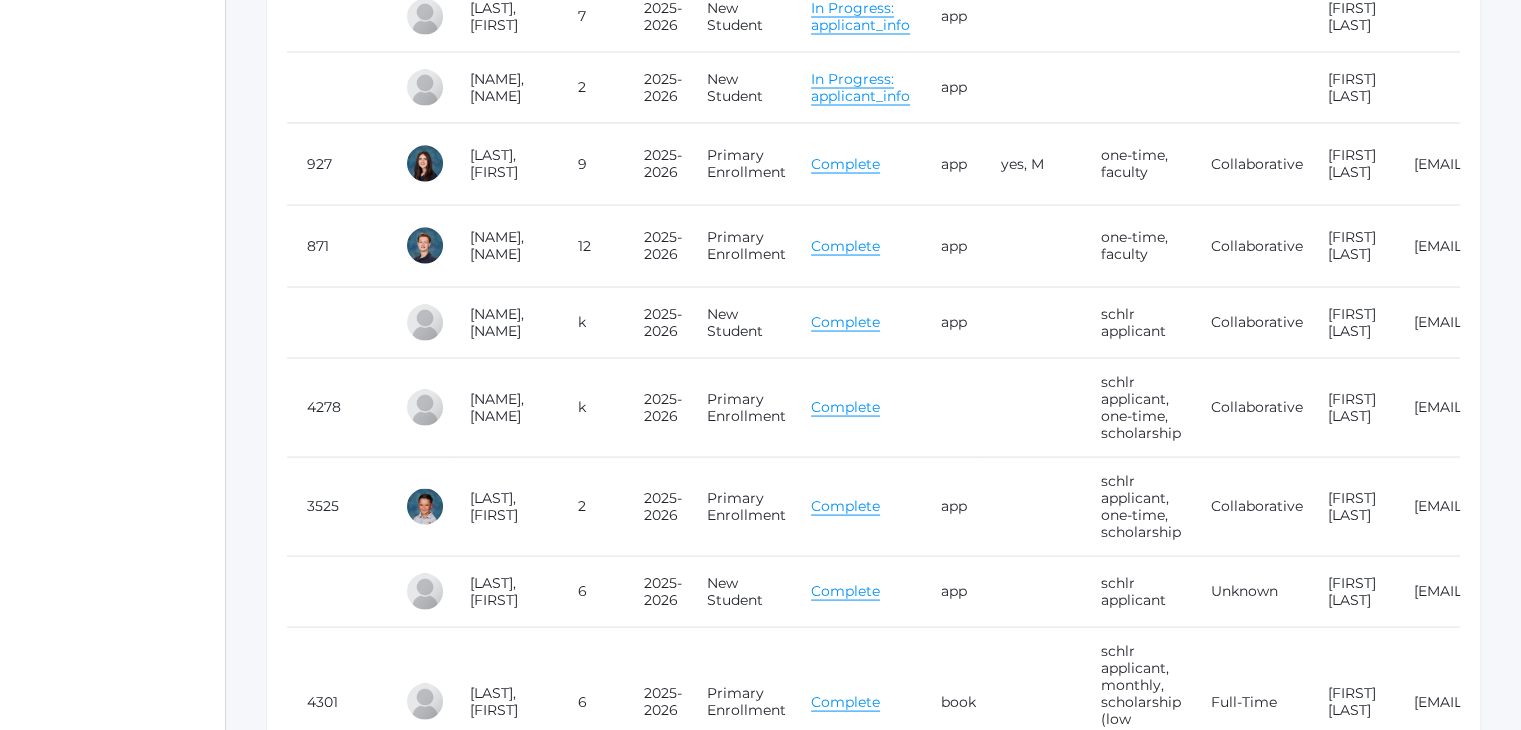 scroll, scrollTop: 26464, scrollLeft: 0, axis: vertical 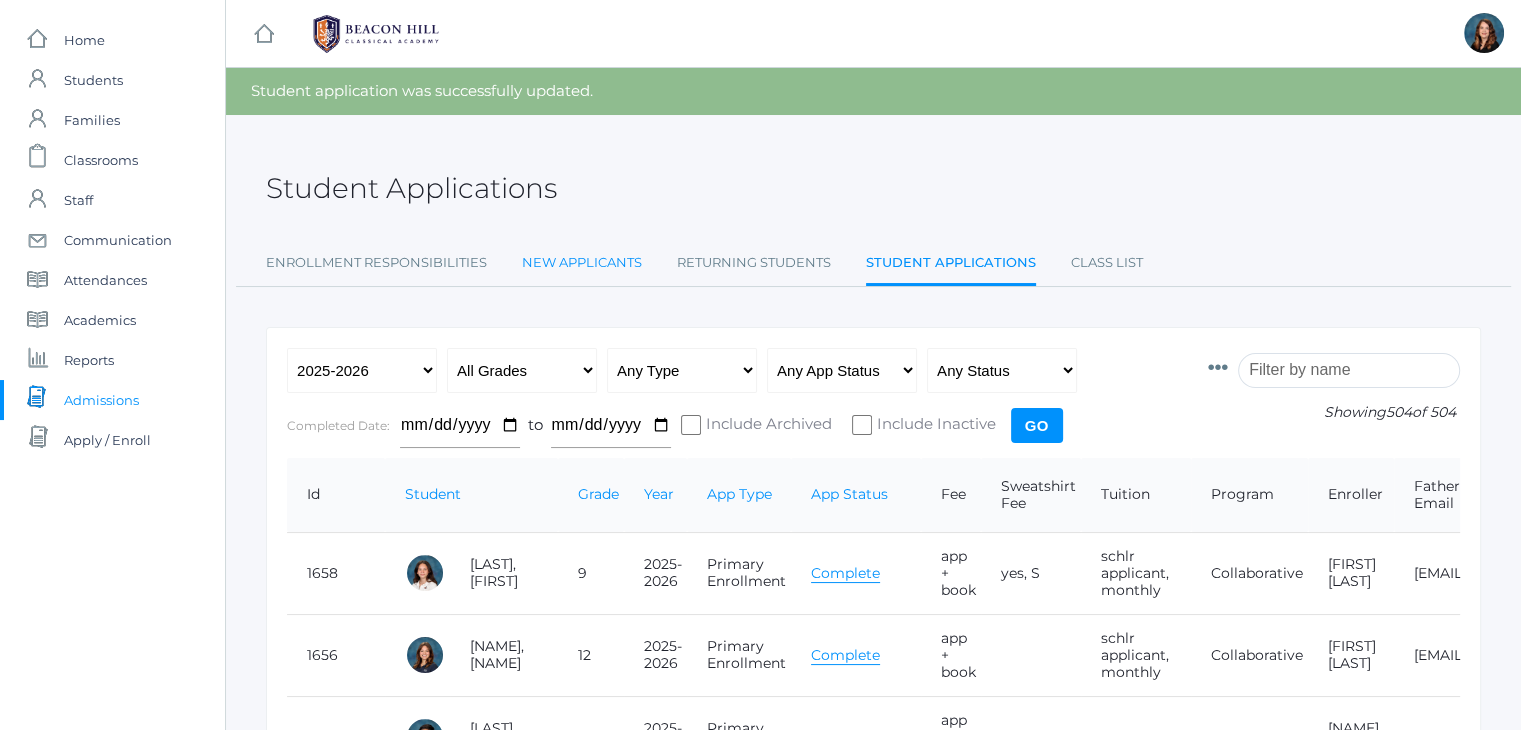 click on "New Applicants" at bounding box center [582, 263] 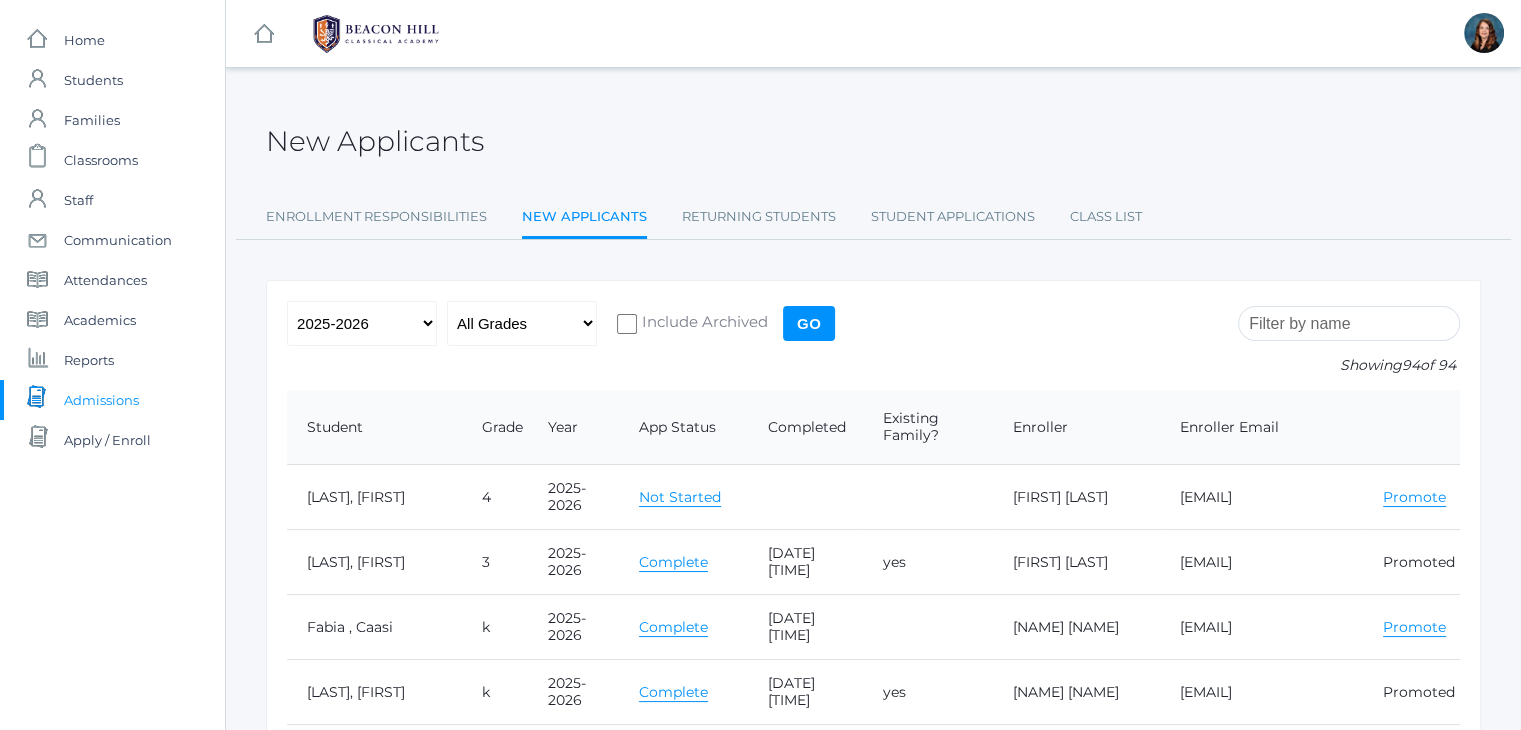 click at bounding box center (1349, 323) 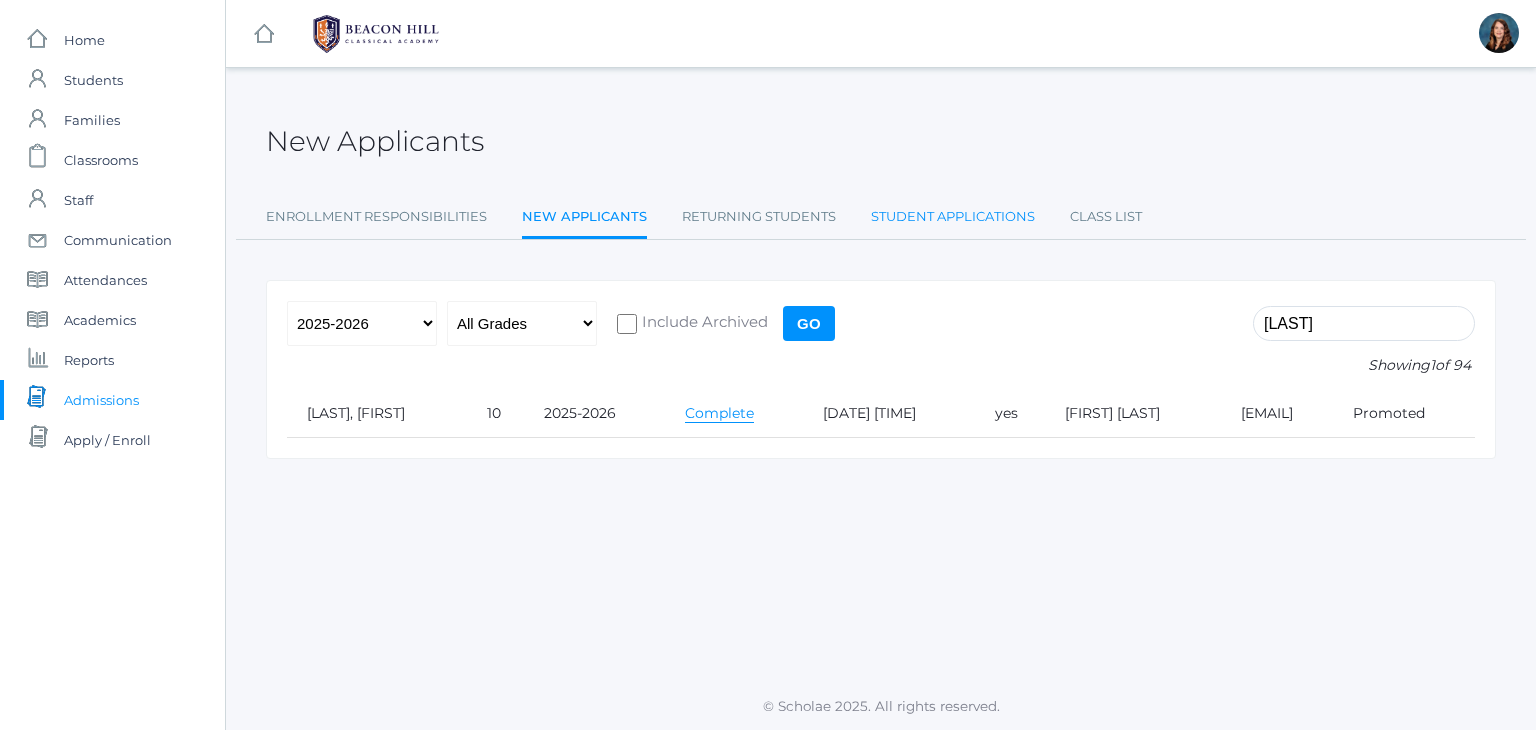 type on "noyes" 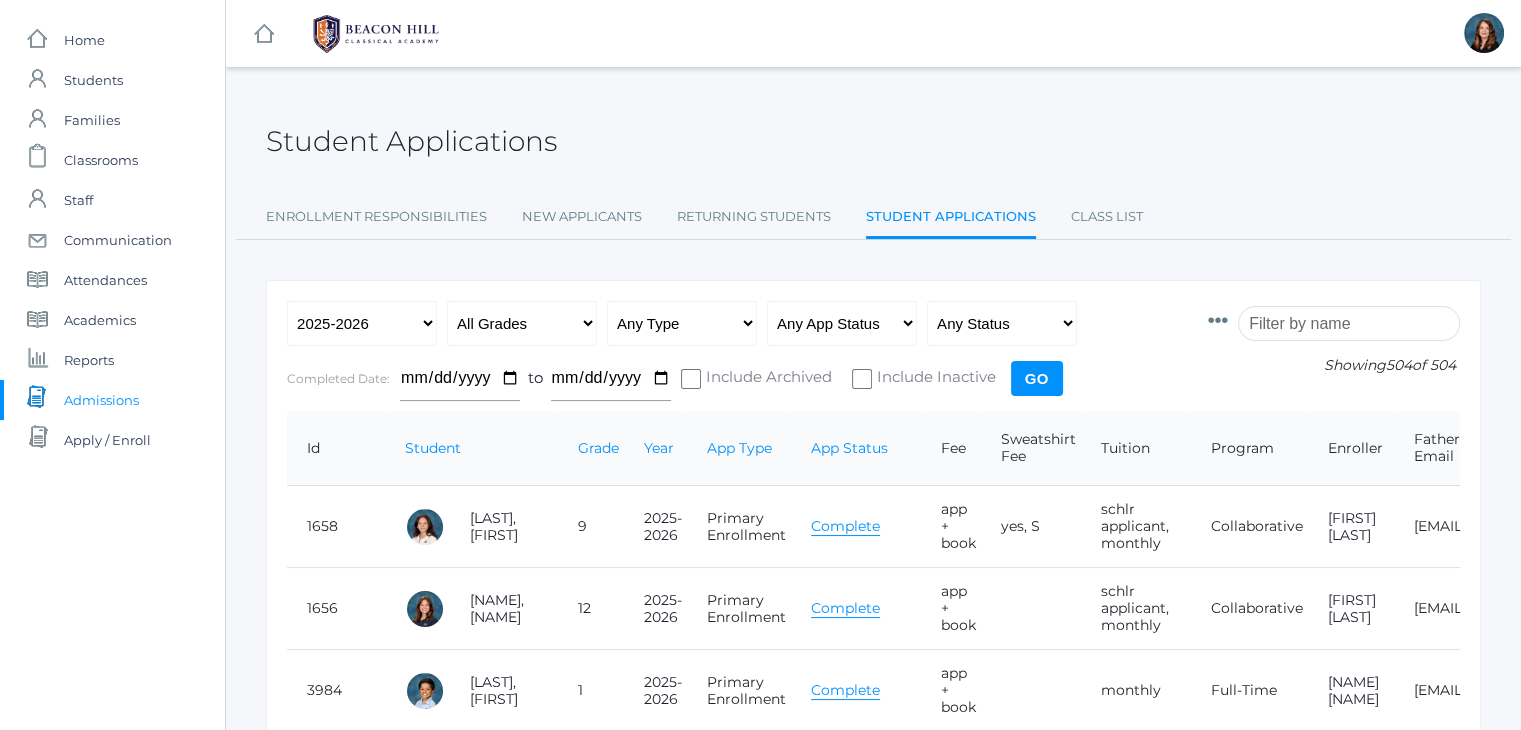 click at bounding box center [1349, 323] 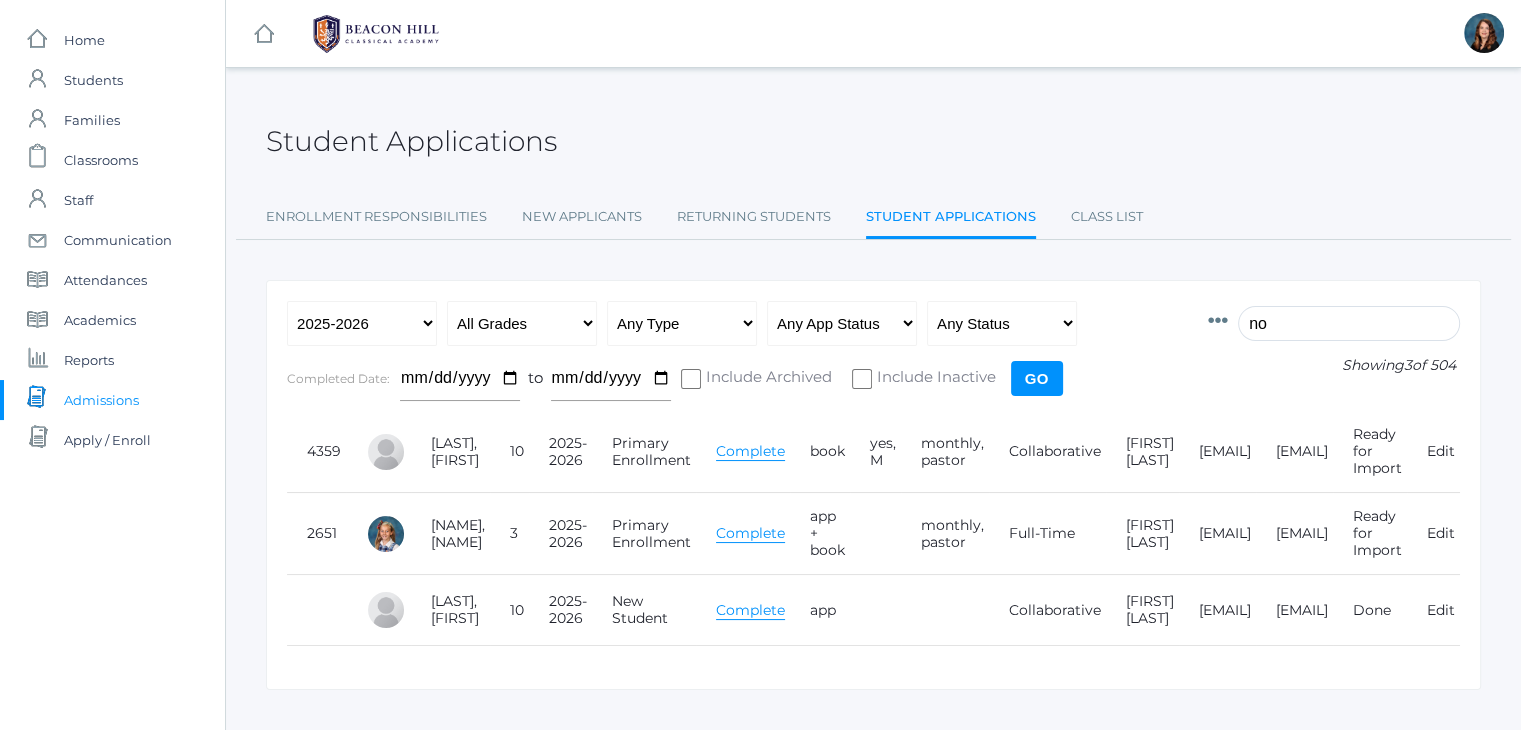type on "n" 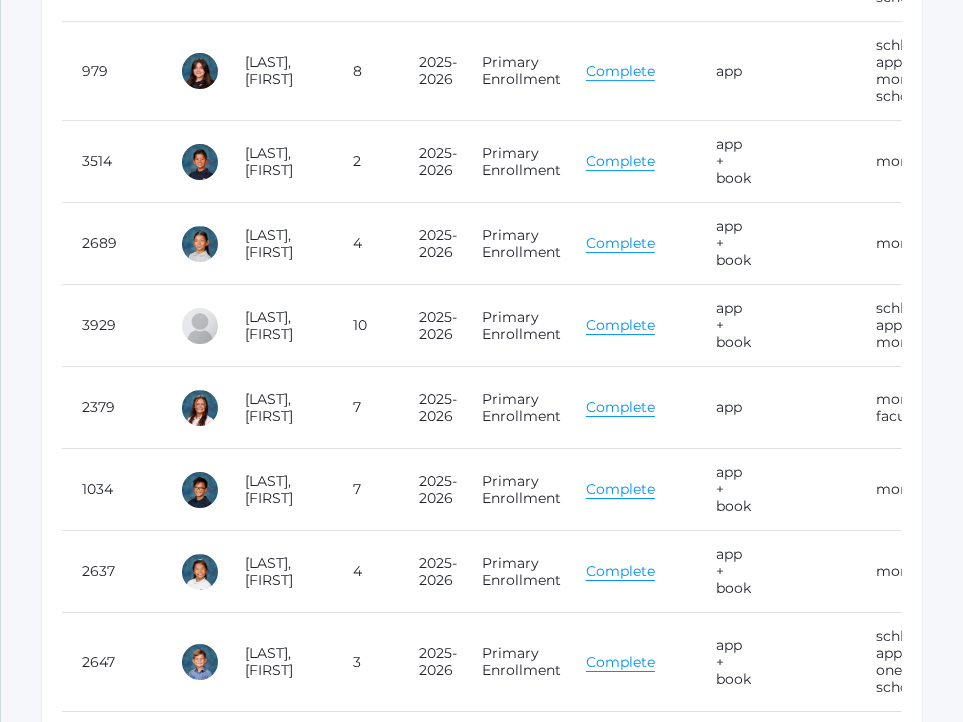 scroll, scrollTop: 23459, scrollLeft: 0, axis: vertical 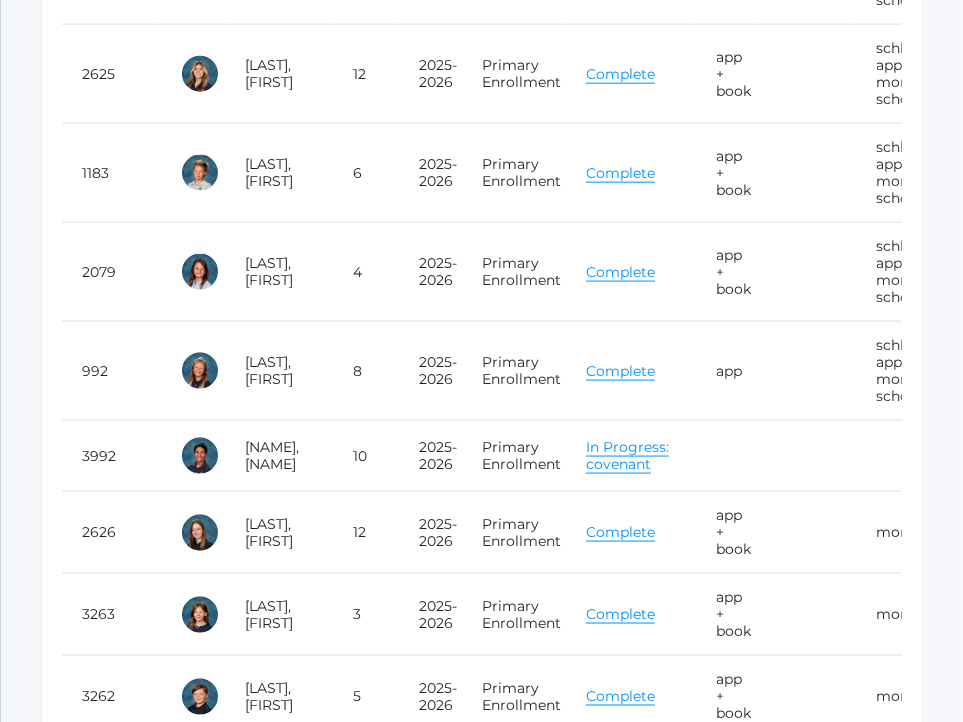 type 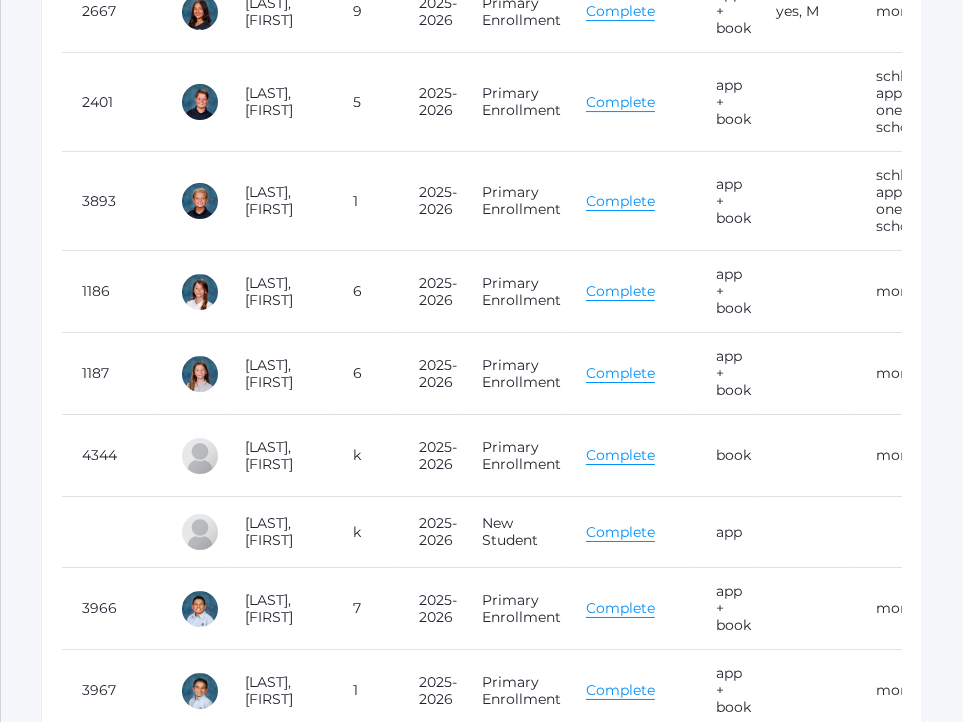 scroll, scrollTop: 33286, scrollLeft: 0, axis: vertical 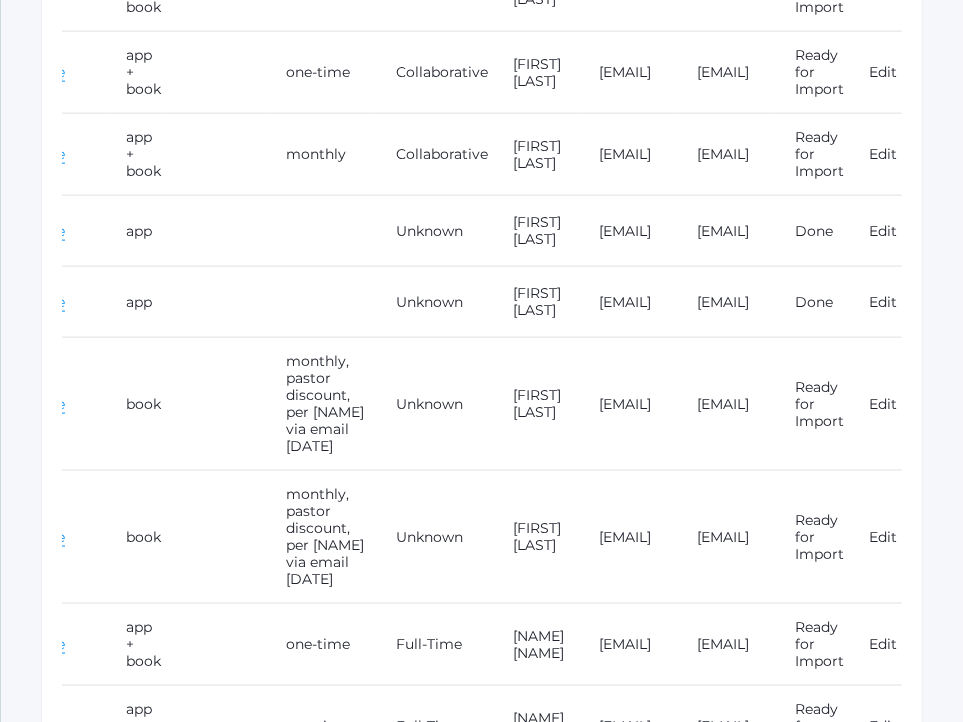 drag, startPoint x: 853, startPoint y: 433, endPoint x: 666, endPoint y: 436, distance: 187.02406 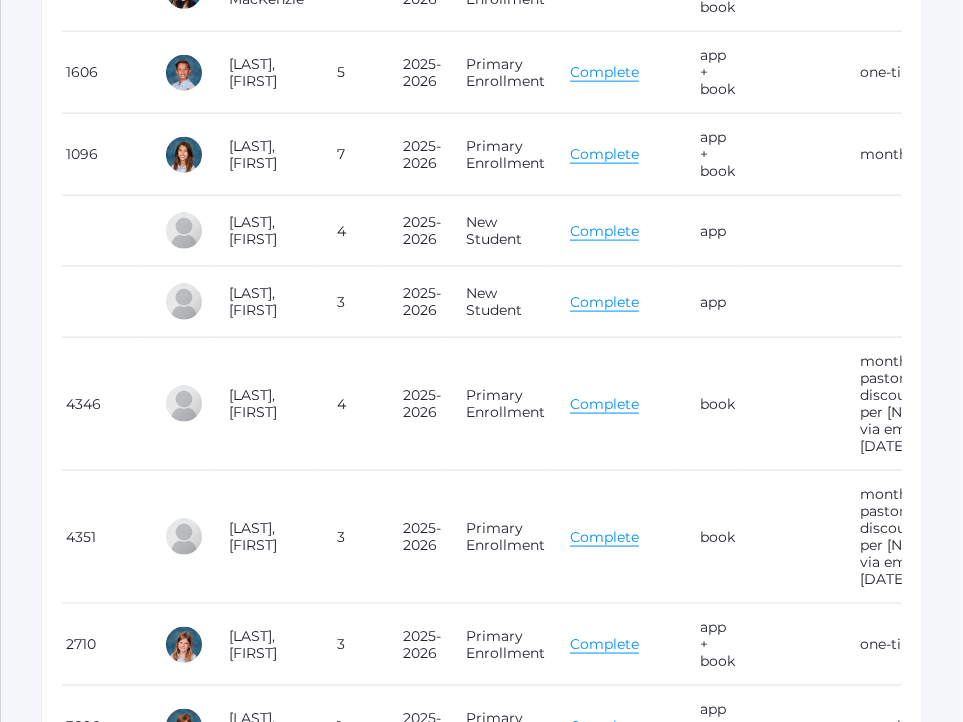 scroll, scrollTop: 0, scrollLeft: 0, axis: both 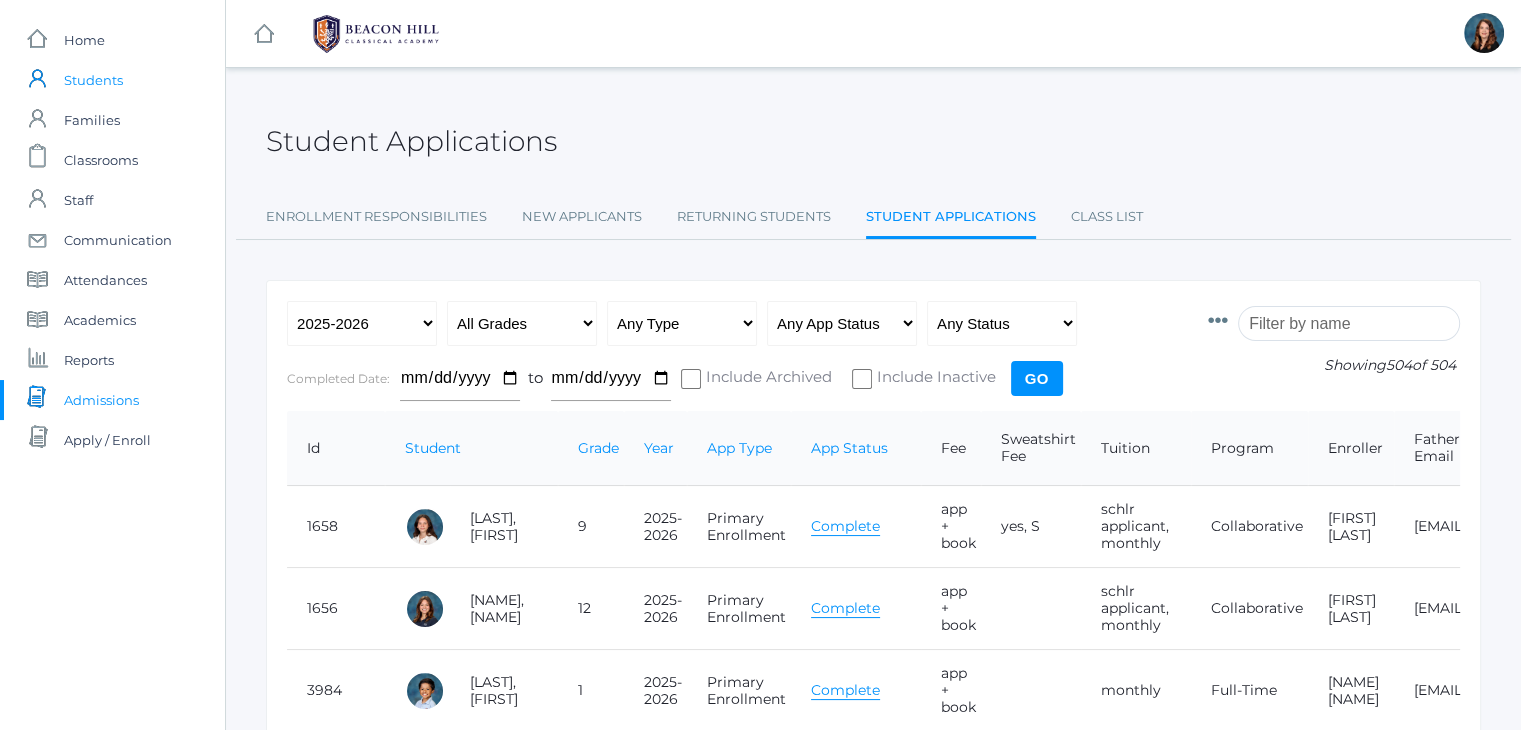 click on "icons/user/plain
Created with Sketch.
Students" at bounding box center (112, 80) 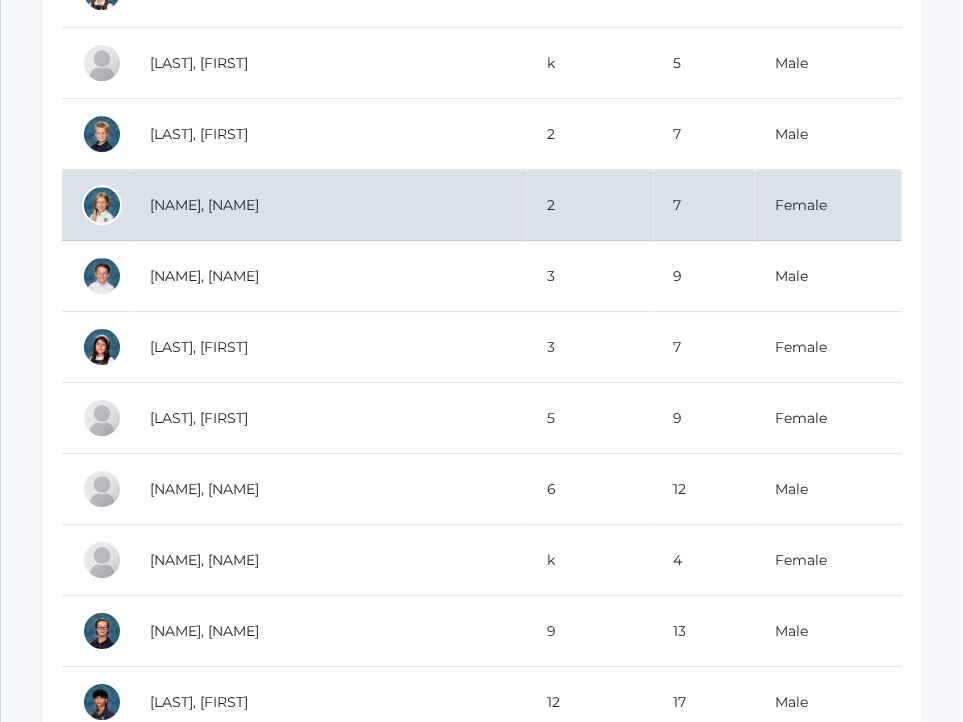 scroll, scrollTop: 18417, scrollLeft: 0, axis: vertical 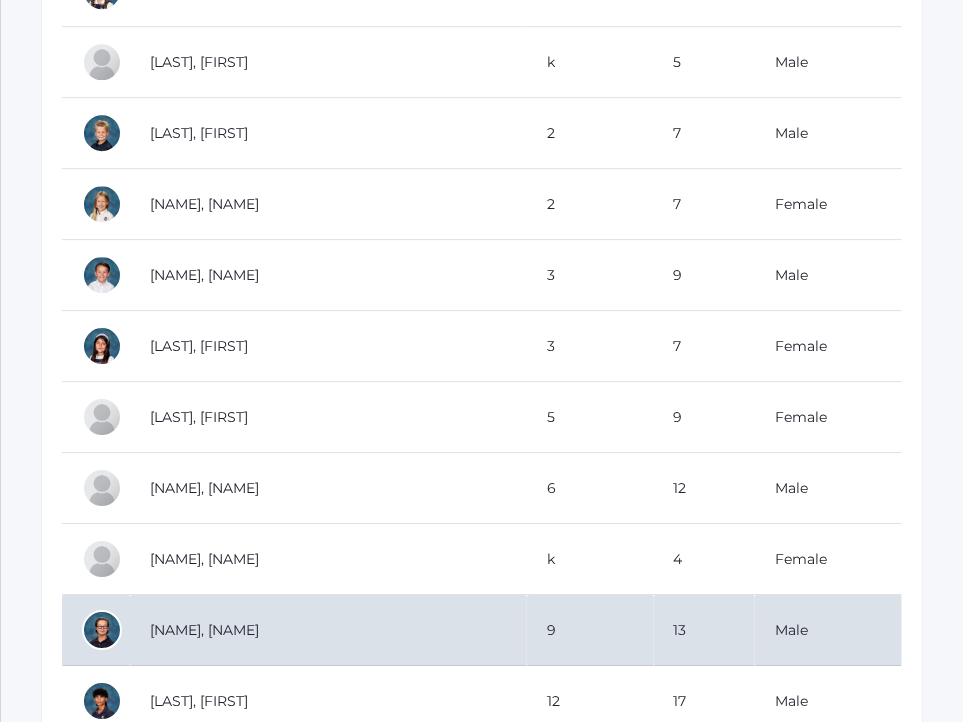 click on "Miller, Micah" at bounding box center [328, 630] 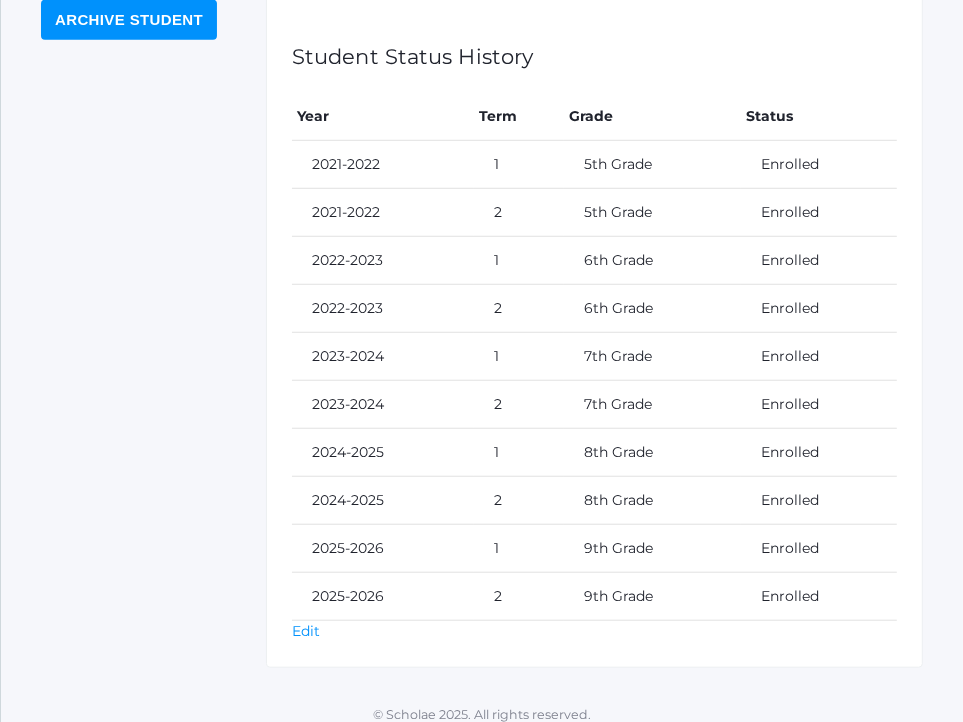 scroll, scrollTop: 903, scrollLeft: 0, axis: vertical 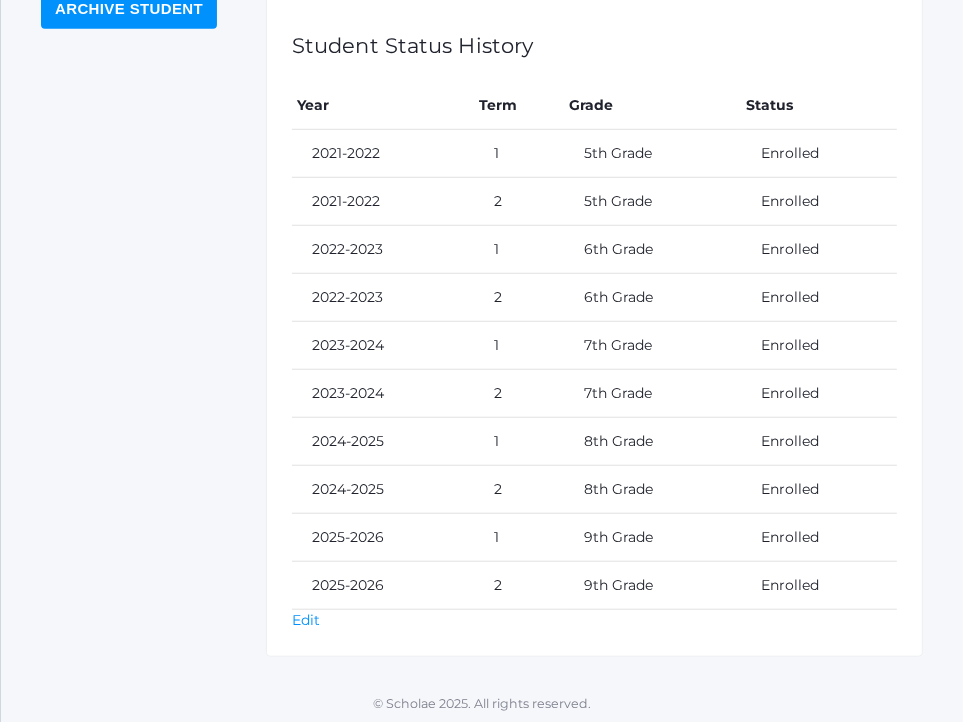 click on "General
First name:
Micah
Middle name:
James
Last name:
Miller
Suffix:
Preferred Name:
Birthdate:
8/16/2011
Age:
13
Sex:
Male
Home phone:
805-390-0829
Cell phone:
(805) 209-5516
Email:
micahacct@gmail.com
Email2:
micahacct@gmail.com
Street Address:
12505 Misty Grove
City:
Moorpark
State:
CA
Zip code:
93021
Student status (old):
Enrolled
Enrollment program:
Collaborative
Grade level:
9
Locker Number:" at bounding box center [594, 26] 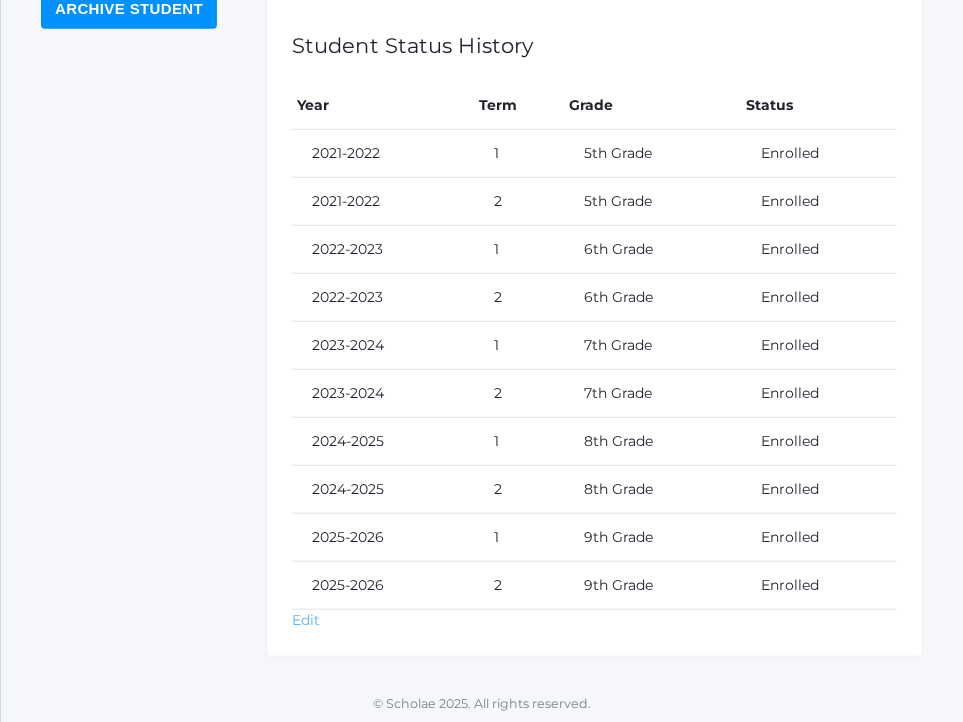 click on "Edit" at bounding box center (306, 620) 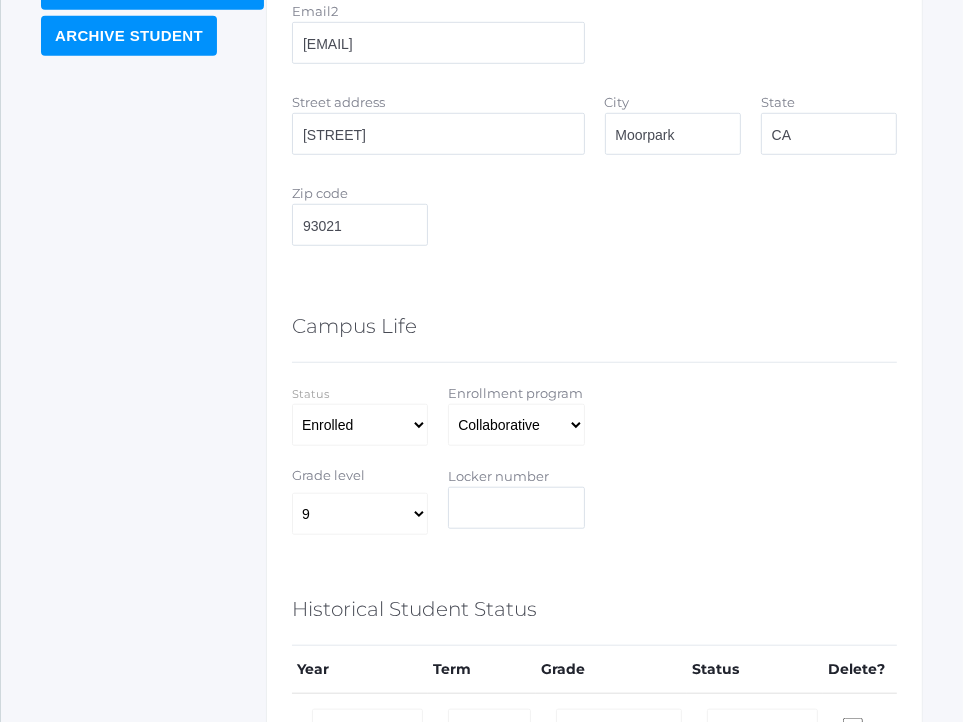 scroll, scrollTop: 878, scrollLeft: 0, axis: vertical 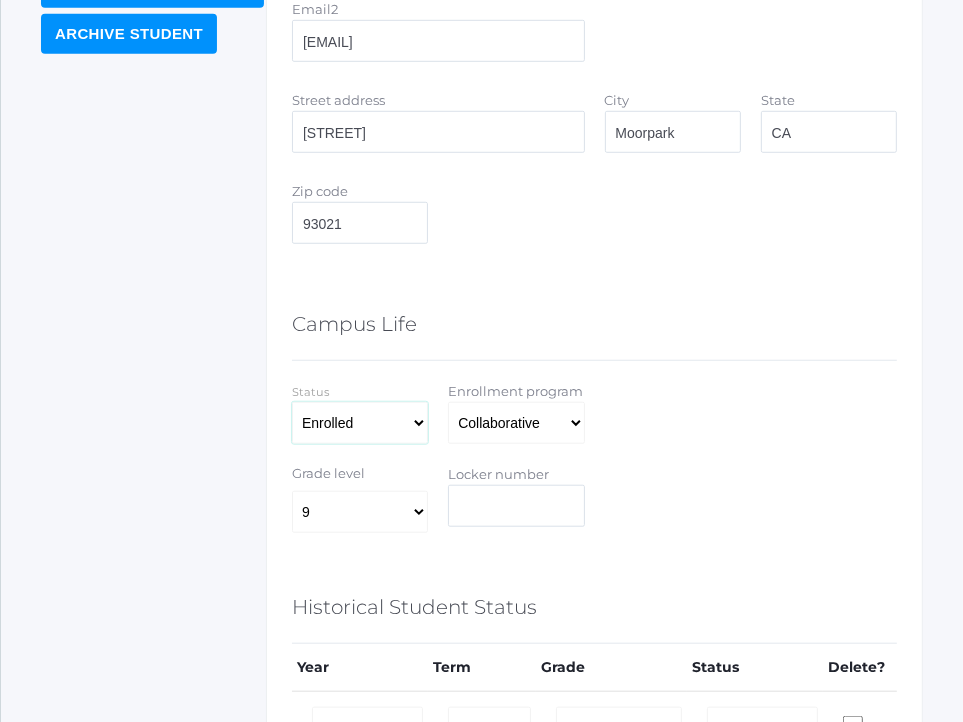 click on "Select
Enrolled
Graduate
Limbo
Withdrawn" at bounding box center [360, 423] 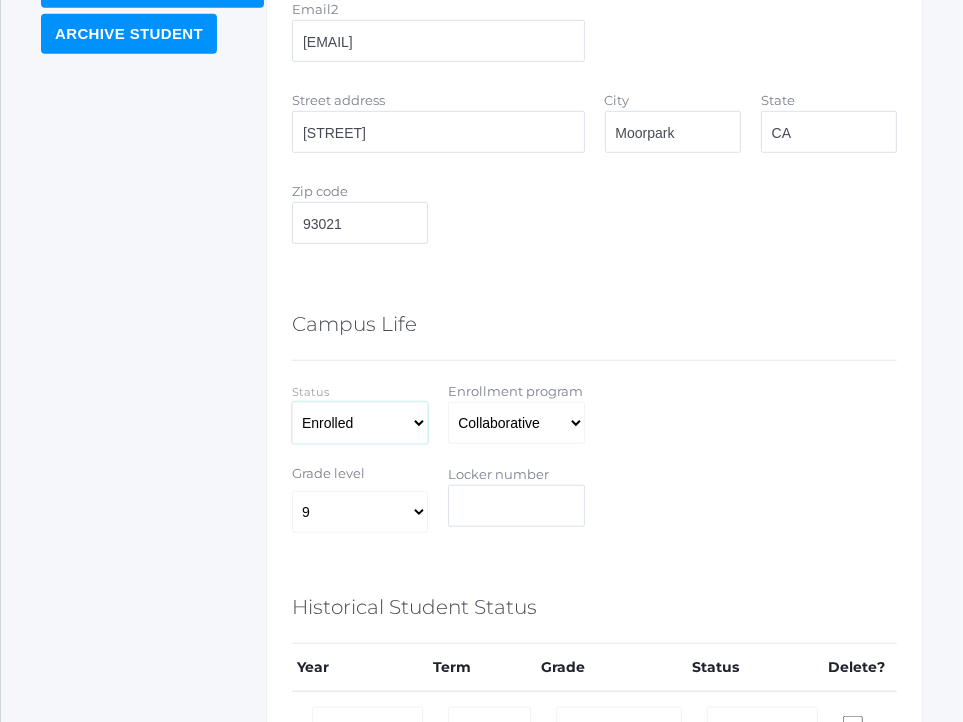 select on "Withdrawn" 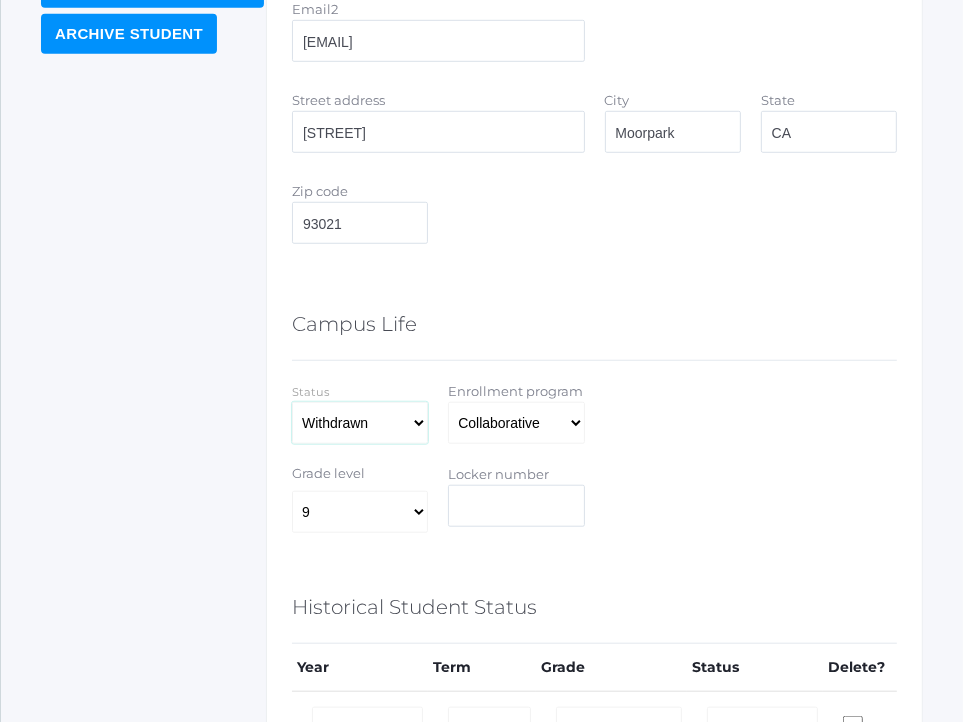 click on "Select
Enrolled
Graduate
Limbo
Withdrawn" at bounding box center (360, 423) 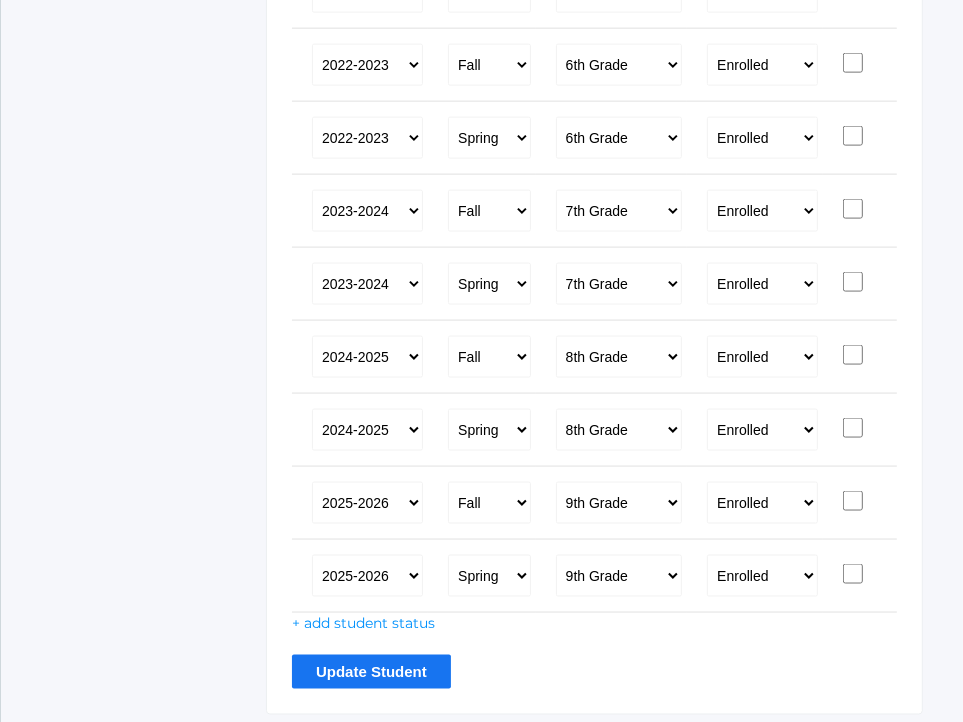 scroll, scrollTop: 1688, scrollLeft: 0, axis: vertical 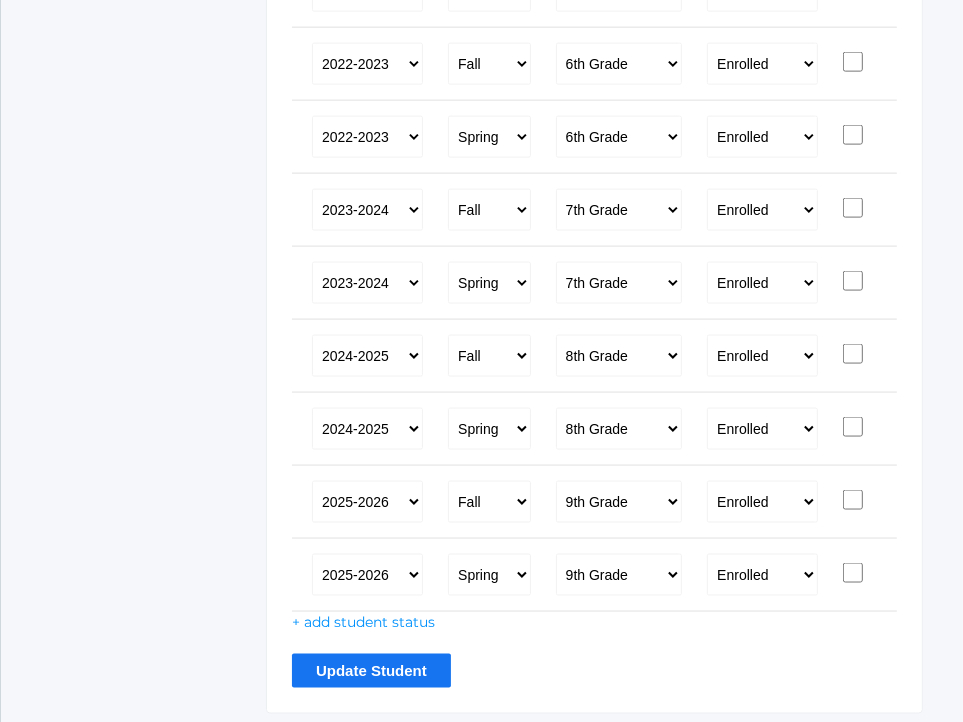 click on "Update Student" at bounding box center [371, 670] 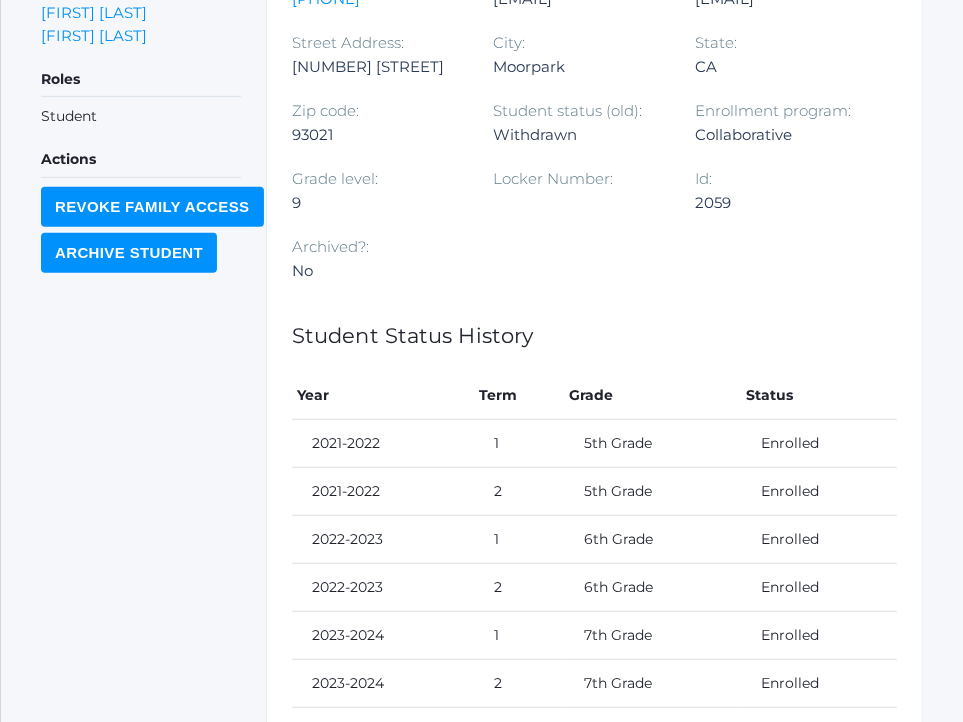 scroll, scrollTop: 948, scrollLeft: 0, axis: vertical 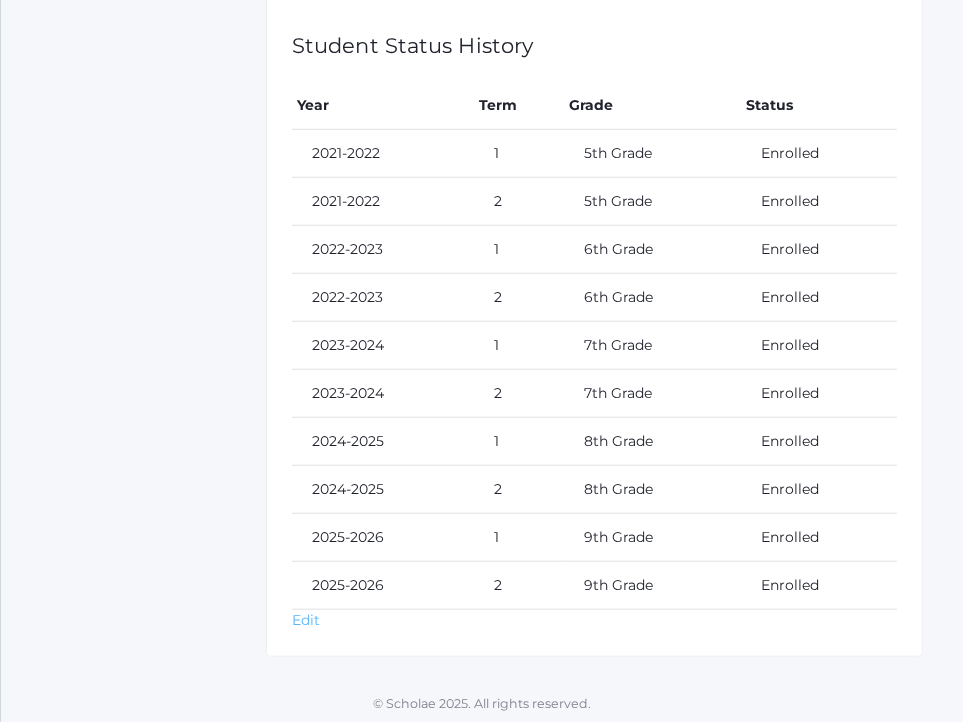 click on "Edit" at bounding box center [306, 620] 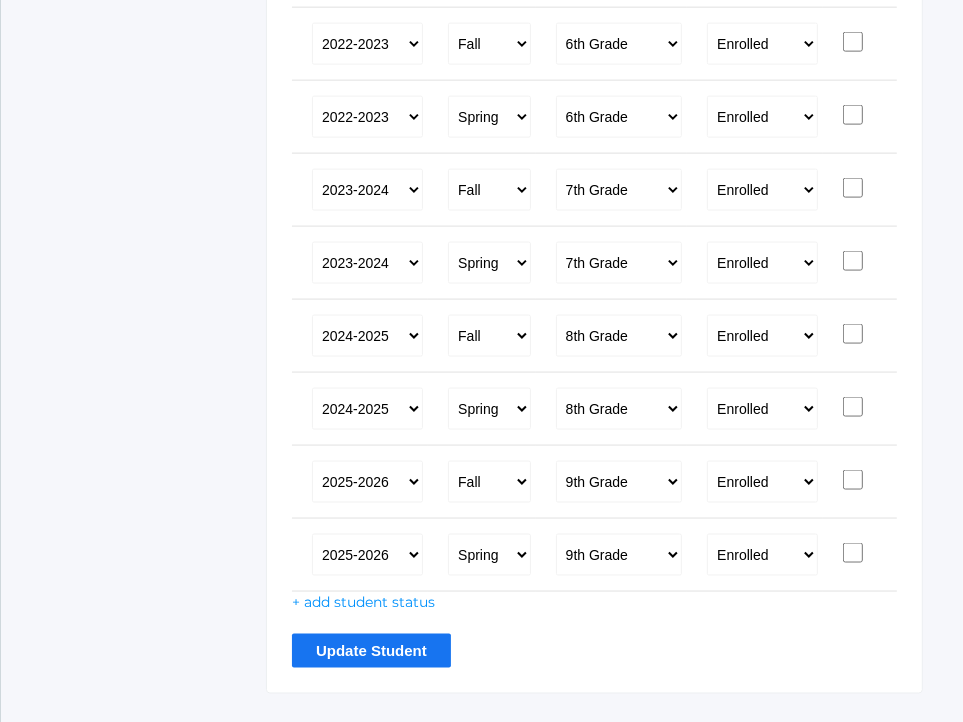 scroll, scrollTop: 1744, scrollLeft: 0, axis: vertical 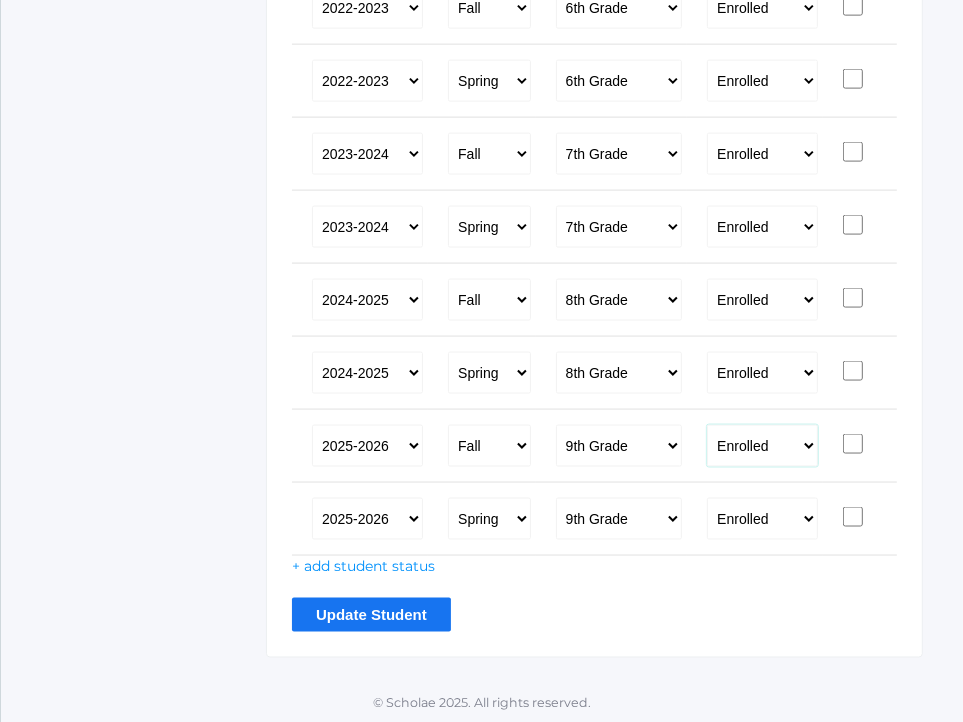 click on "Enrolled
Graduate
Limbo
Withdrawn" at bounding box center [762, 446] 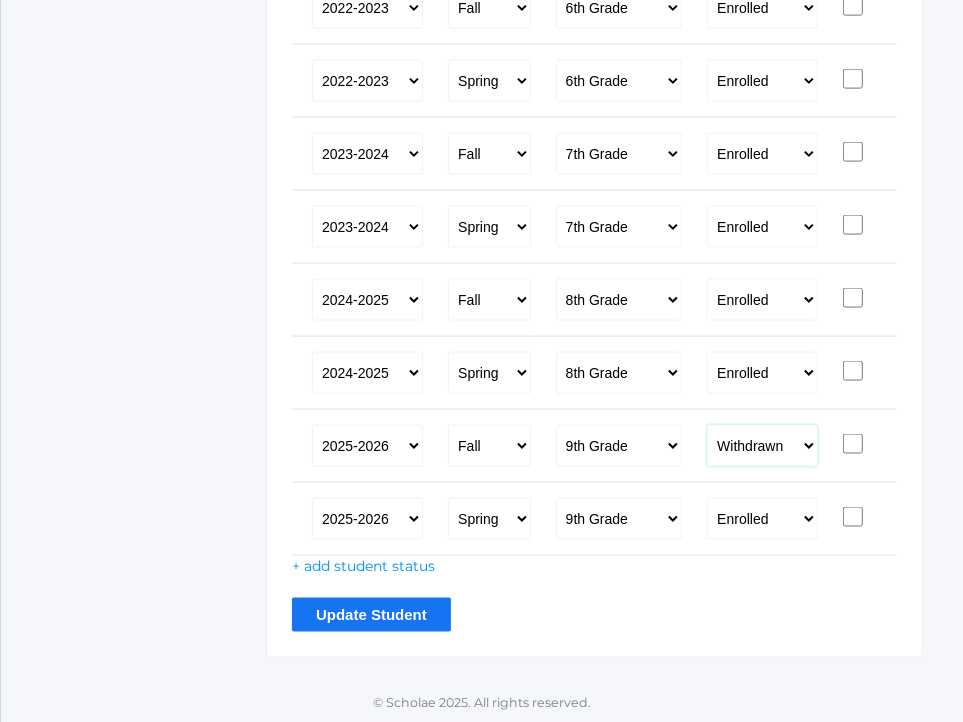 click on "Enrolled
Graduate
Limbo
Withdrawn" at bounding box center [762, 446] 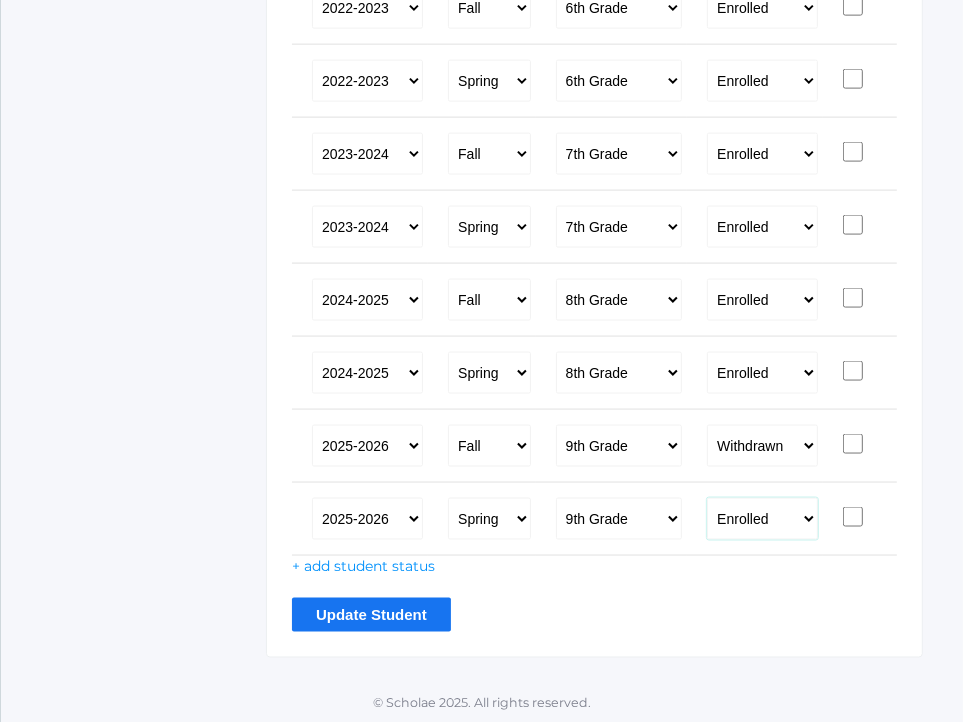 click on "Enrolled
Graduate
Limbo
Withdrawn" at bounding box center [762, 519] 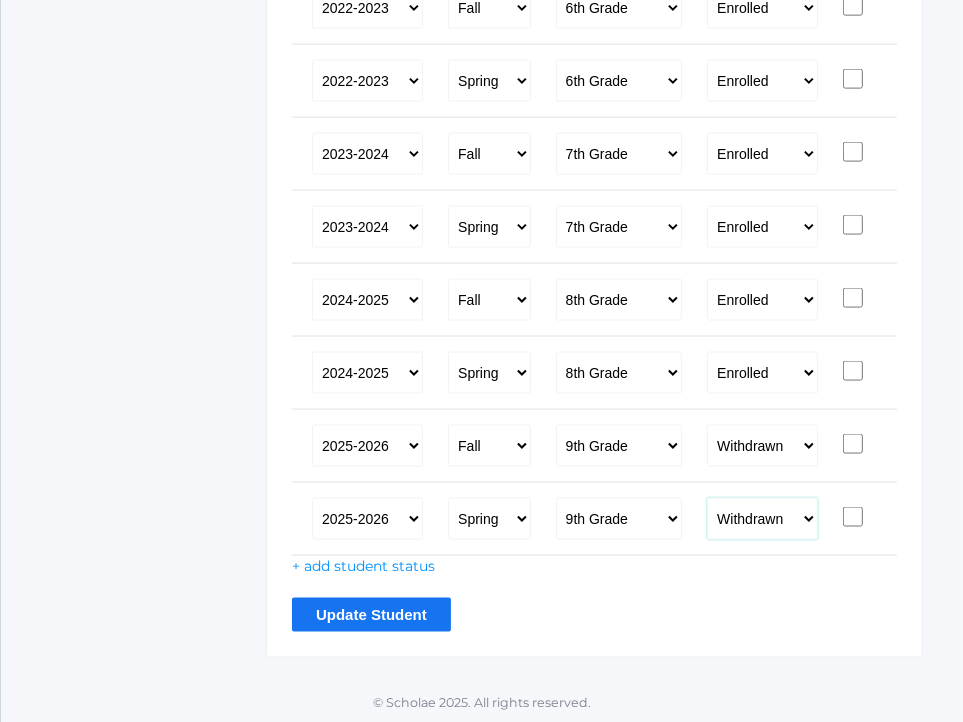 click on "Enrolled
Graduate
Limbo
Withdrawn" at bounding box center [762, 519] 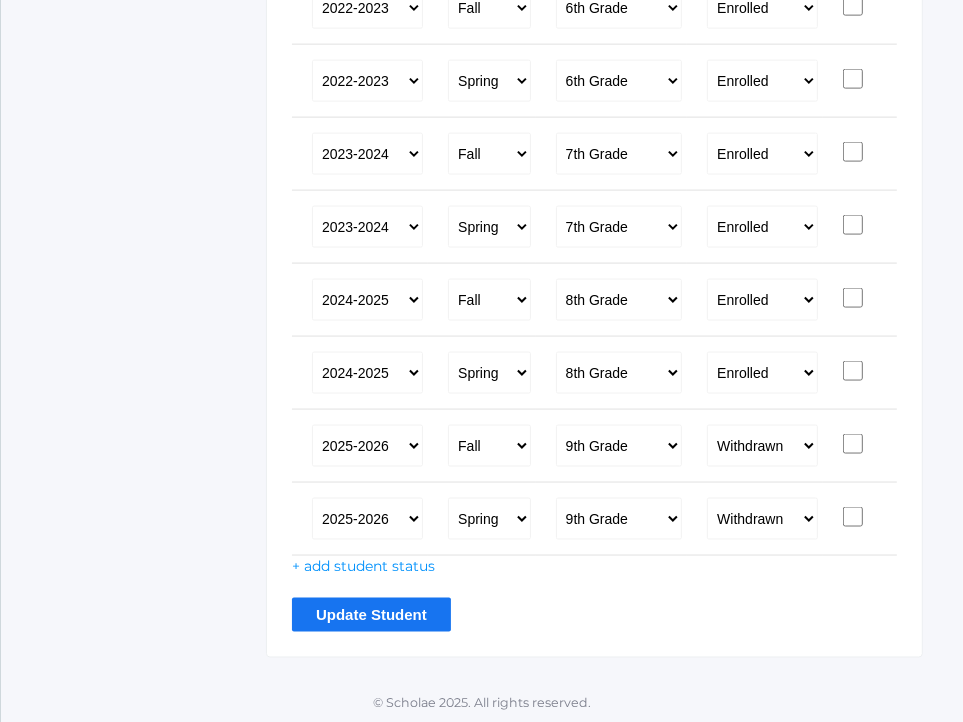 click on "Update Student" at bounding box center (371, 614) 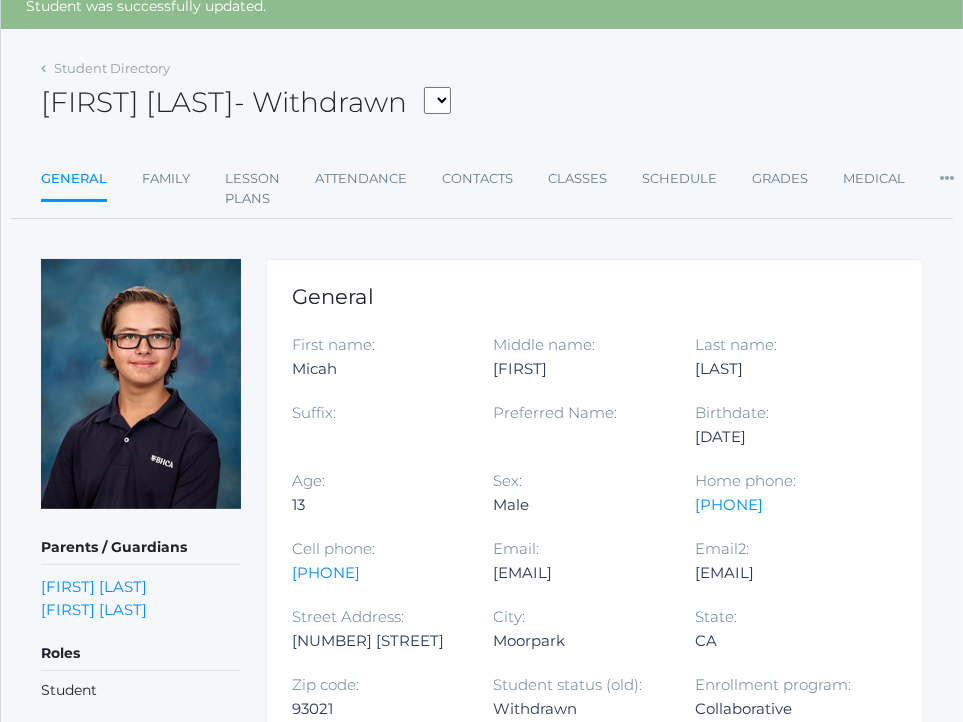 scroll, scrollTop: 79, scrollLeft: 0, axis: vertical 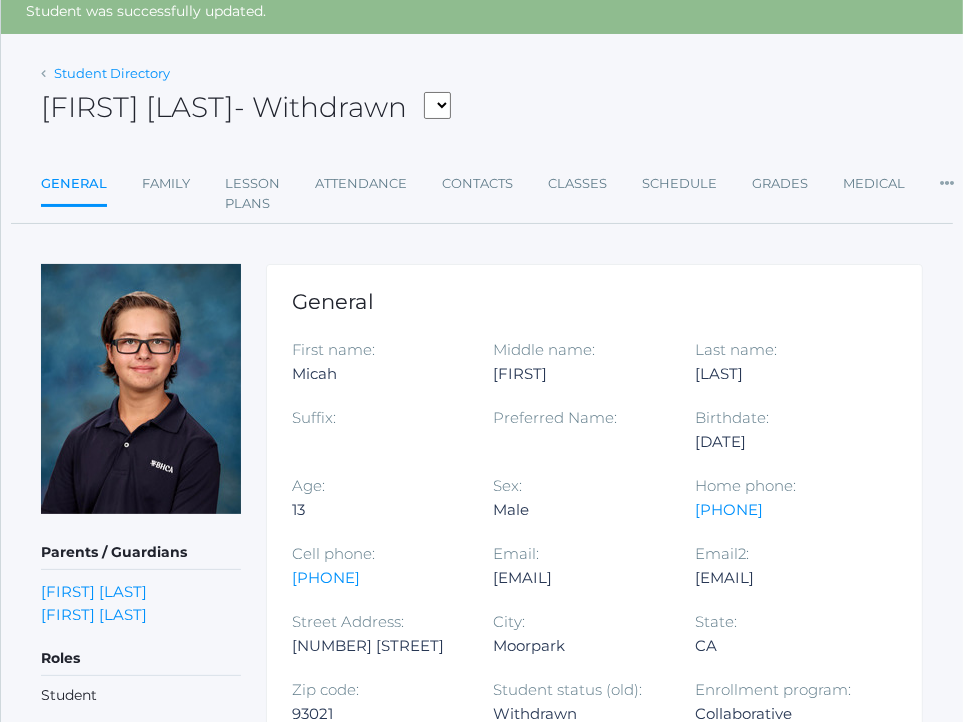 click on "Student Directory" at bounding box center (112, 73) 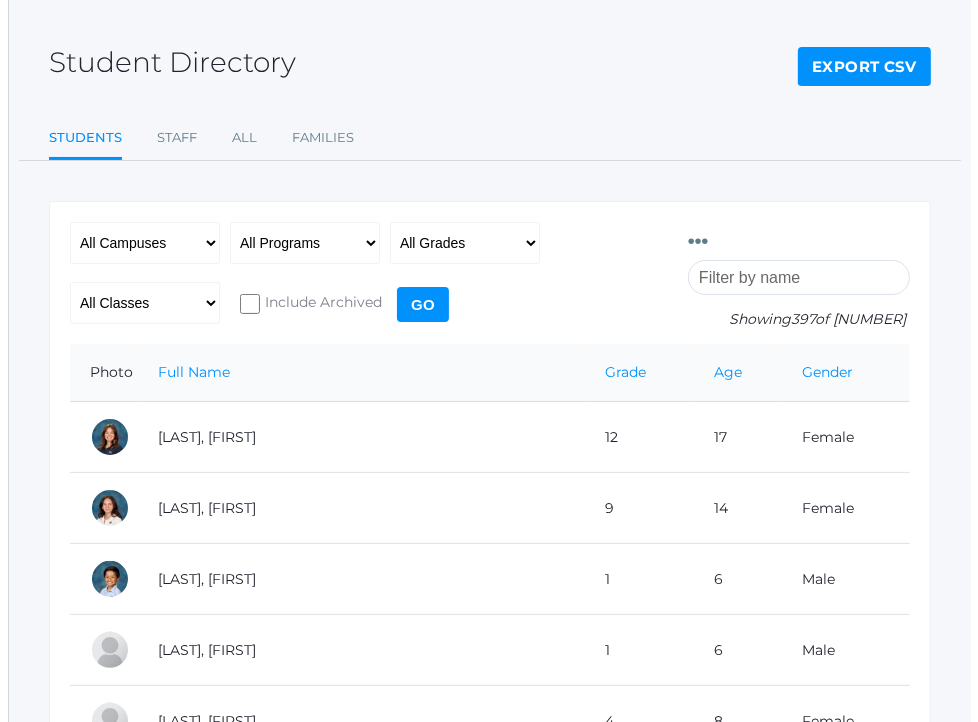 scroll, scrollTop: 0, scrollLeft: 0, axis: both 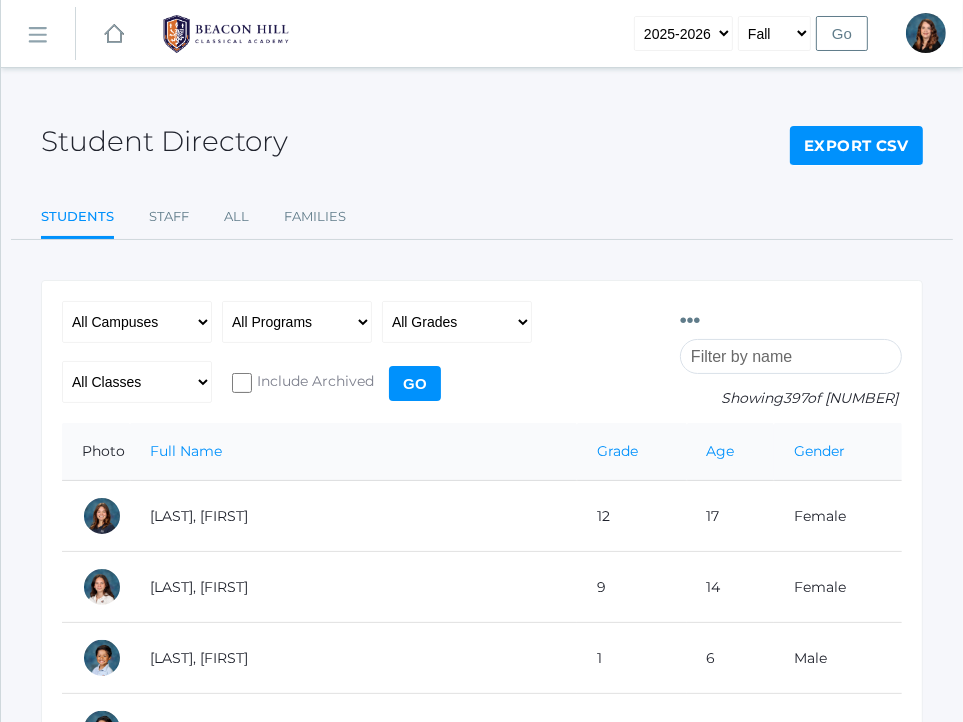 click at bounding box center (791, 356) 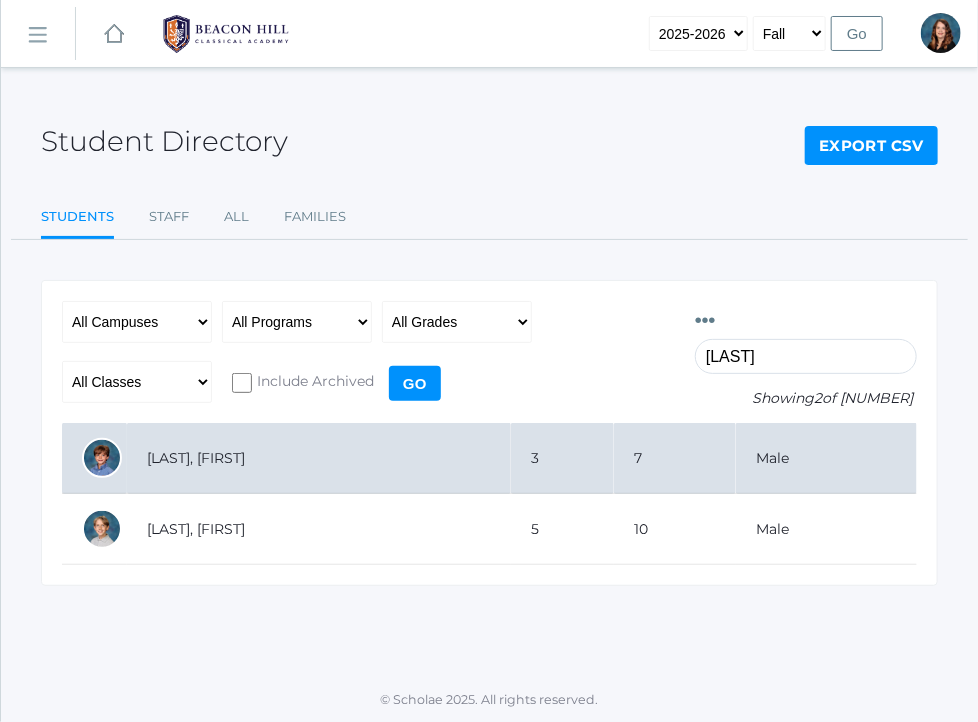 type on "linto" 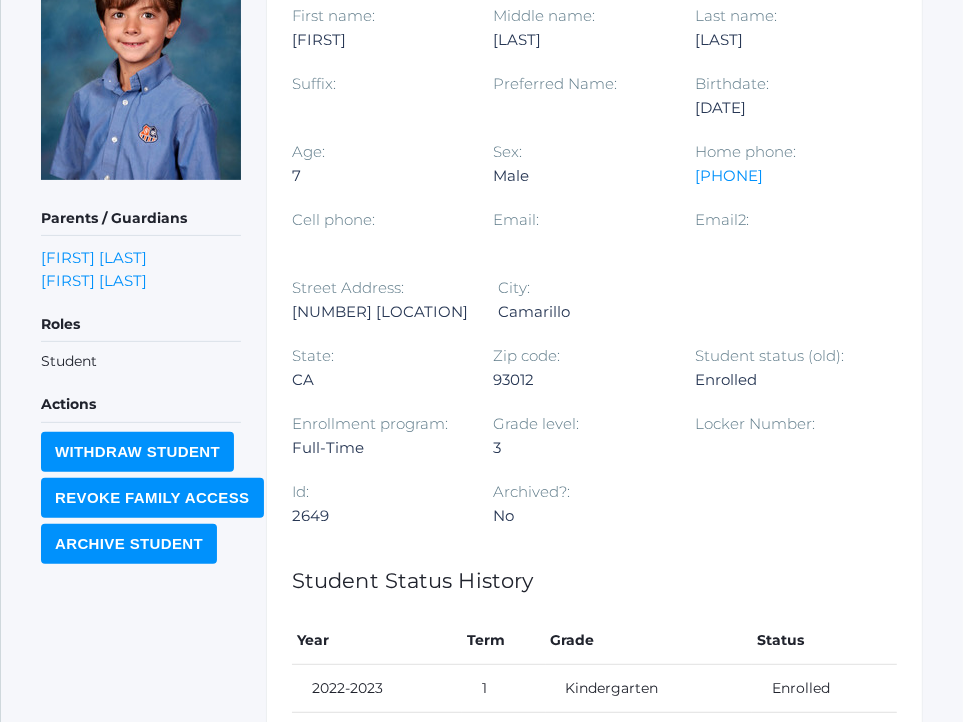 scroll, scrollTop: 807, scrollLeft: 0, axis: vertical 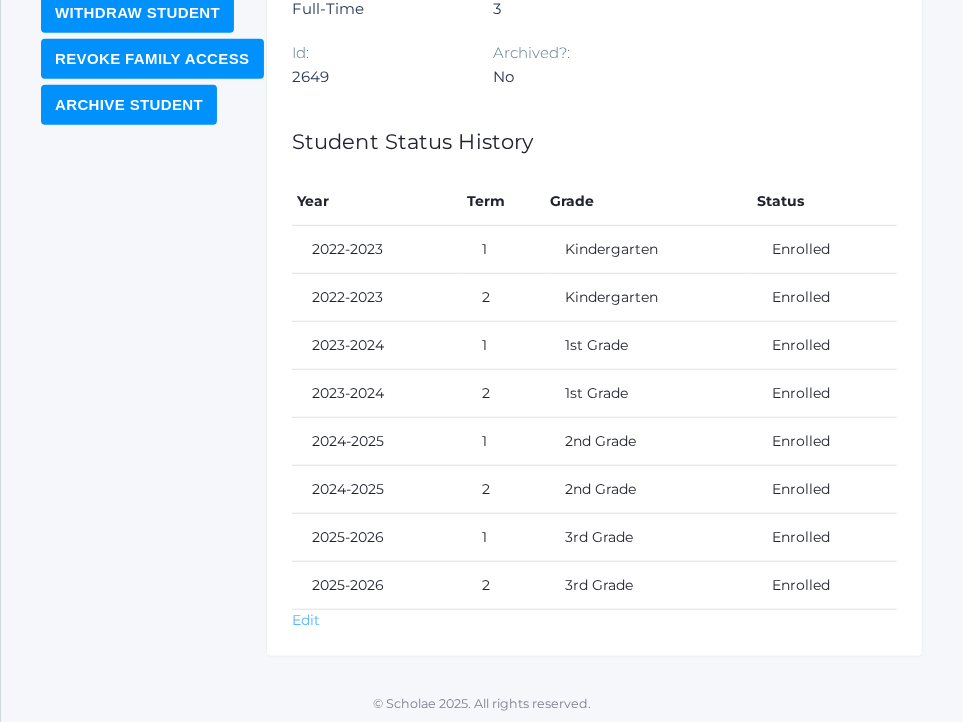 click on "Edit" at bounding box center (306, 620) 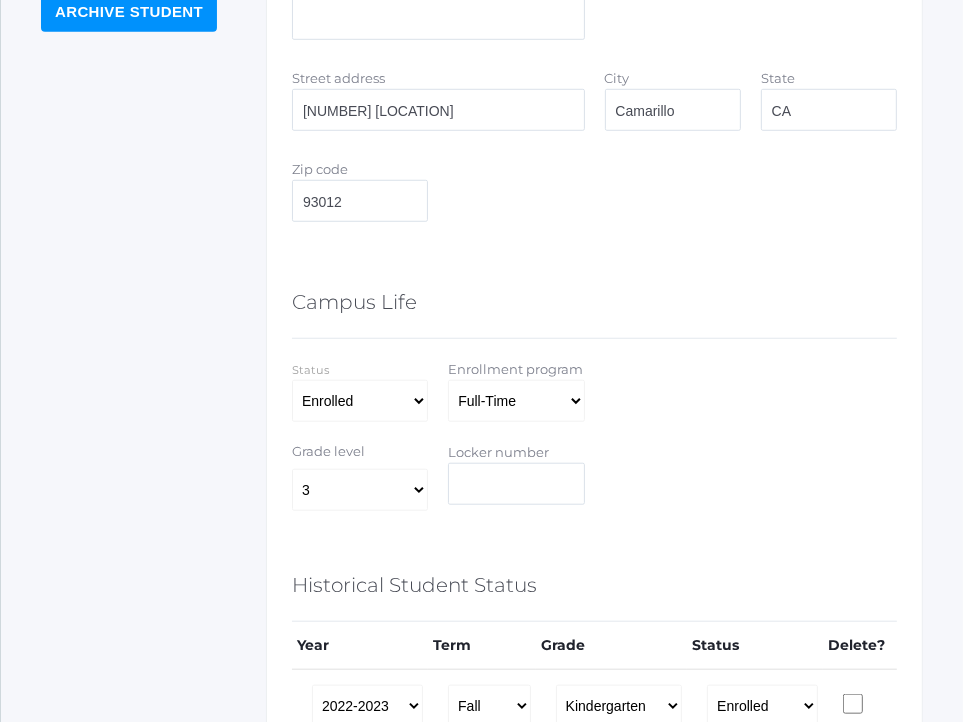 scroll, scrollTop: 904, scrollLeft: 0, axis: vertical 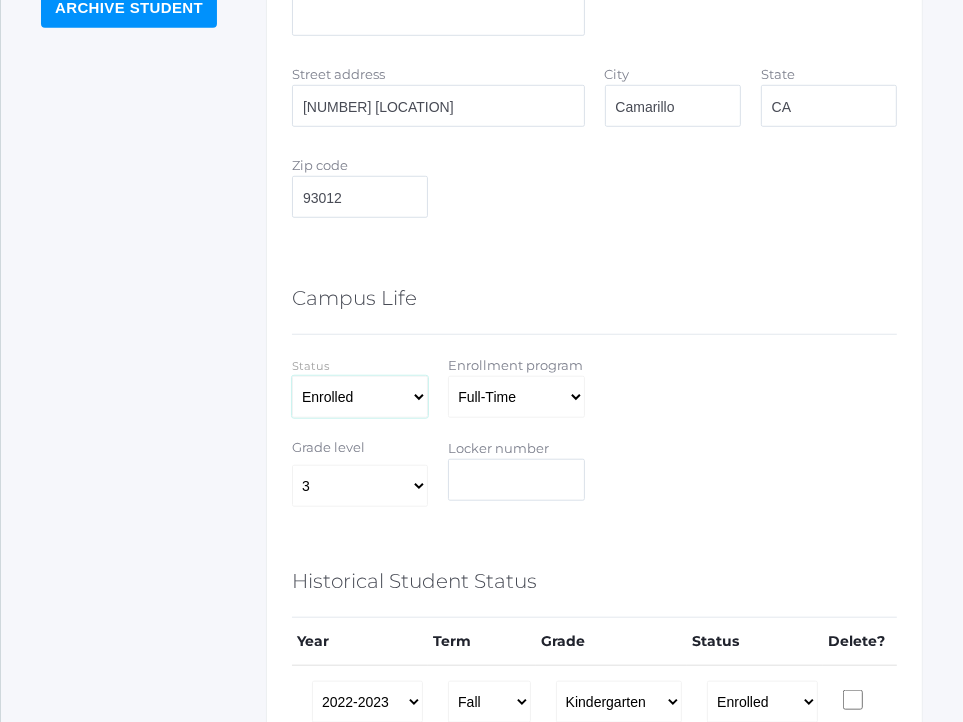 click on "Select
Enrolled
Graduate
Limbo
Withdrawn" at bounding box center [360, 397] 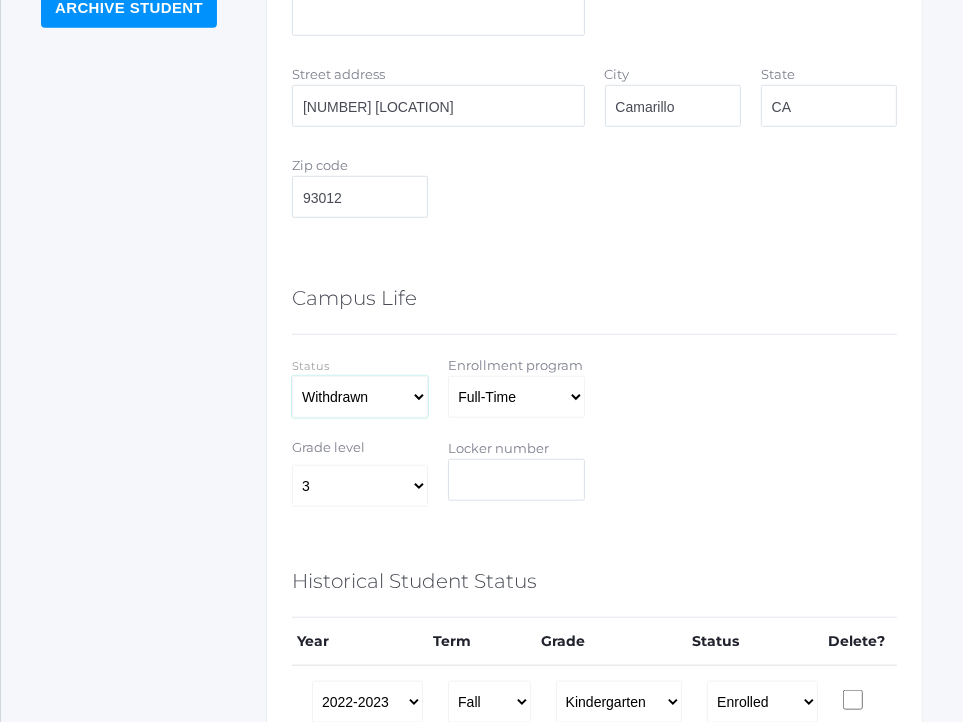 click on "Select
Enrolled
Graduate
Limbo
Withdrawn" at bounding box center [360, 397] 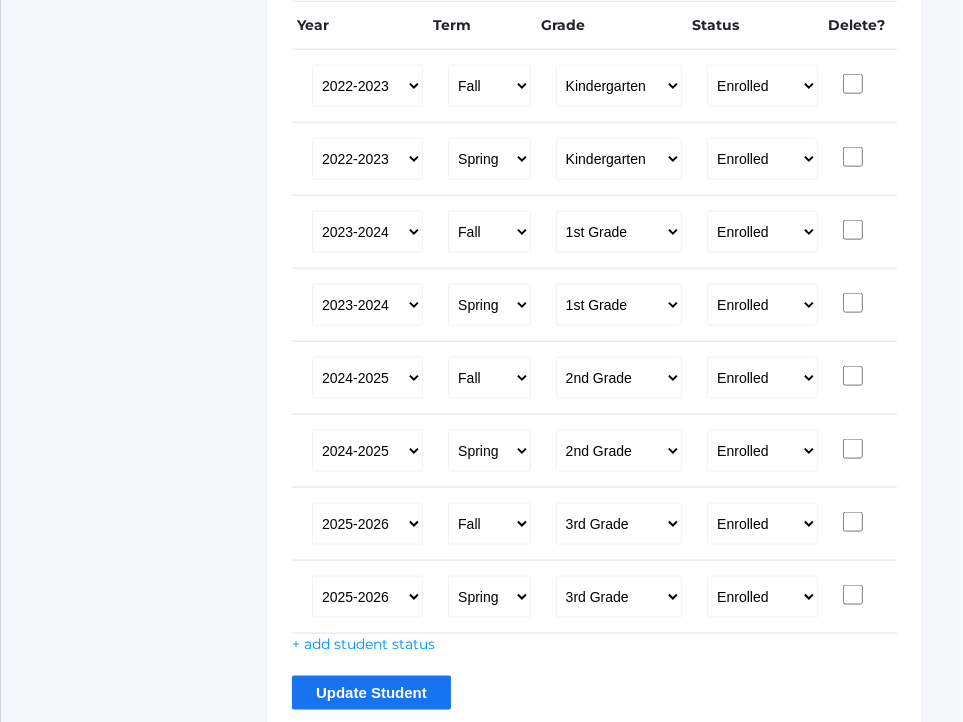 scroll, scrollTop: 1598, scrollLeft: 0, axis: vertical 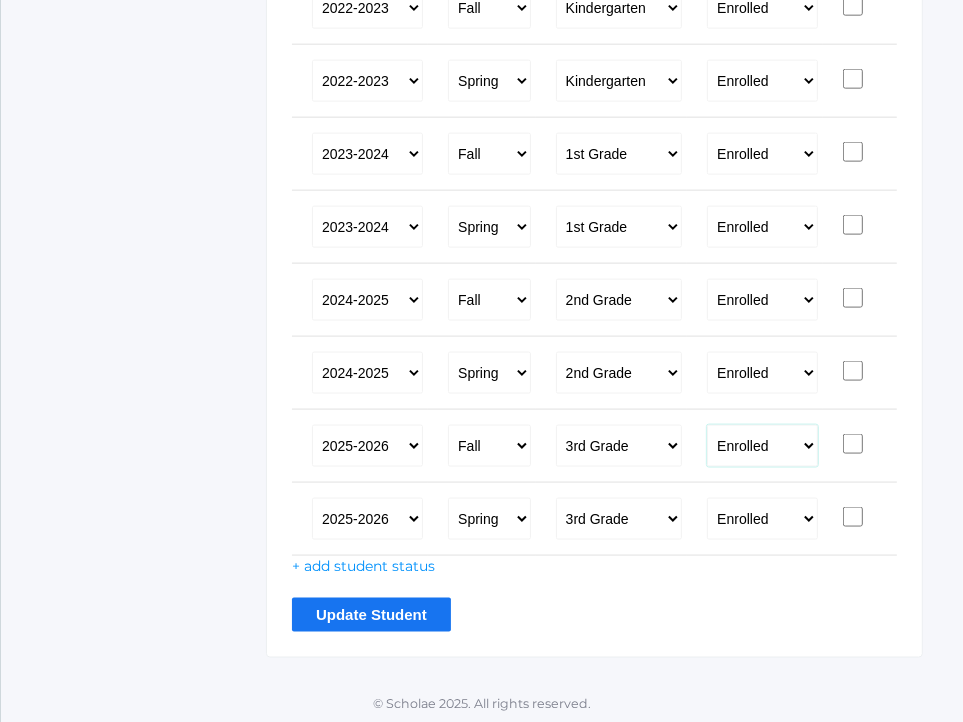 click on "Enrolled
Graduate
Limbo
Withdrawn" at bounding box center [762, 446] 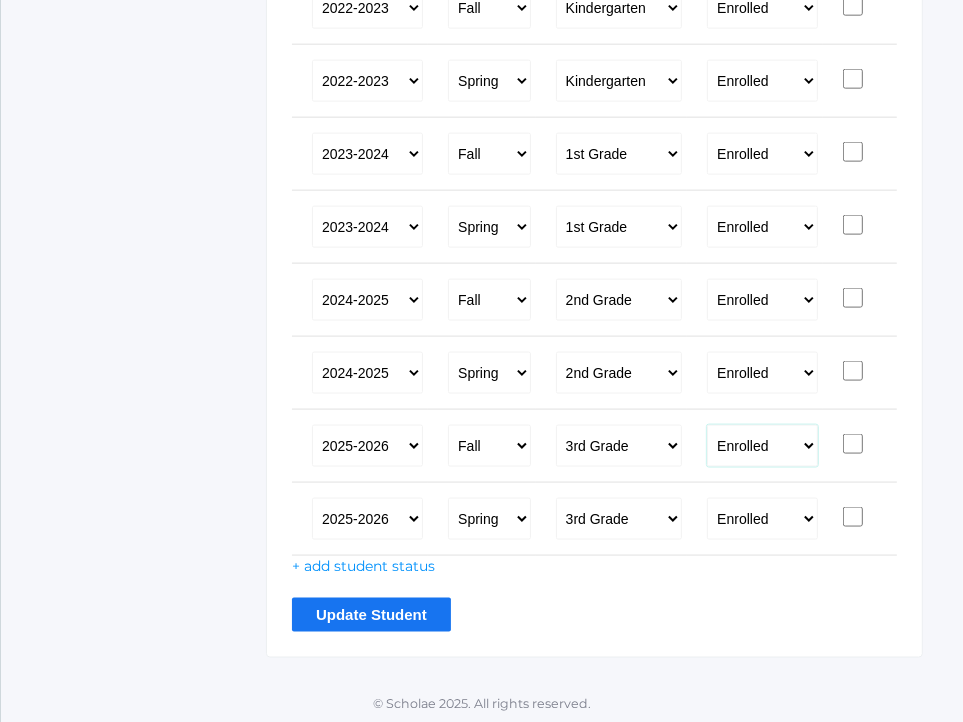 select on "Withdrawn" 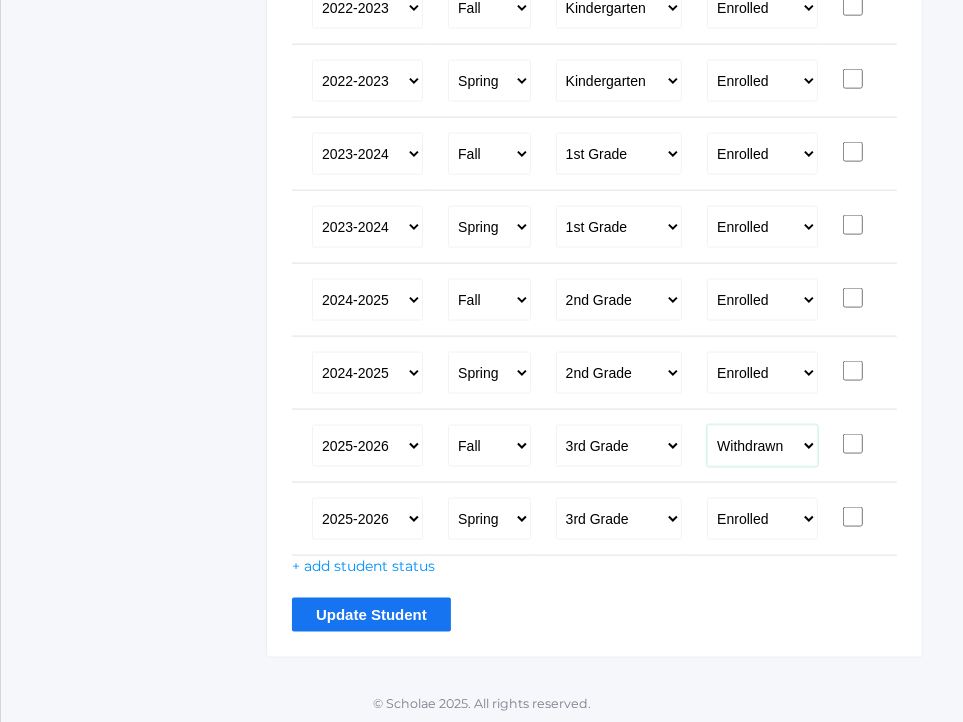click on "Enrolled
Graduate
Limbo
Withdrawn" at bounding box center [762, 446] 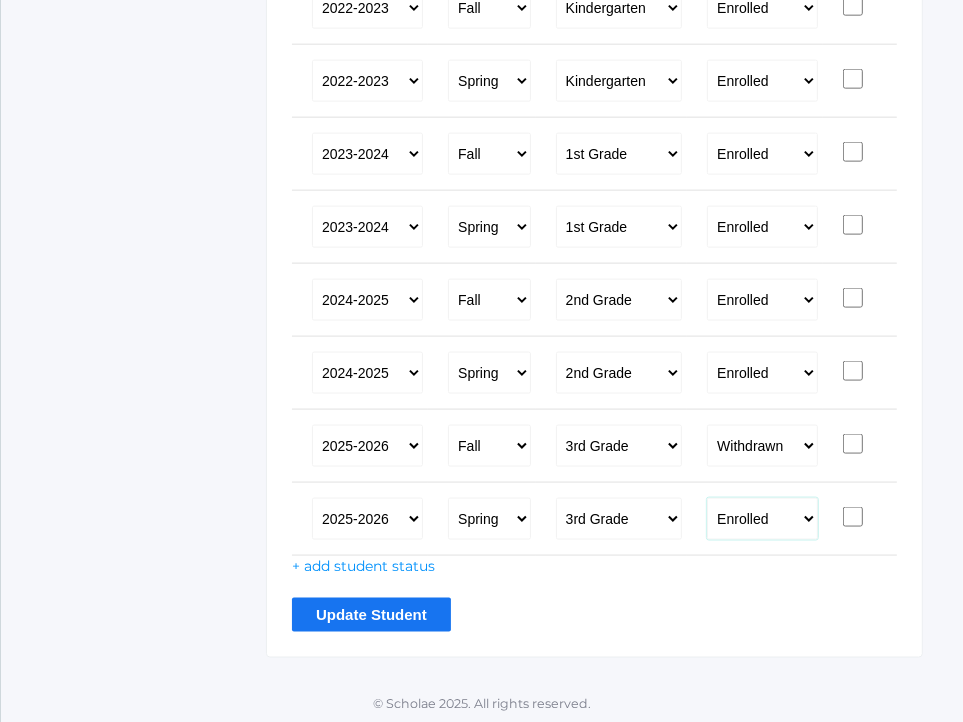 click on "Enrolled
Graduate
Limbo
Withdrawn" at bounding box center (762, 519) 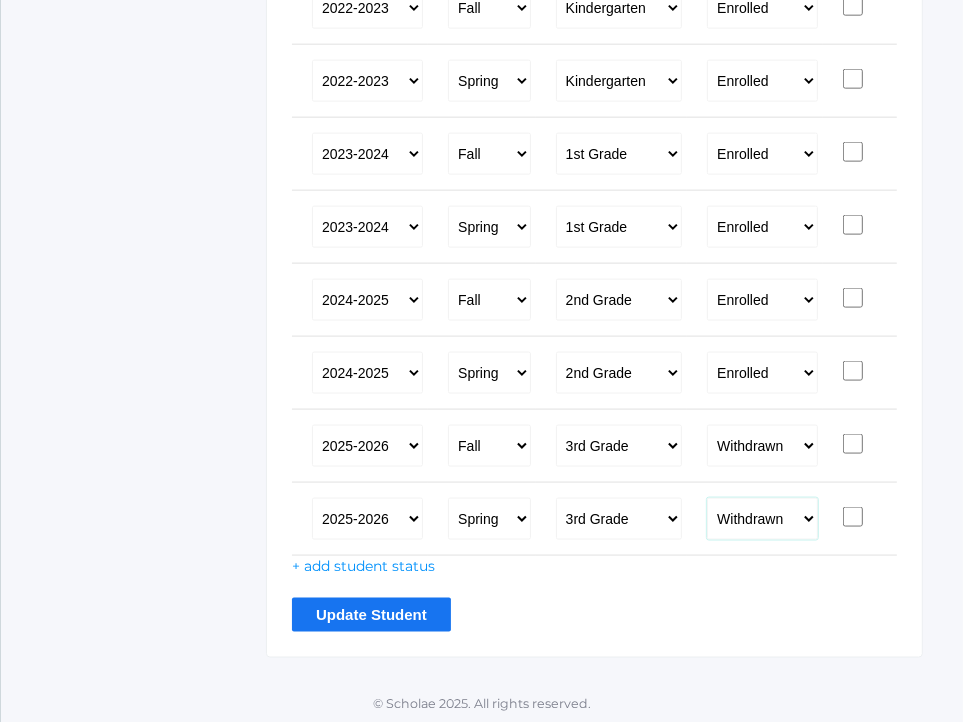 click on "Enrolled
Graduate
Limbo
Withdrawn" at bounding box center (762, 519) 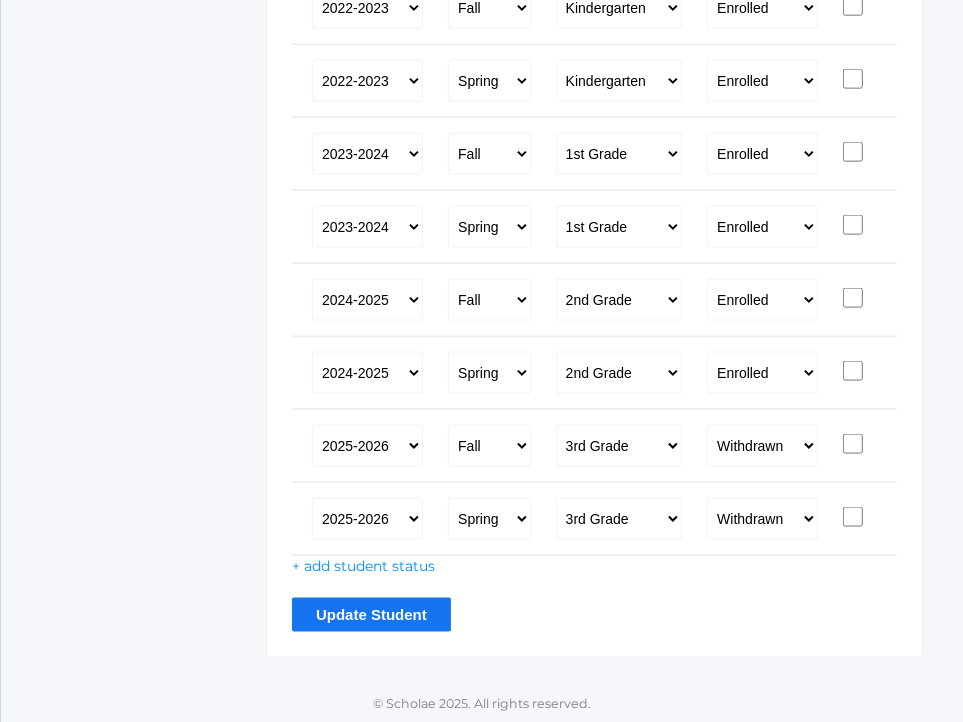 click on "Update Student" at bounding box center (371, 614) 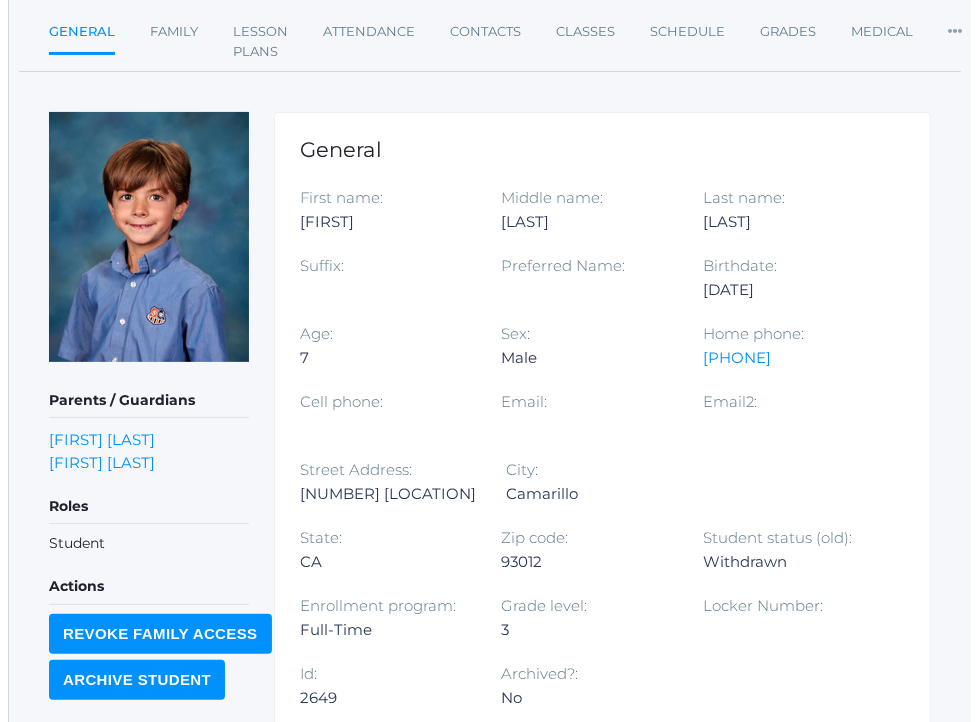 scroll, scrollTop: 0, scrollLeft: 0, axis: both 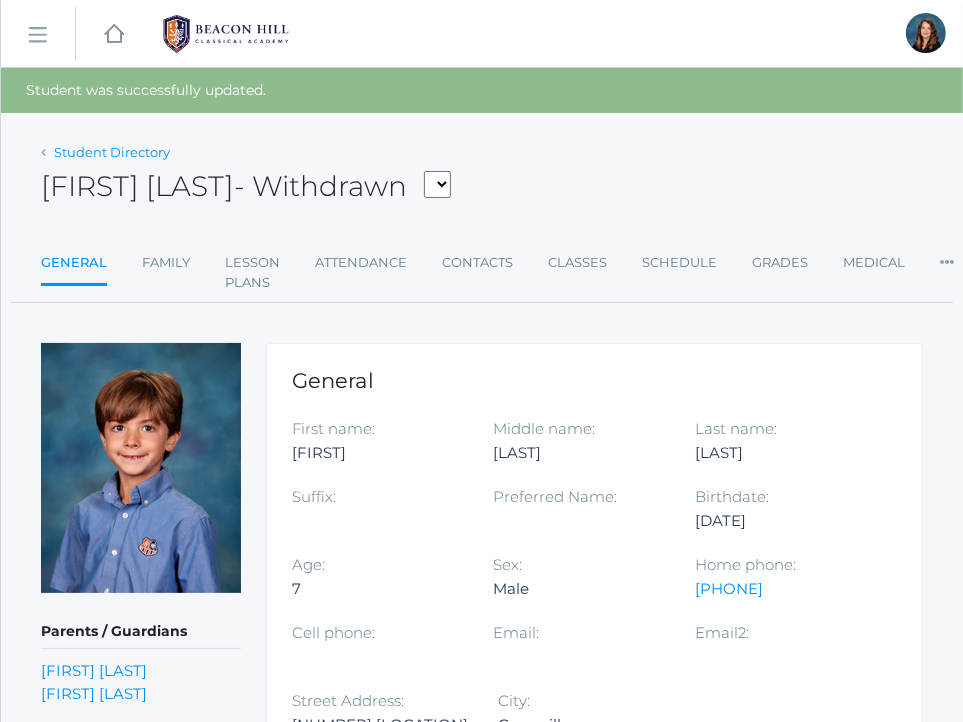 click on "Student Directory" at bounding box center (112, 152) 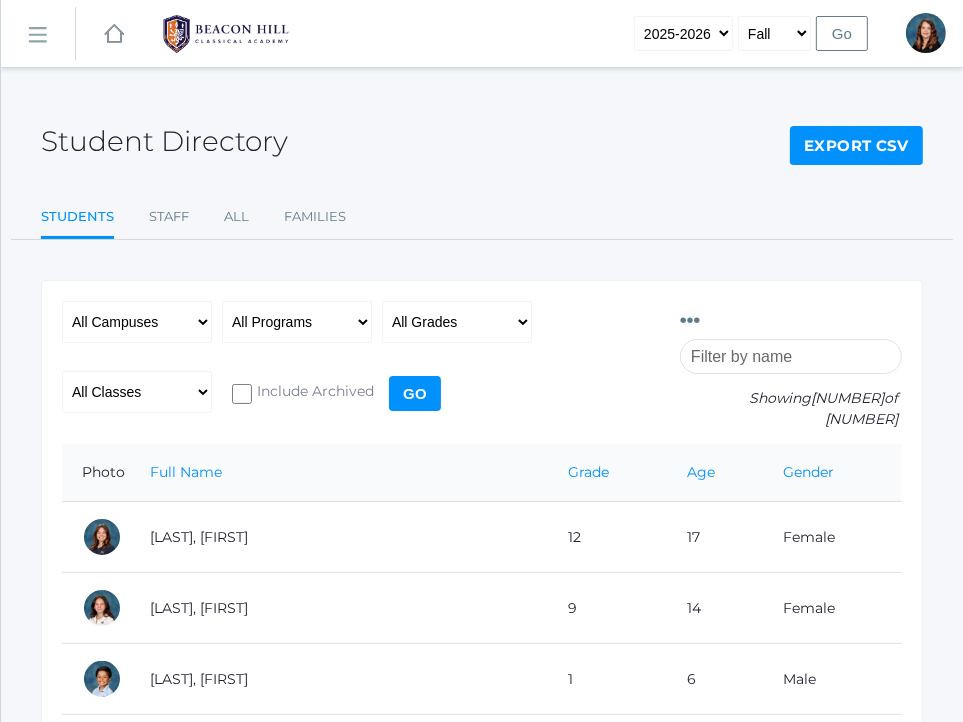 click at bounding box center (791, 356) 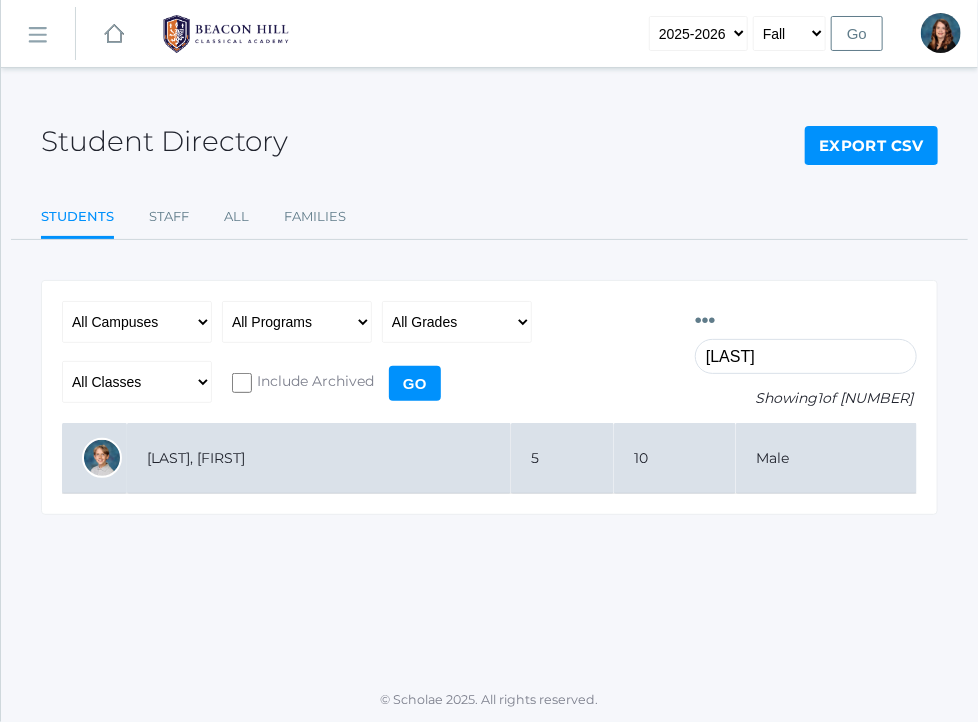 type on "linto" 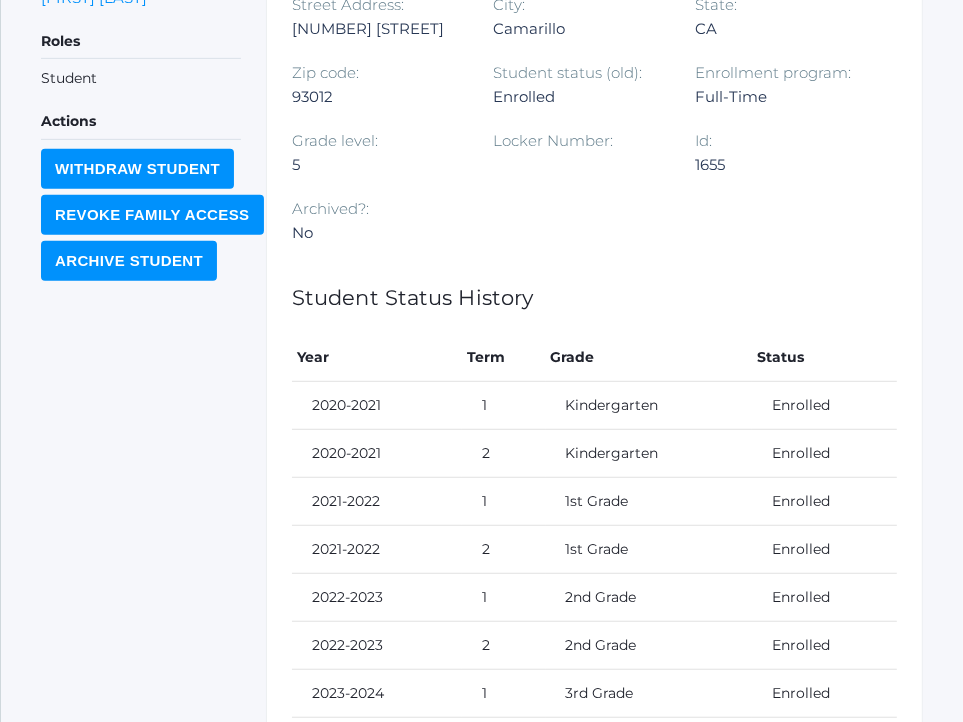 scroll, scrollTop: 998, scrollLeft: 0, axis: vertical 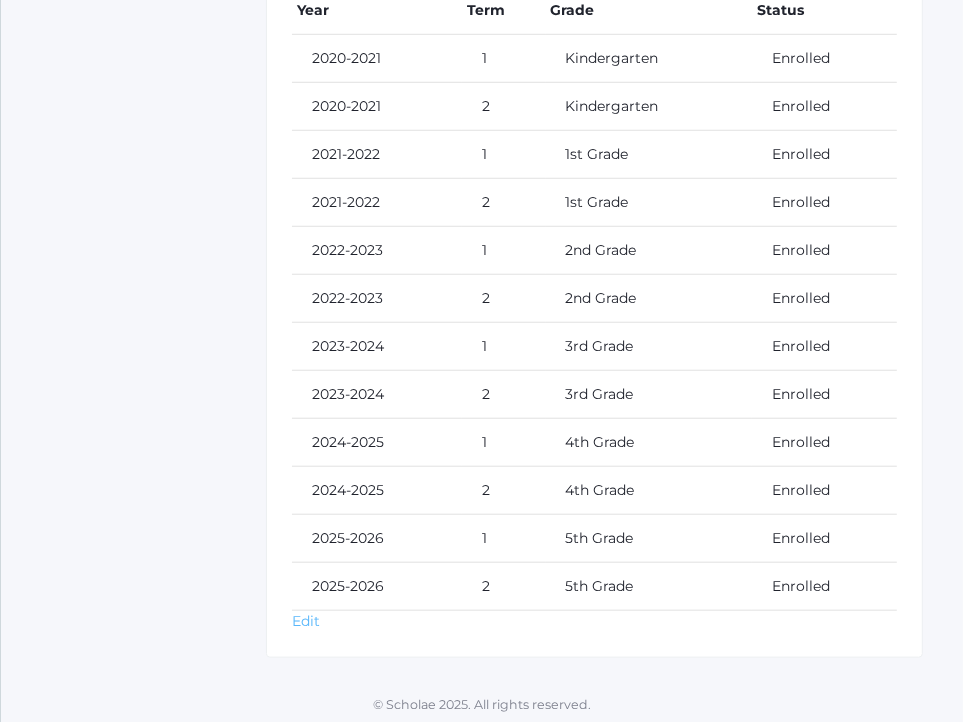 click on "Edit" at bounding box center (306, 621) 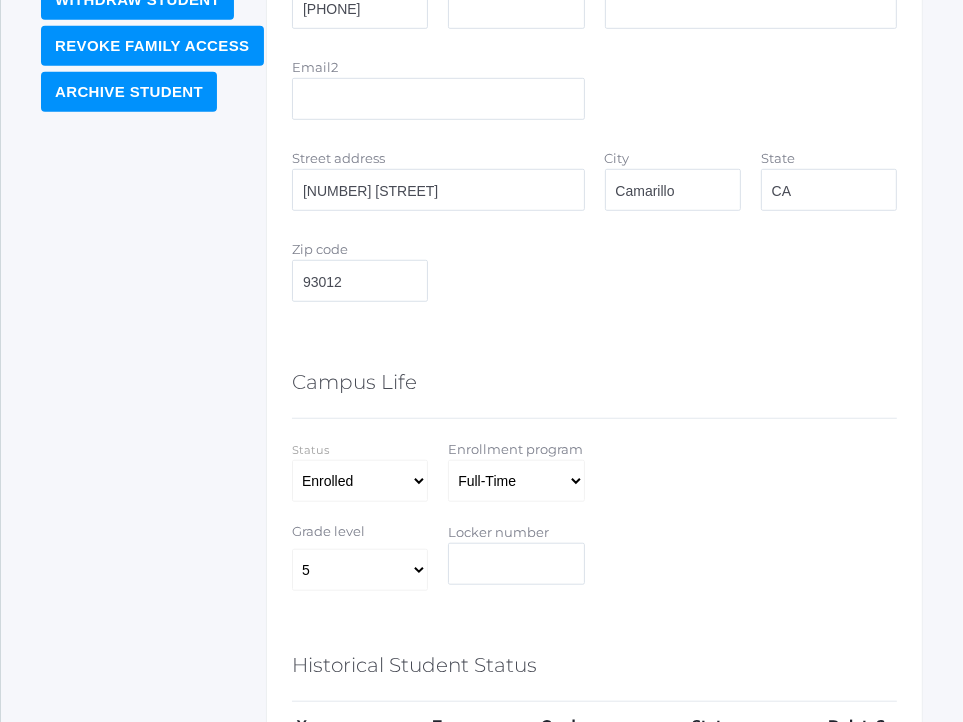 scroll, scrollTop: 840, scrollLeft: 0, axis: vertical 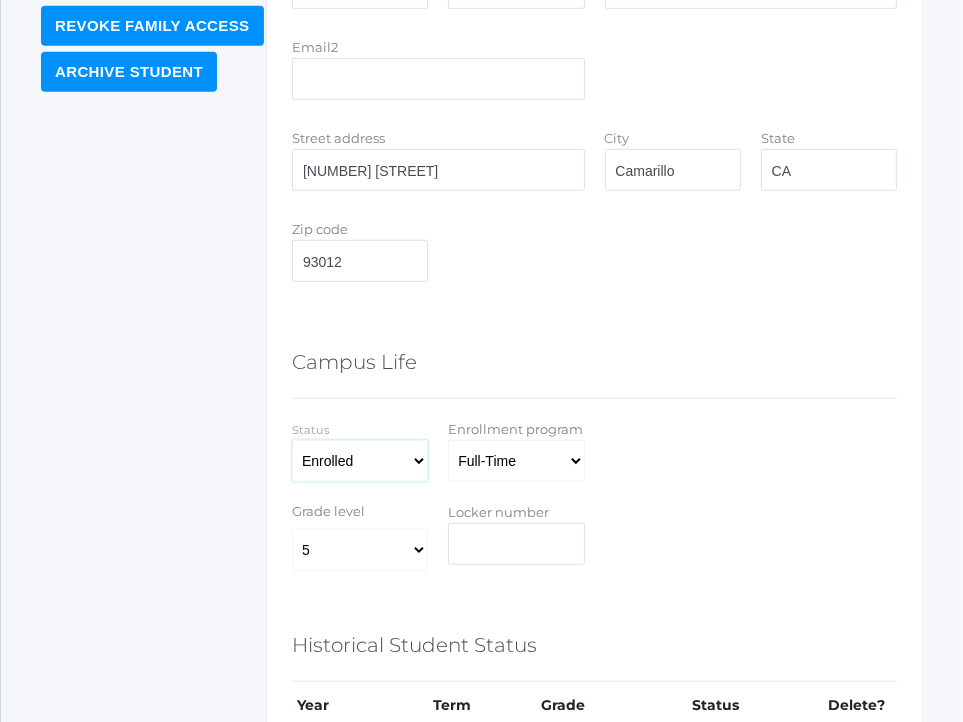 click on "Select
Enrolled
Graduate
Limbo
Withdrawn" at bounding box center (360, 461) 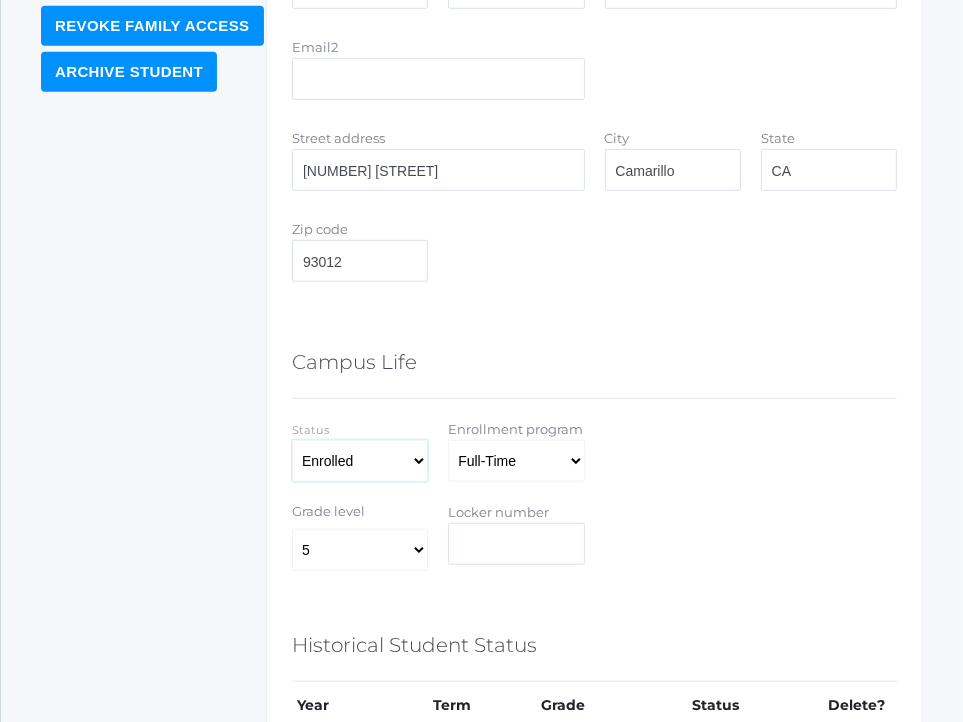 select on "Withdrawn" 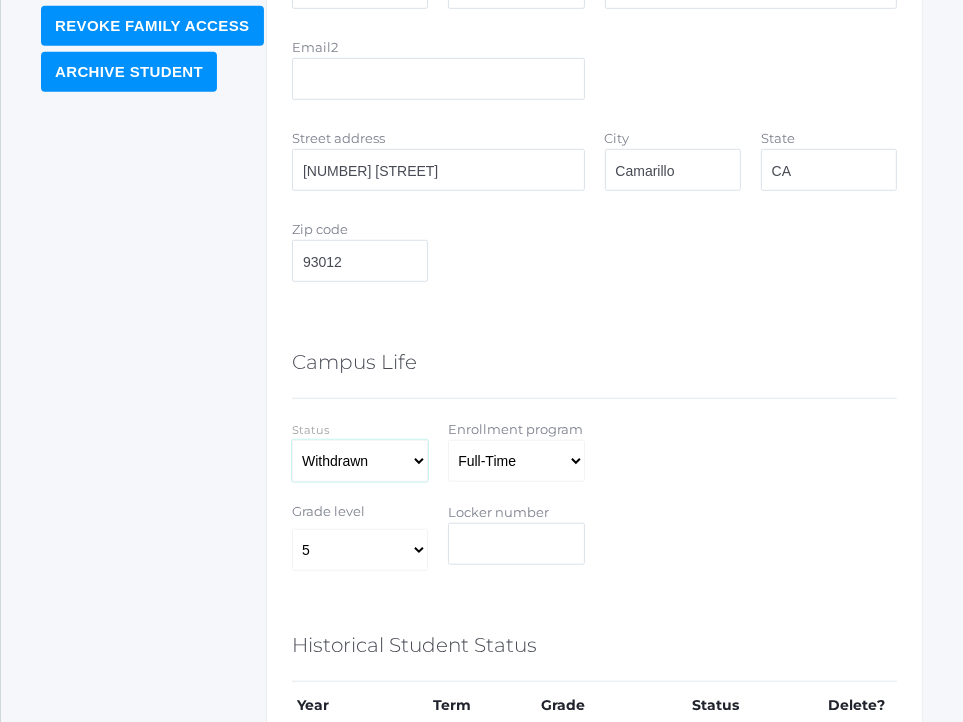 click on "Select
Enrolled
Graduate
Limbo
Withdrawn" at bounding box center [360, 461] 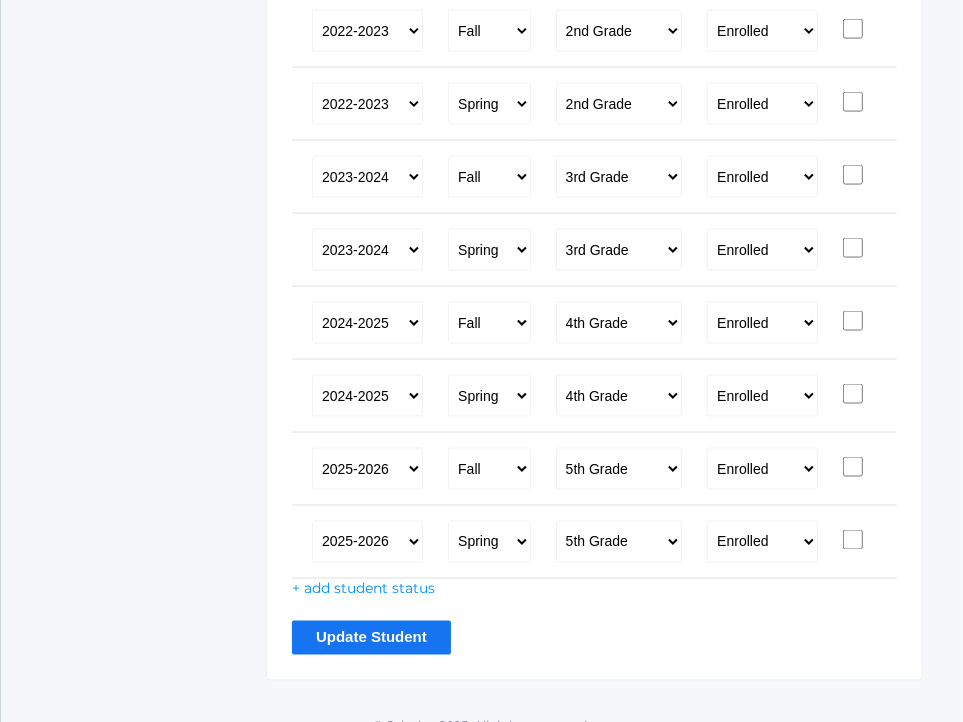 scroll, scrollTop: 1889, scrollLeft: 0, axis: vertical 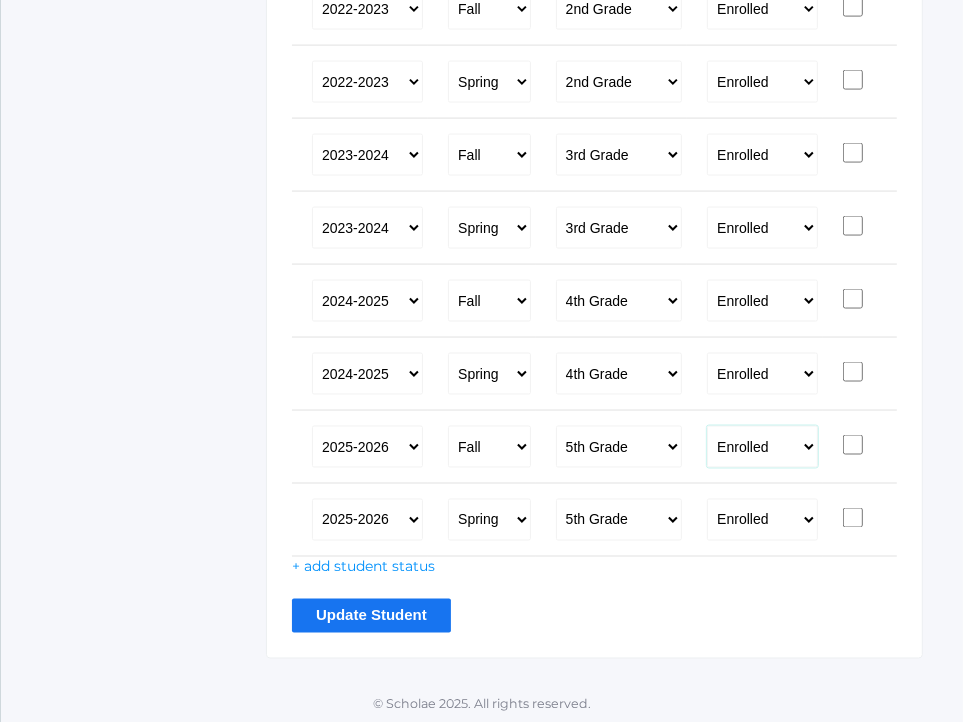 click on "Enrolled
Graduate
Limbo
Withdrawn" at bounding box center (762, 447) 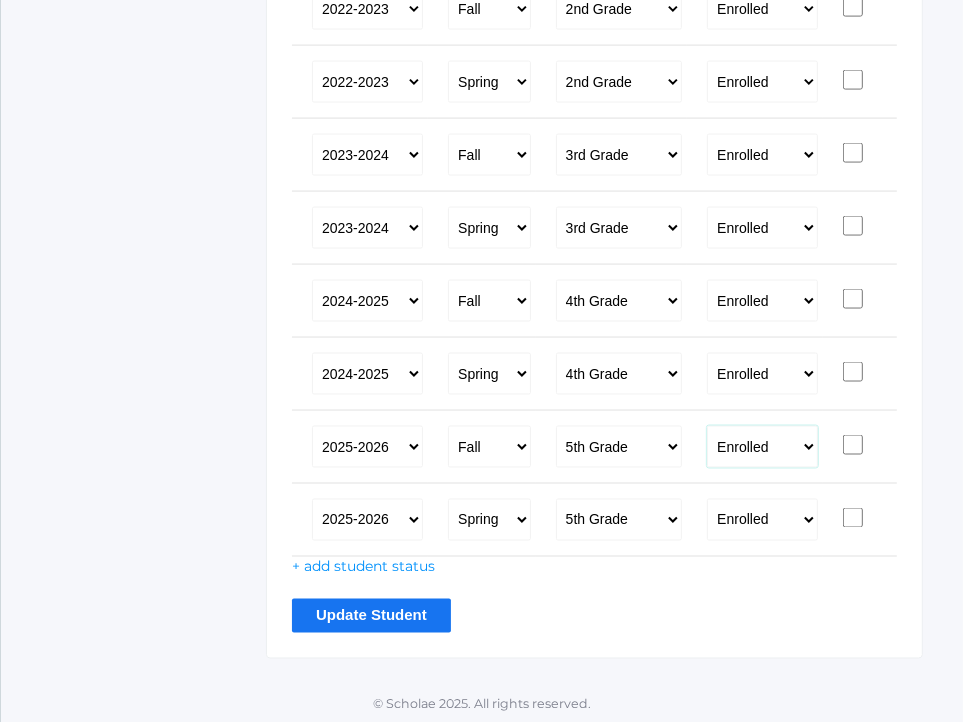 select on "Withdrawn" 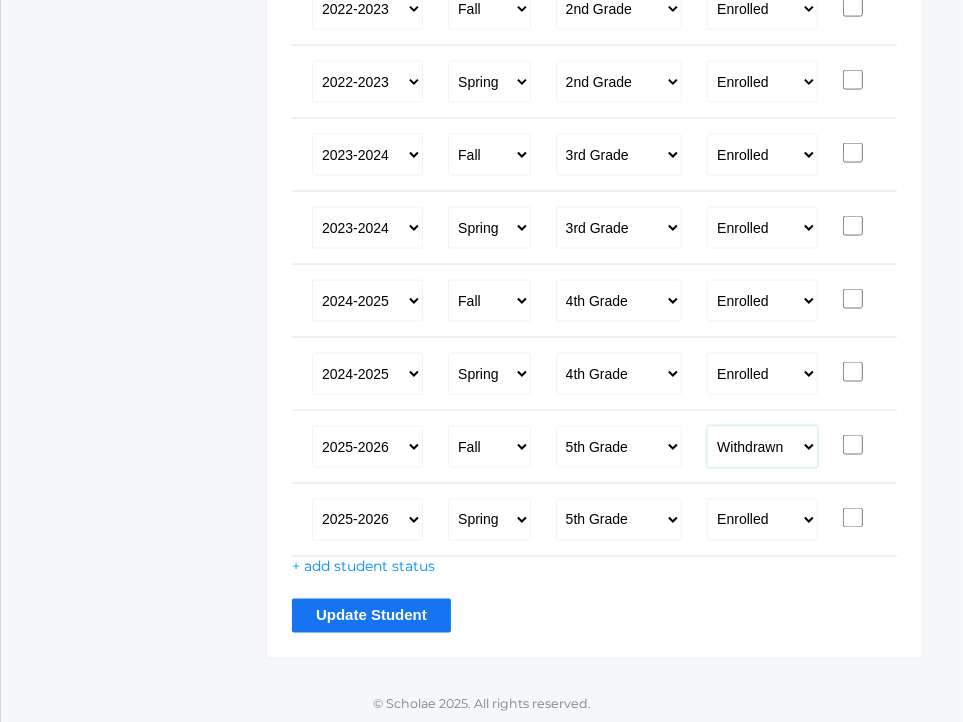 click on "Enrolled
Graduate
Limbo
Withdrawn" at bounding box center (762, 447) 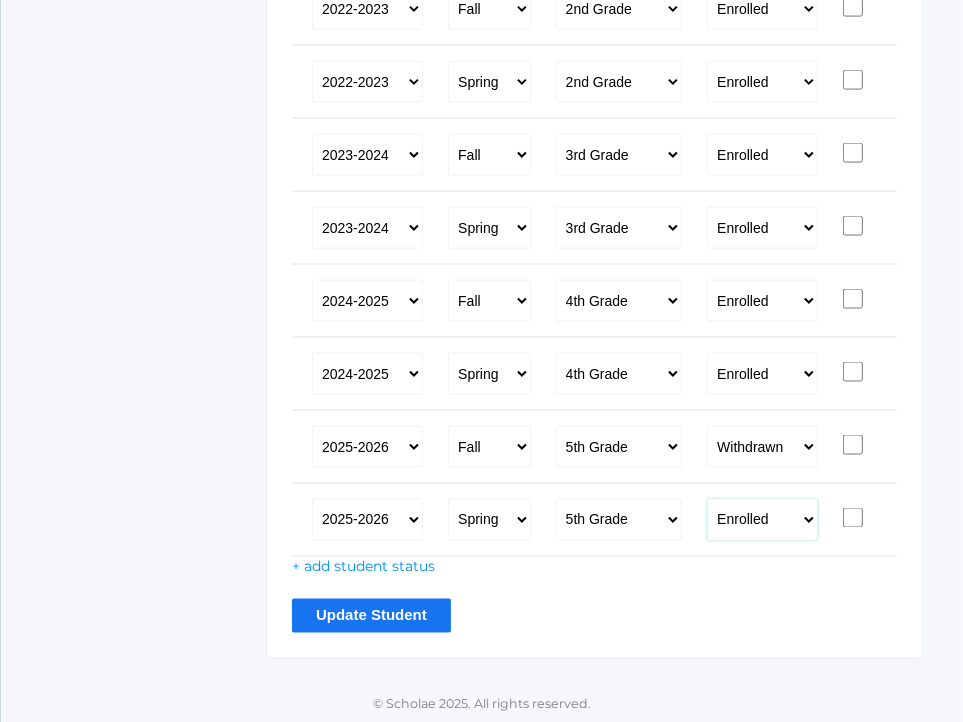 click on "Enrolled
Graduate
Limbo
Withdrawn" at bounding box center (762, 520) 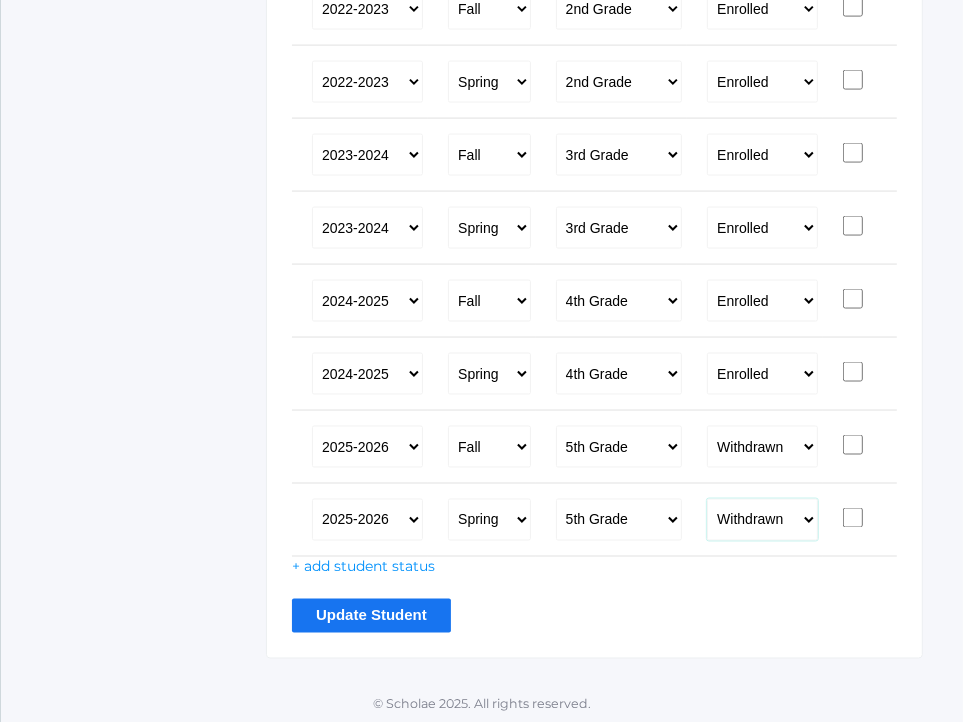 click on "Enrolled
Graduate
Limbo
Withdrawn" at bounding box center [762, 520] 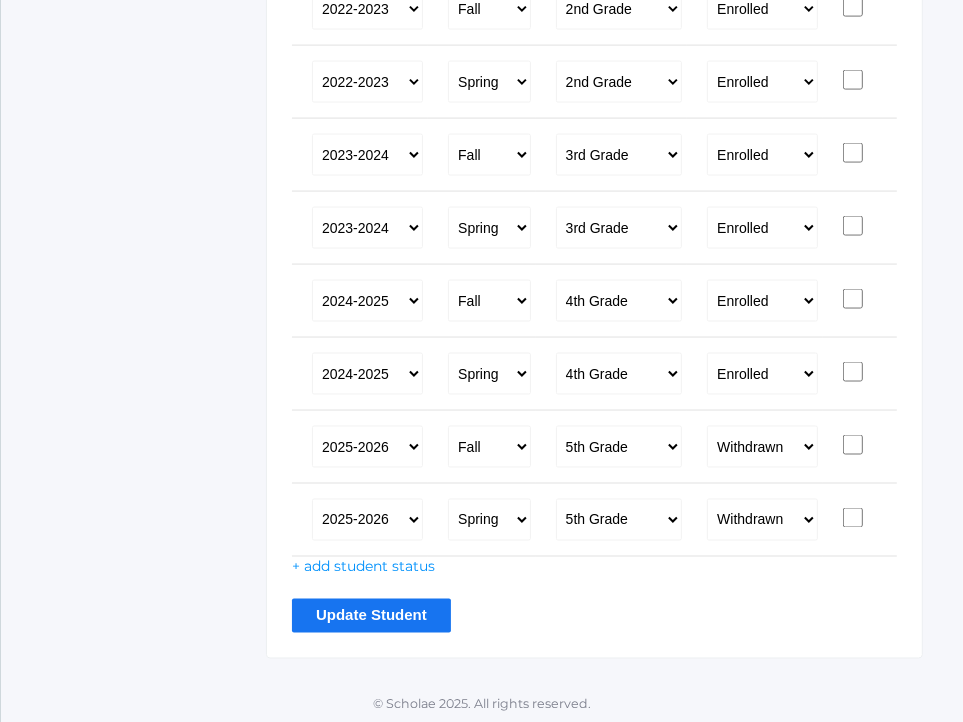 click on "Update Student" at bounding box center (371, 615) 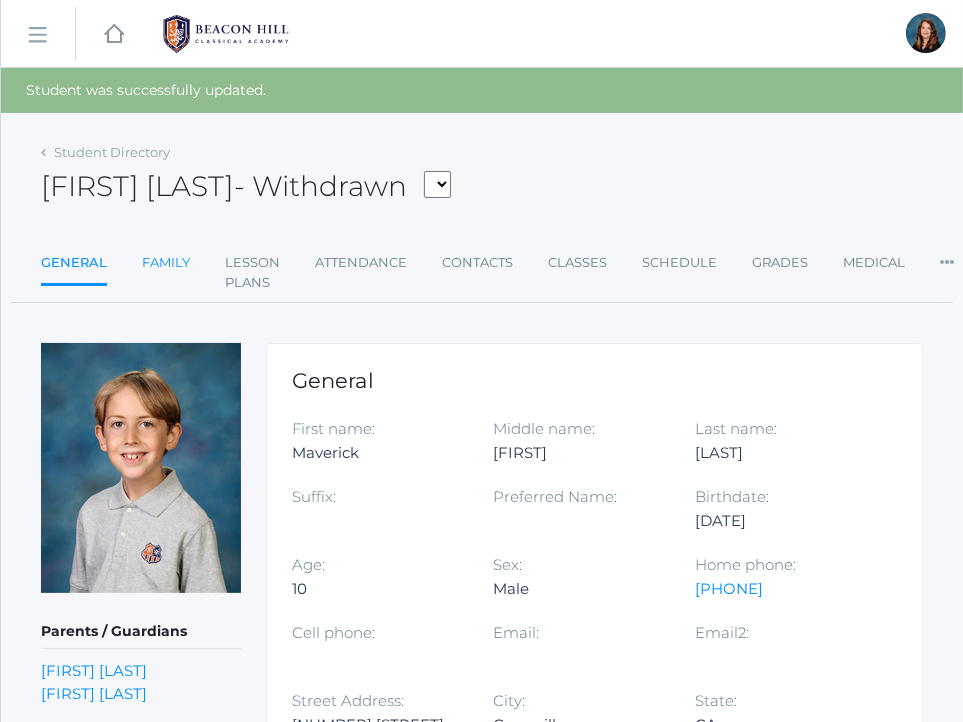 scroll, scrollTop: 0, scrollLeft: 0, axis: both 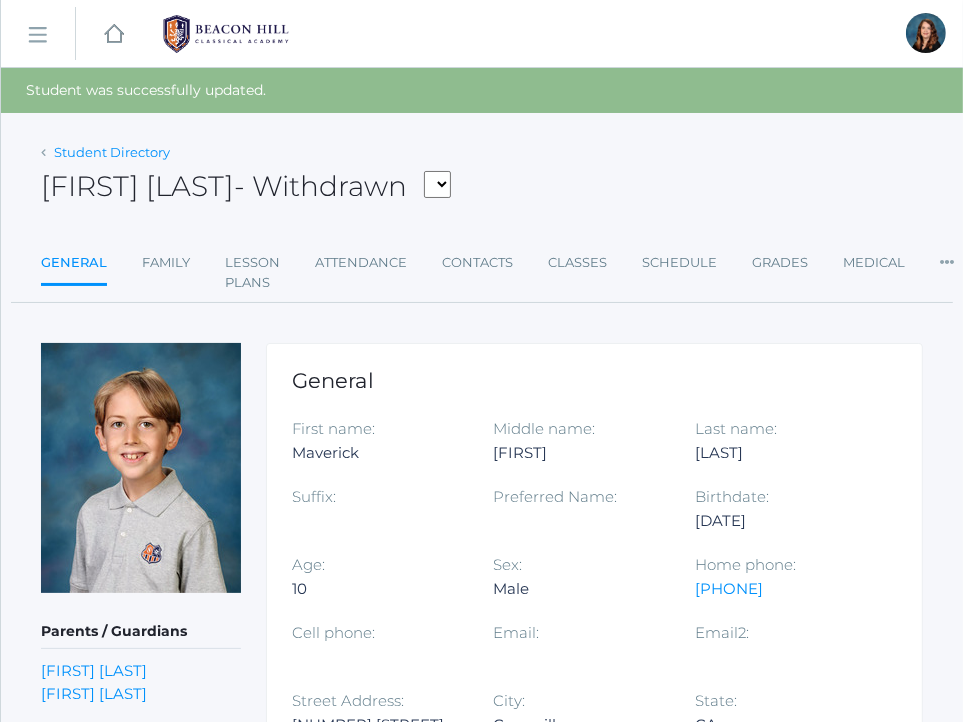 click on "Student Directory" at bounding box center [112, 152] 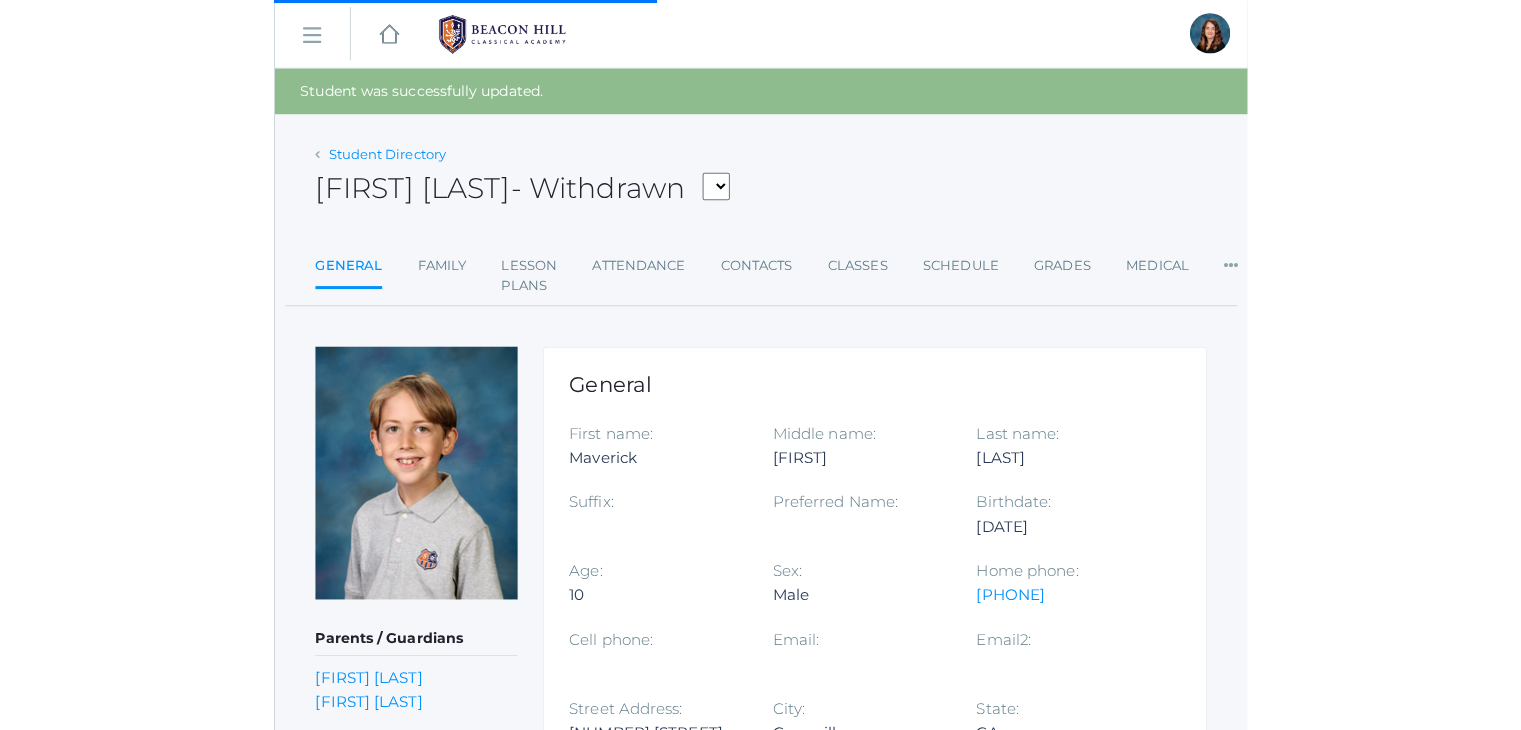 scroll, scrollTop: 0, scrollLeft: 0, axis: both 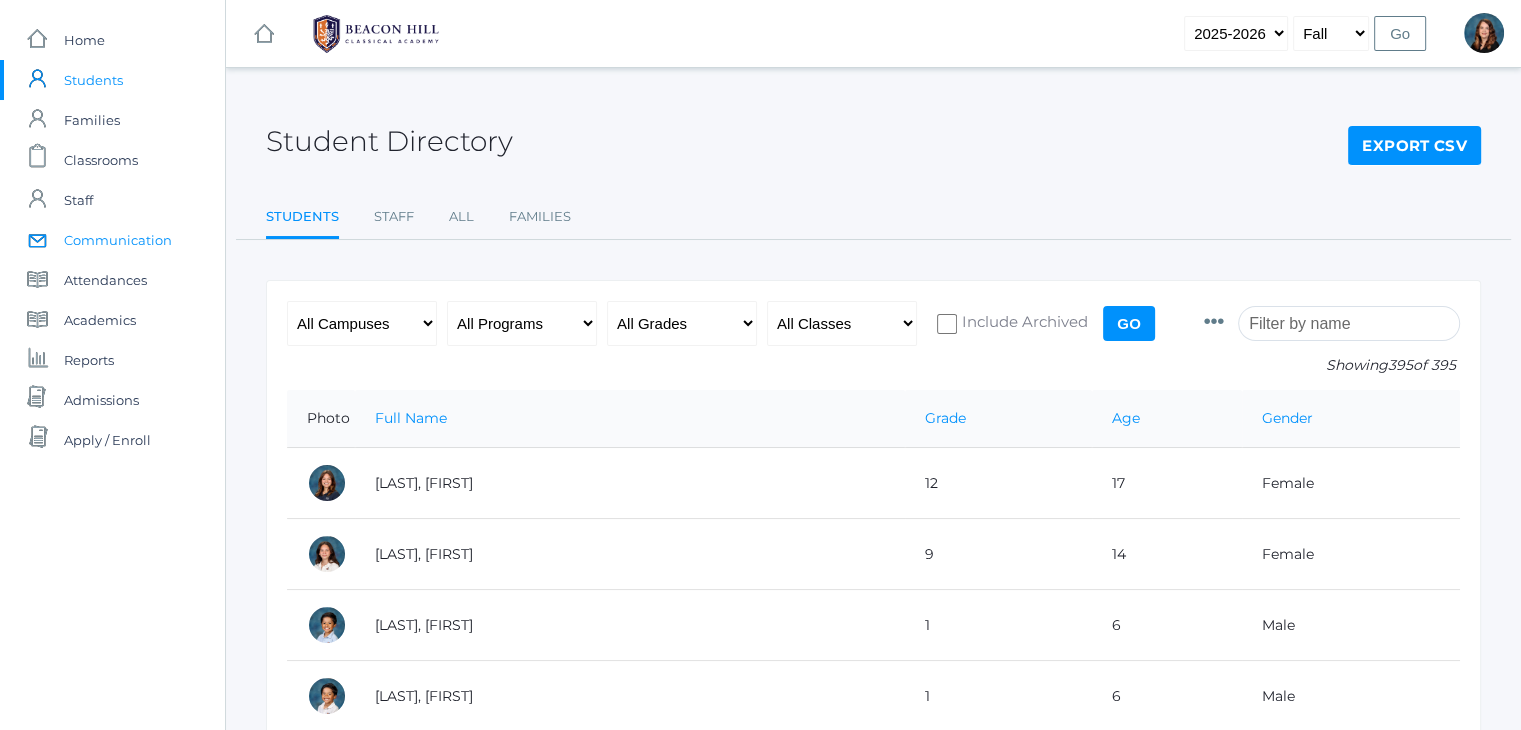 click on "Communication" at bounding box center (118, 240) 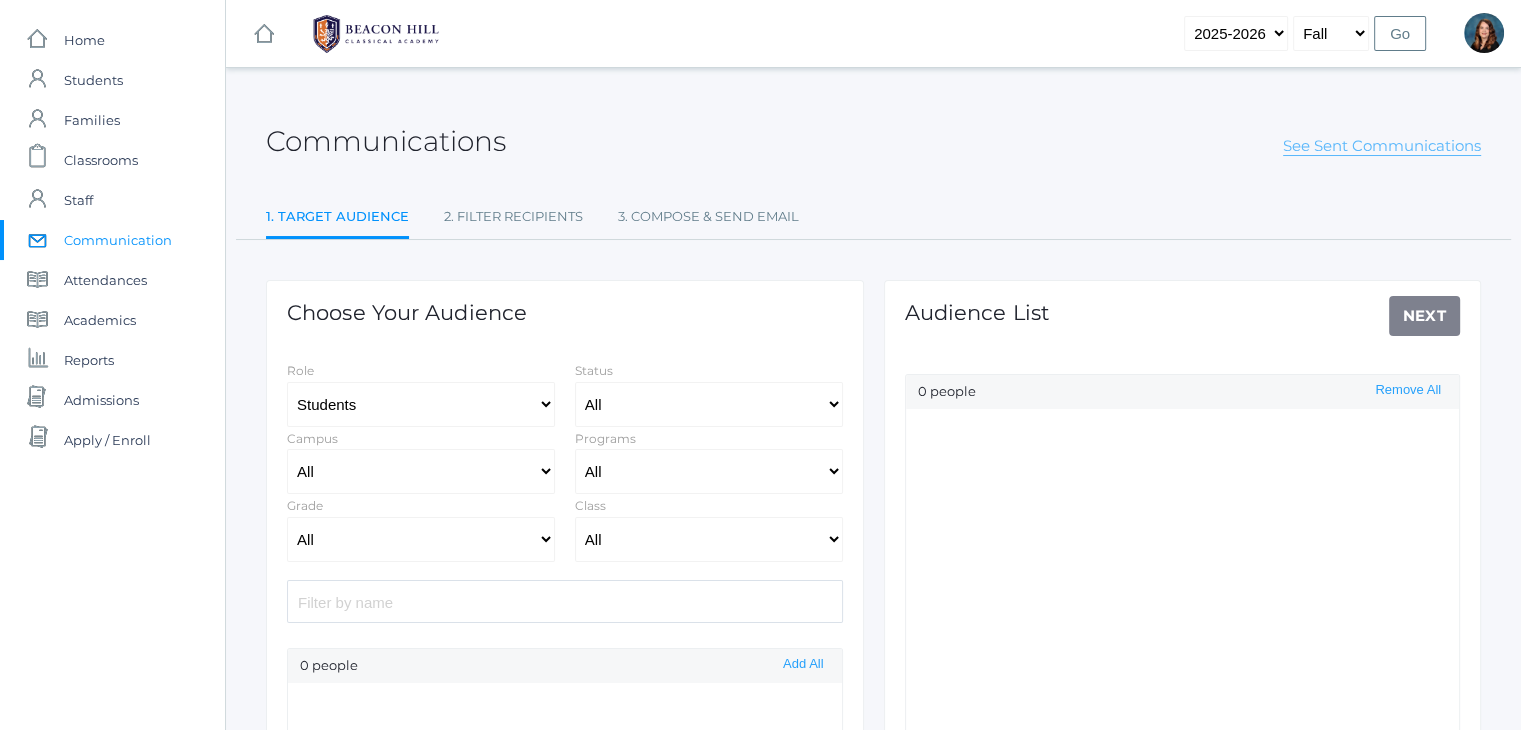 click on "See Sent Communications" 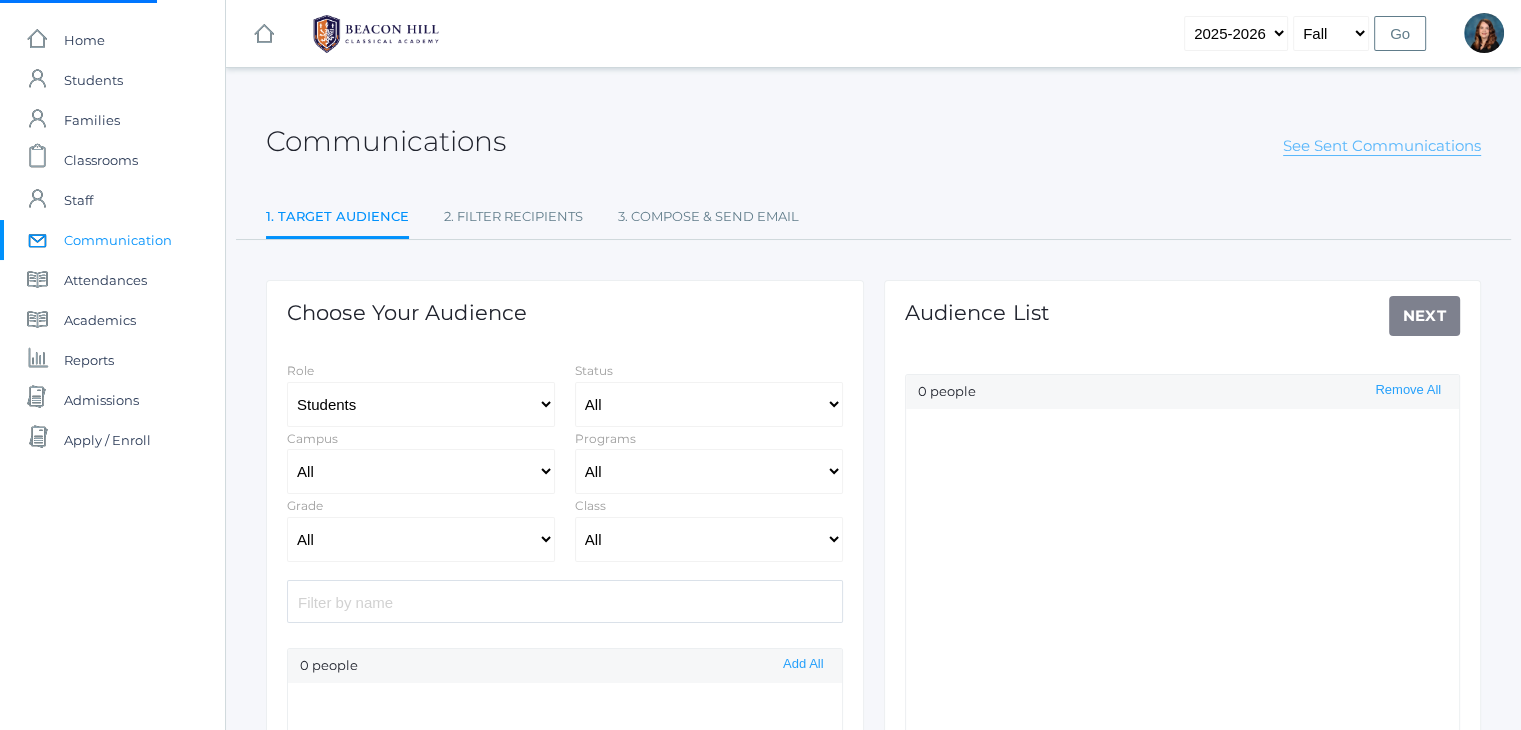 select on "Enrolled" 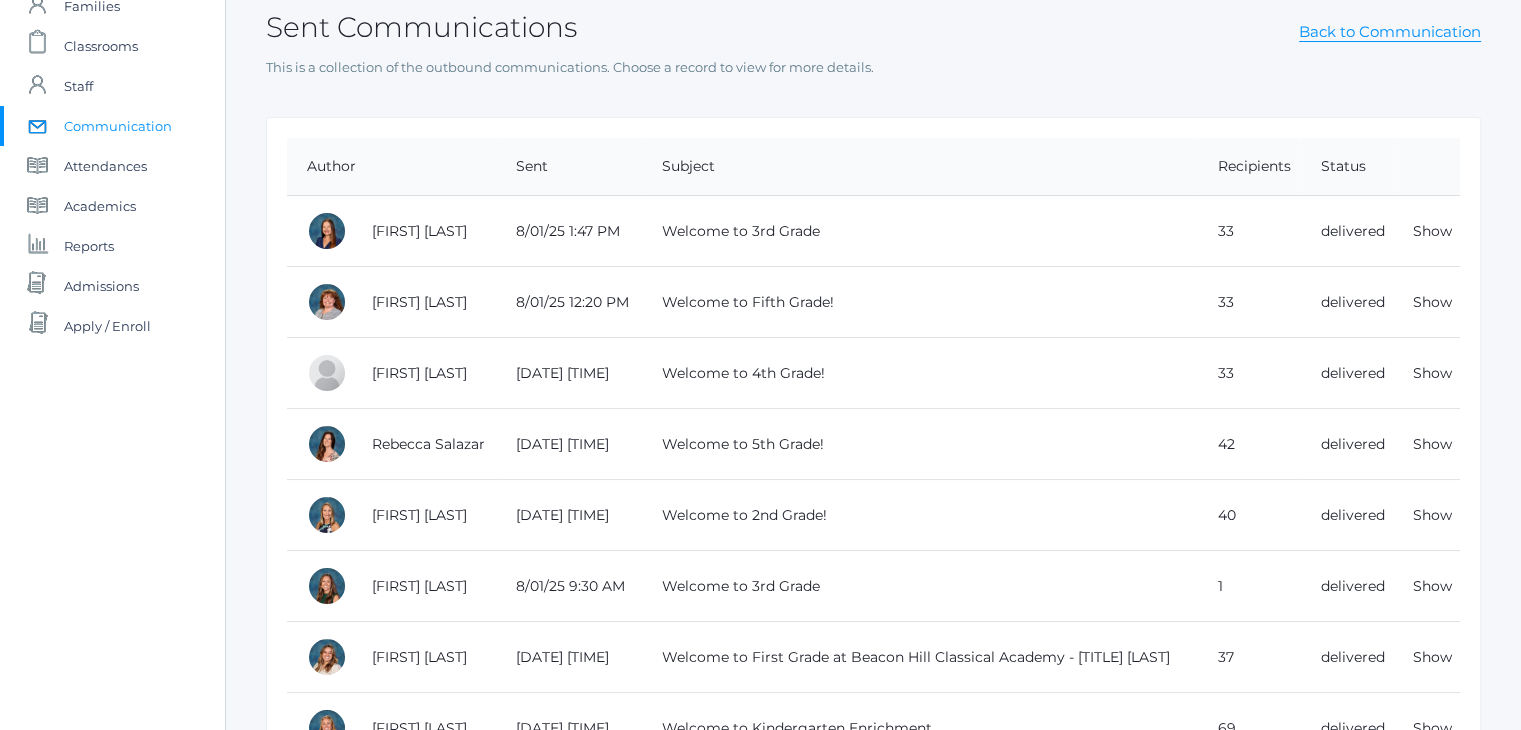 scroll, scrollTop: 159, scrollLeft: 0, axis: vertical 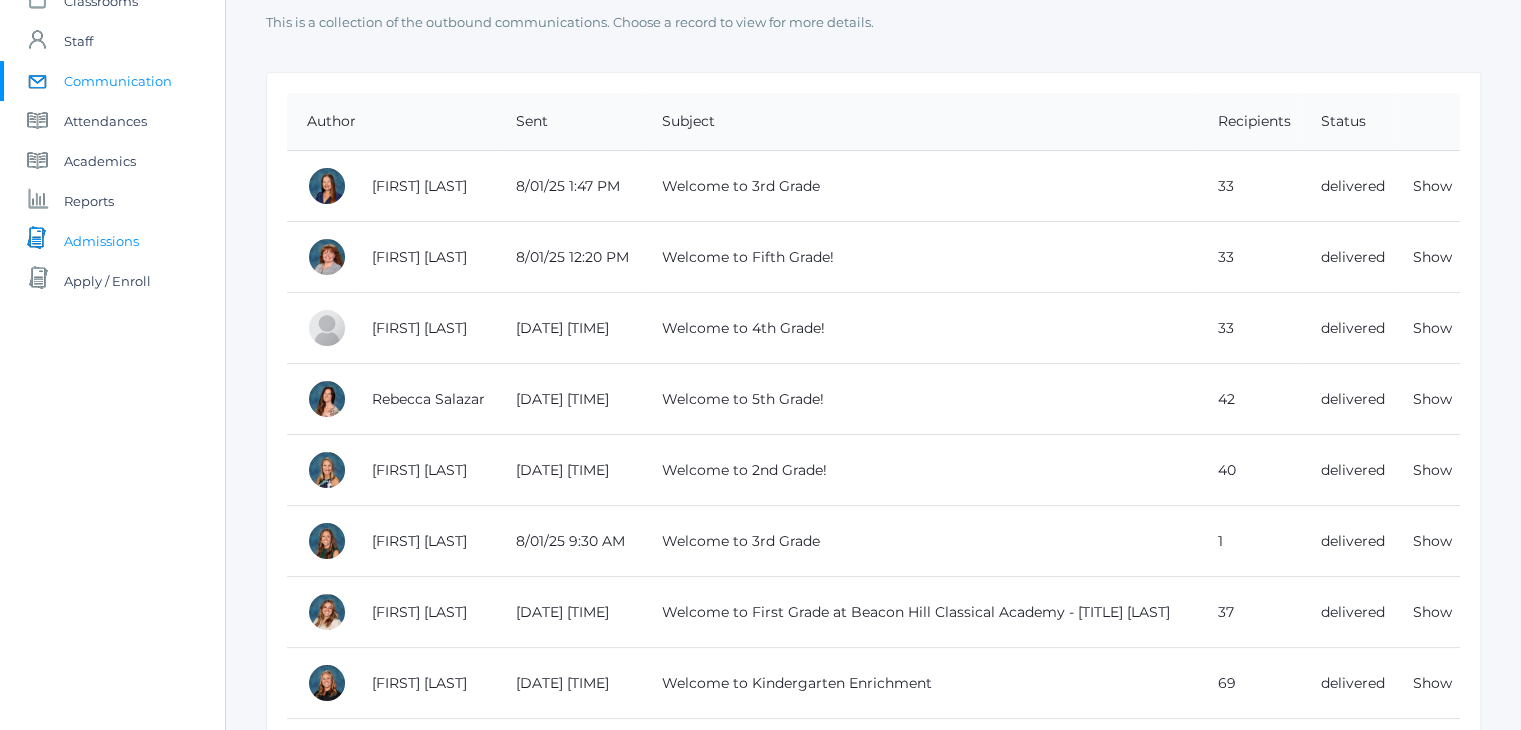 click on "Admissions" at bounding box center [101, 241] 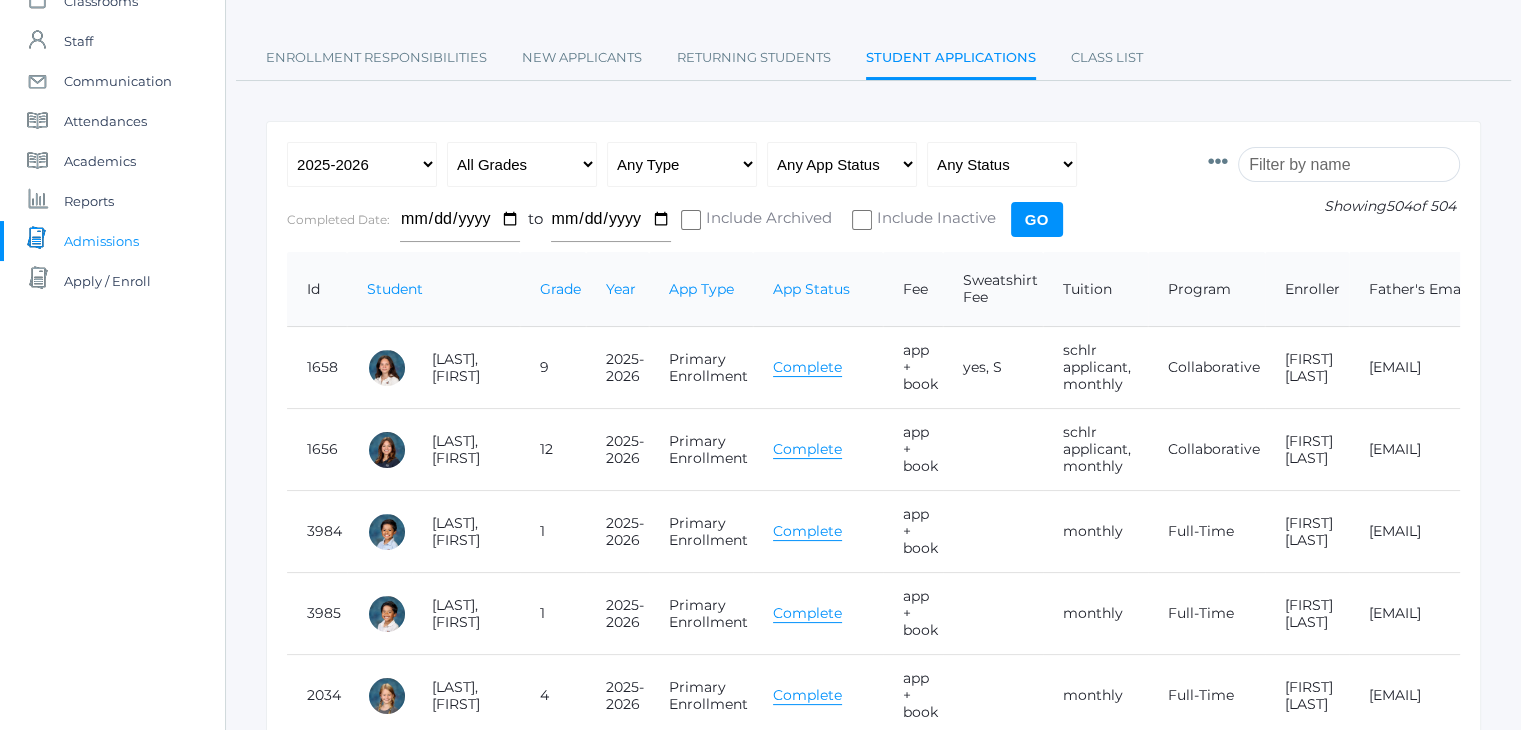 scroll, scrollTop: 0, scrollLeft: 0, axis: both 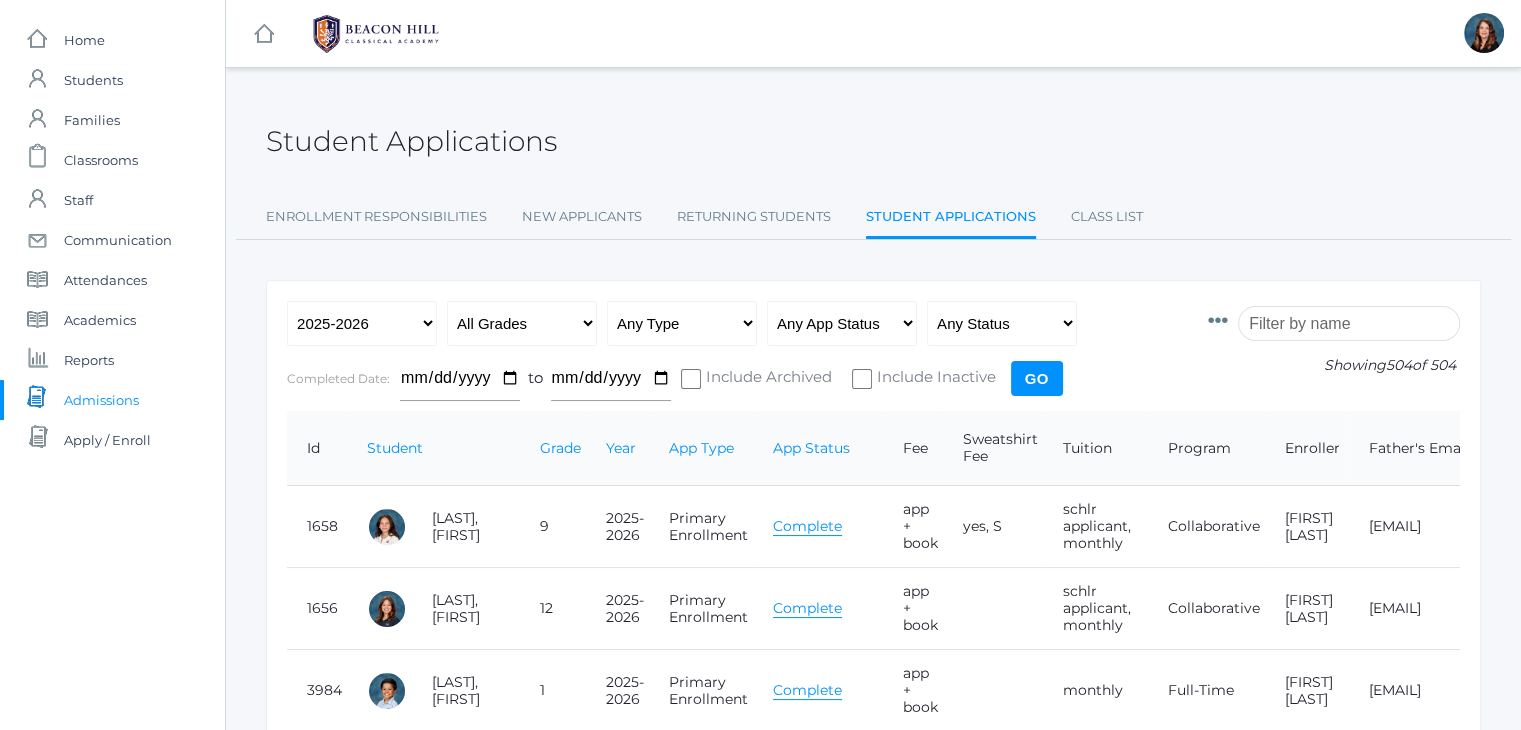 click at bounding box center [1349, 323] 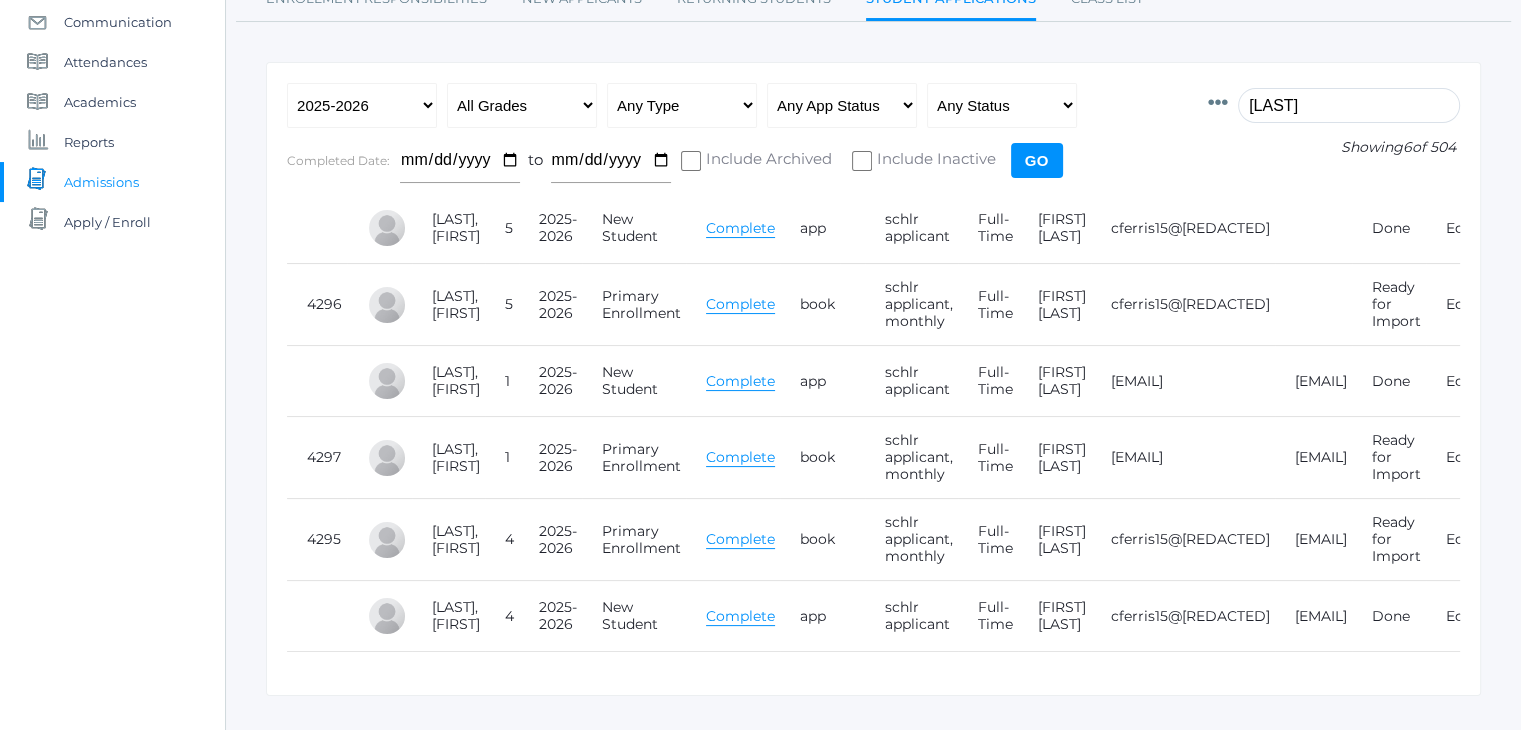 scroll, scrollTop: 0, scrollLeft: 0, axis: both 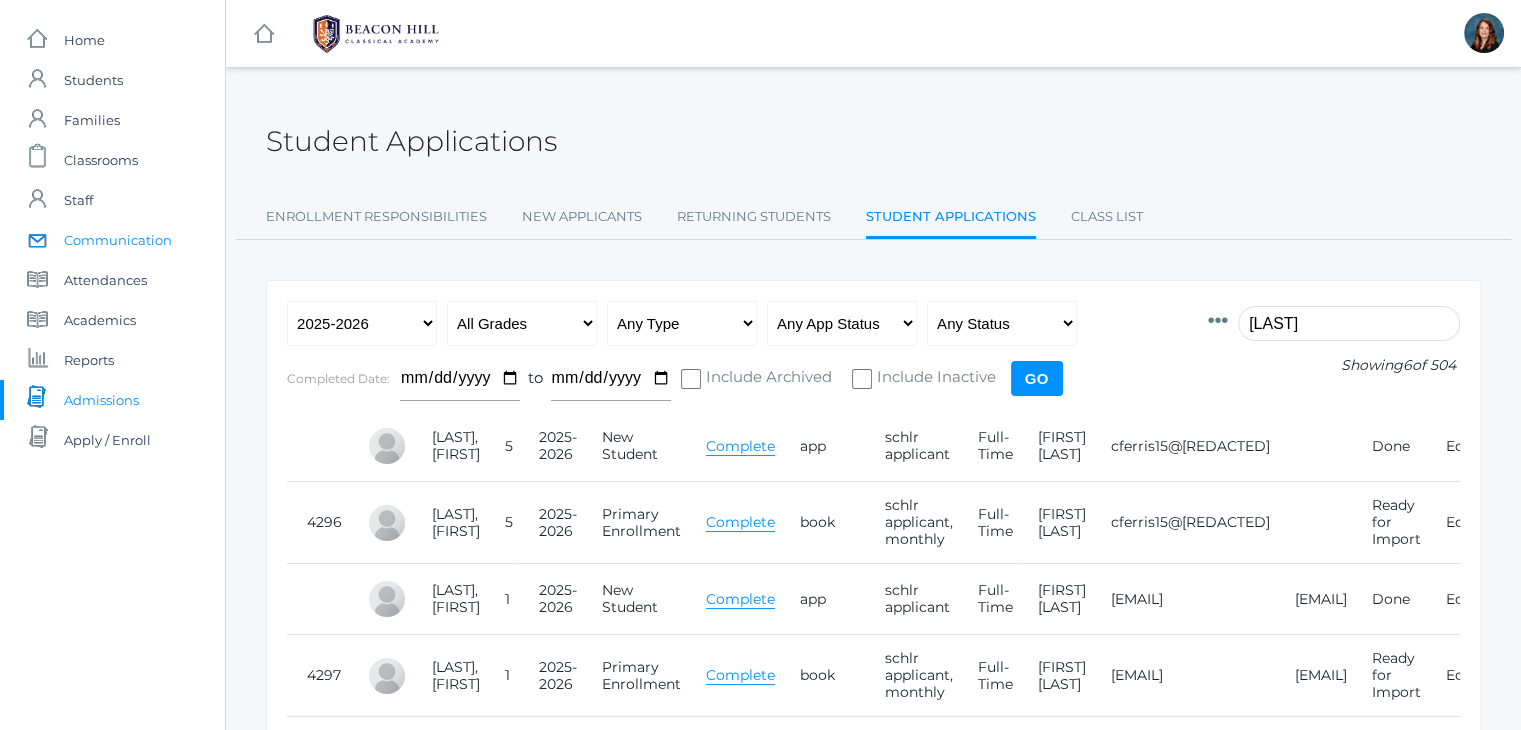 type on "[LAST]" 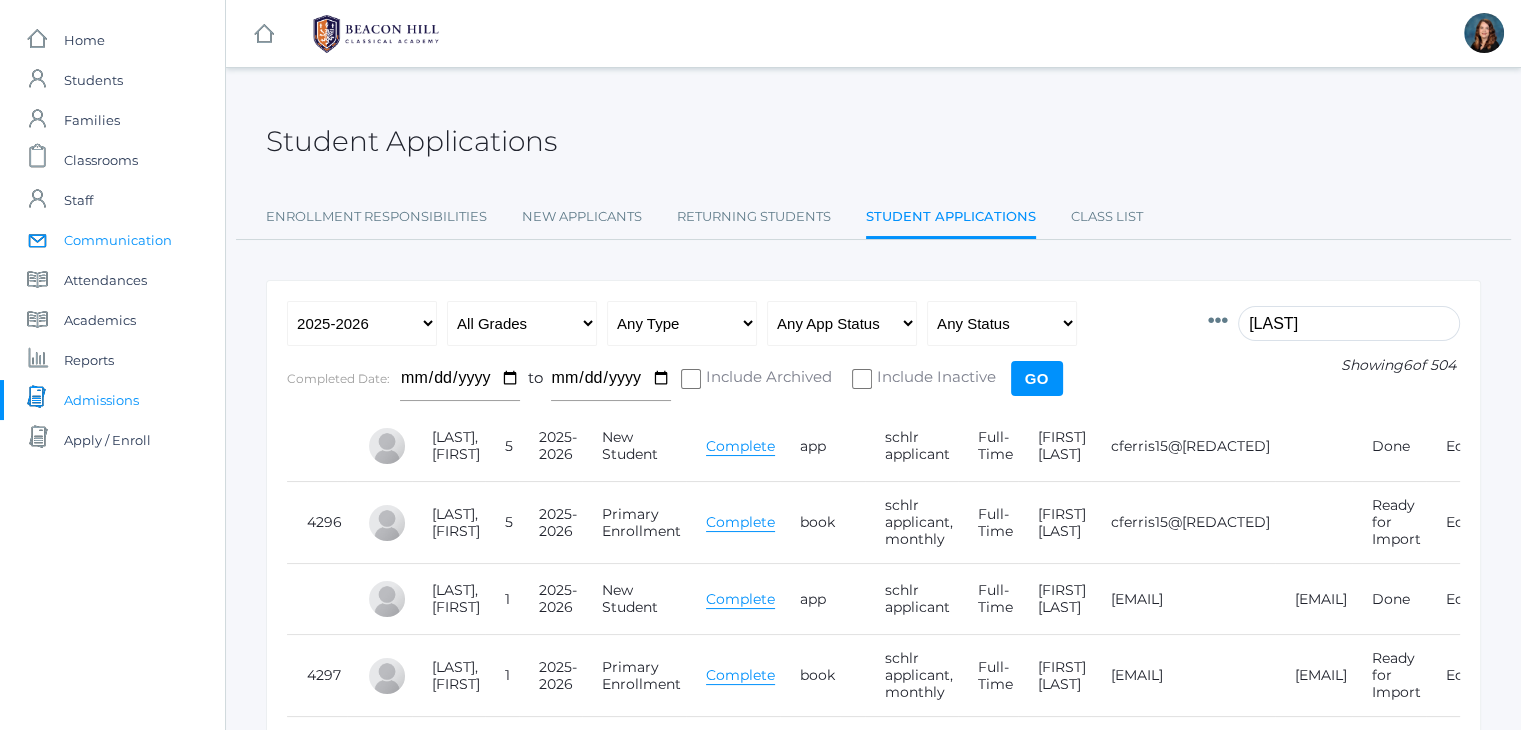 click on "Communication" at bounding box center (118, 240) 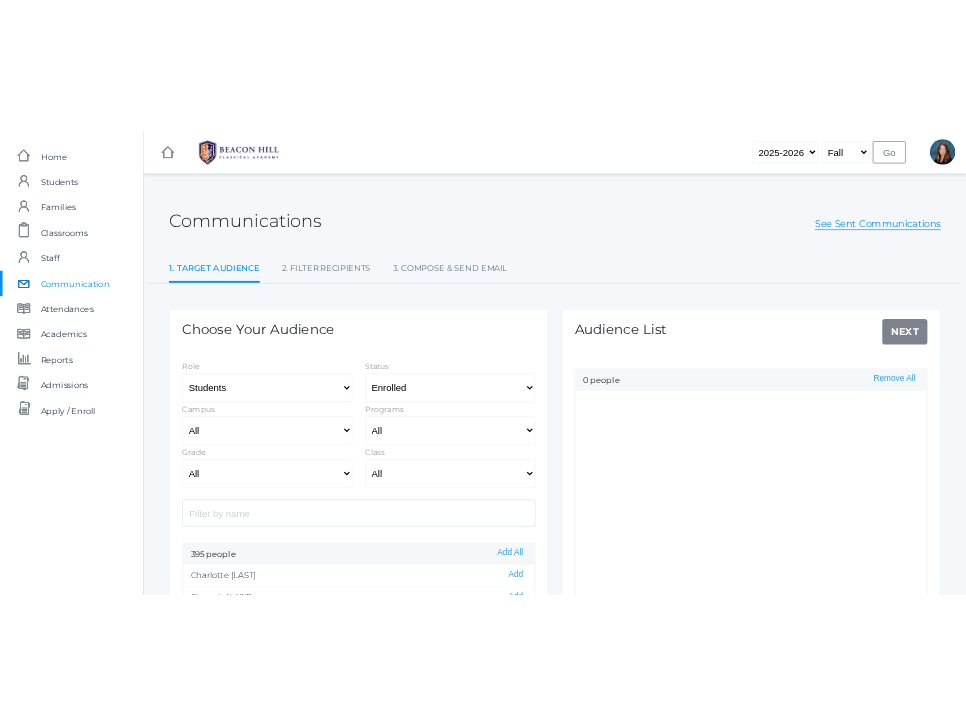 scroll, scrollTop: 190, scrollLeft: 0, axis: vertical 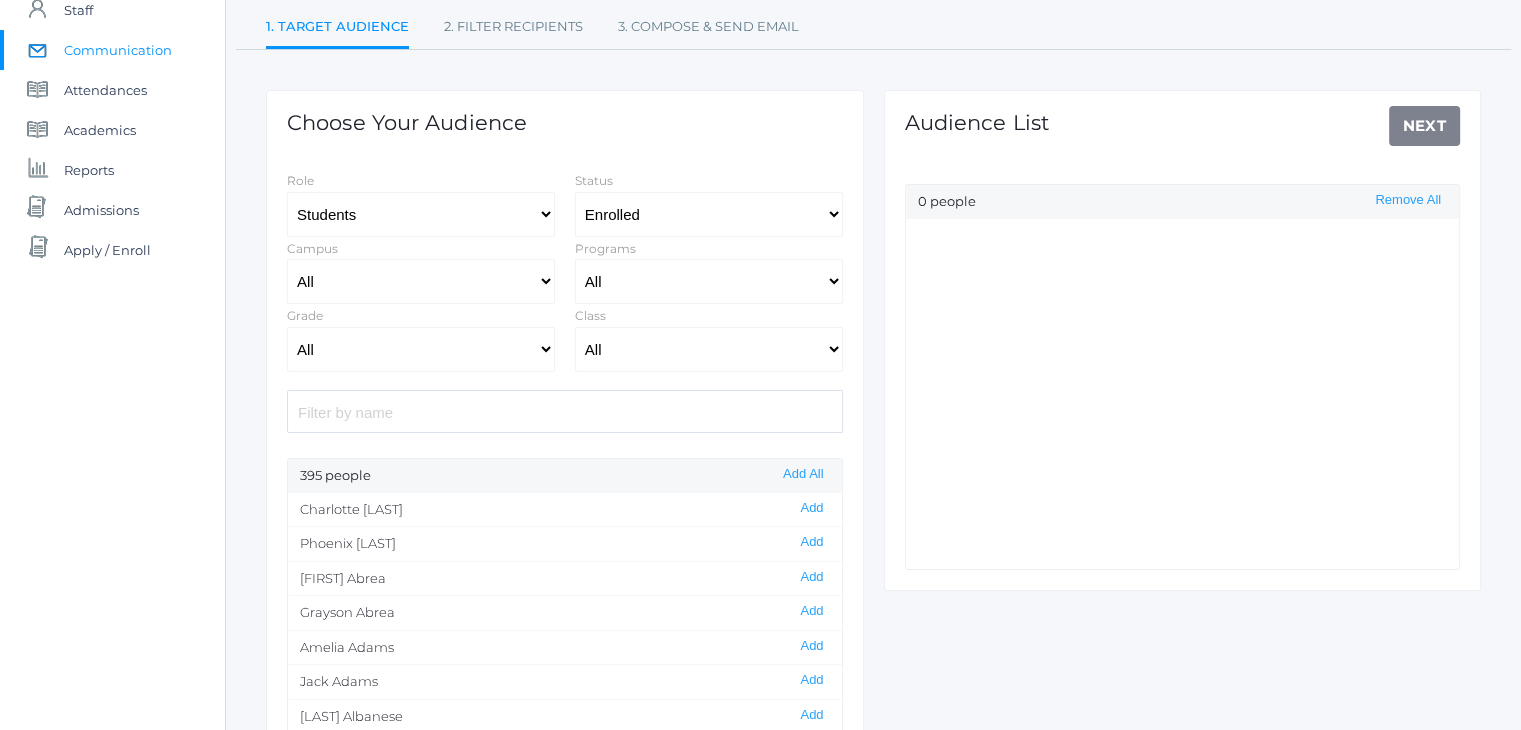 click 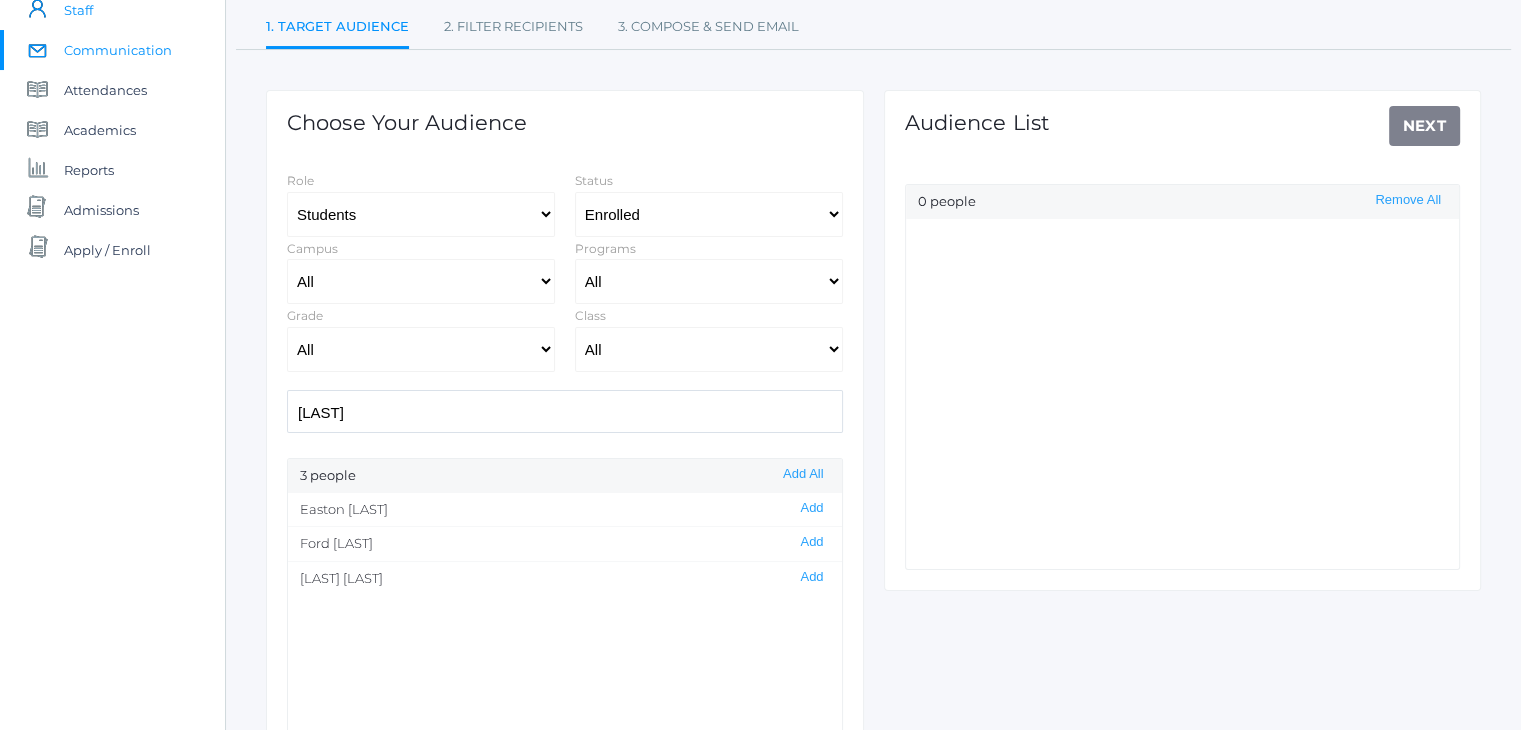 type on "ferr" 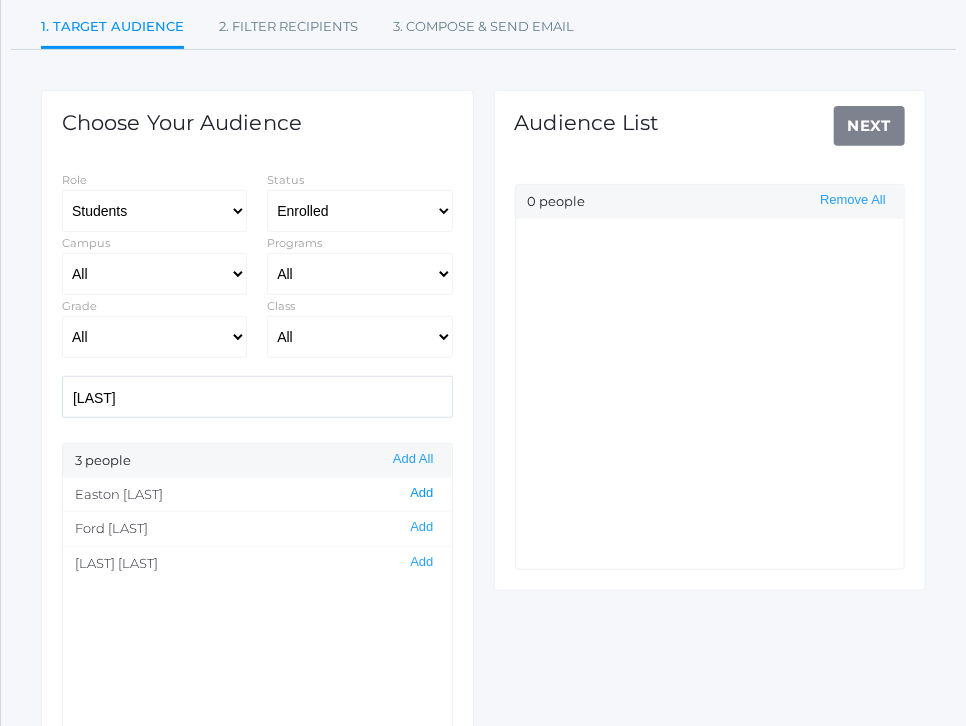 click on "Add" 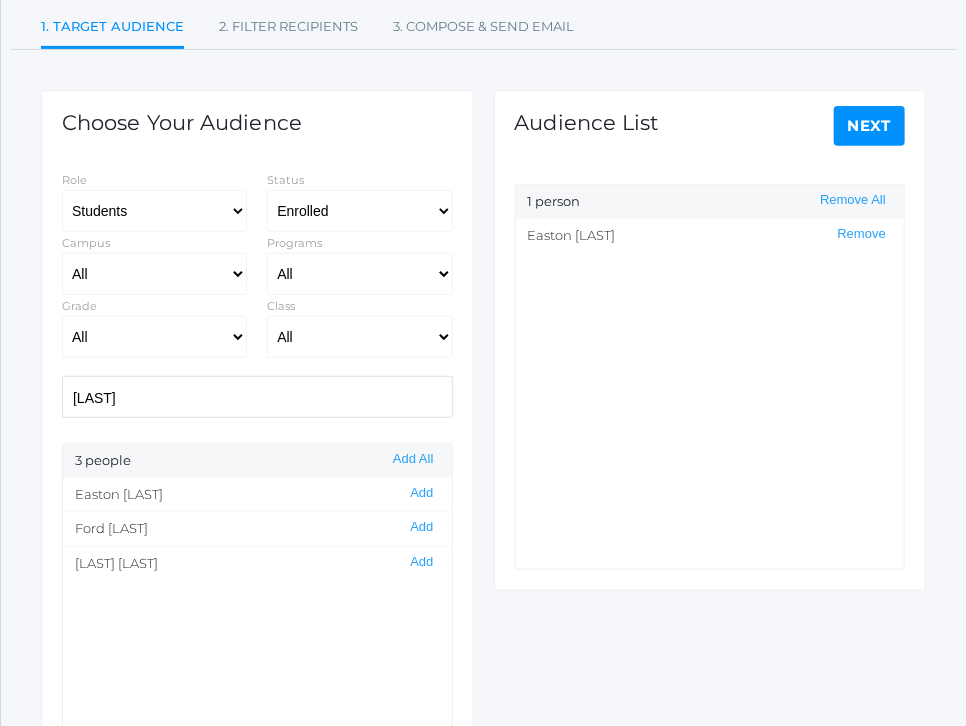 click on "Next" 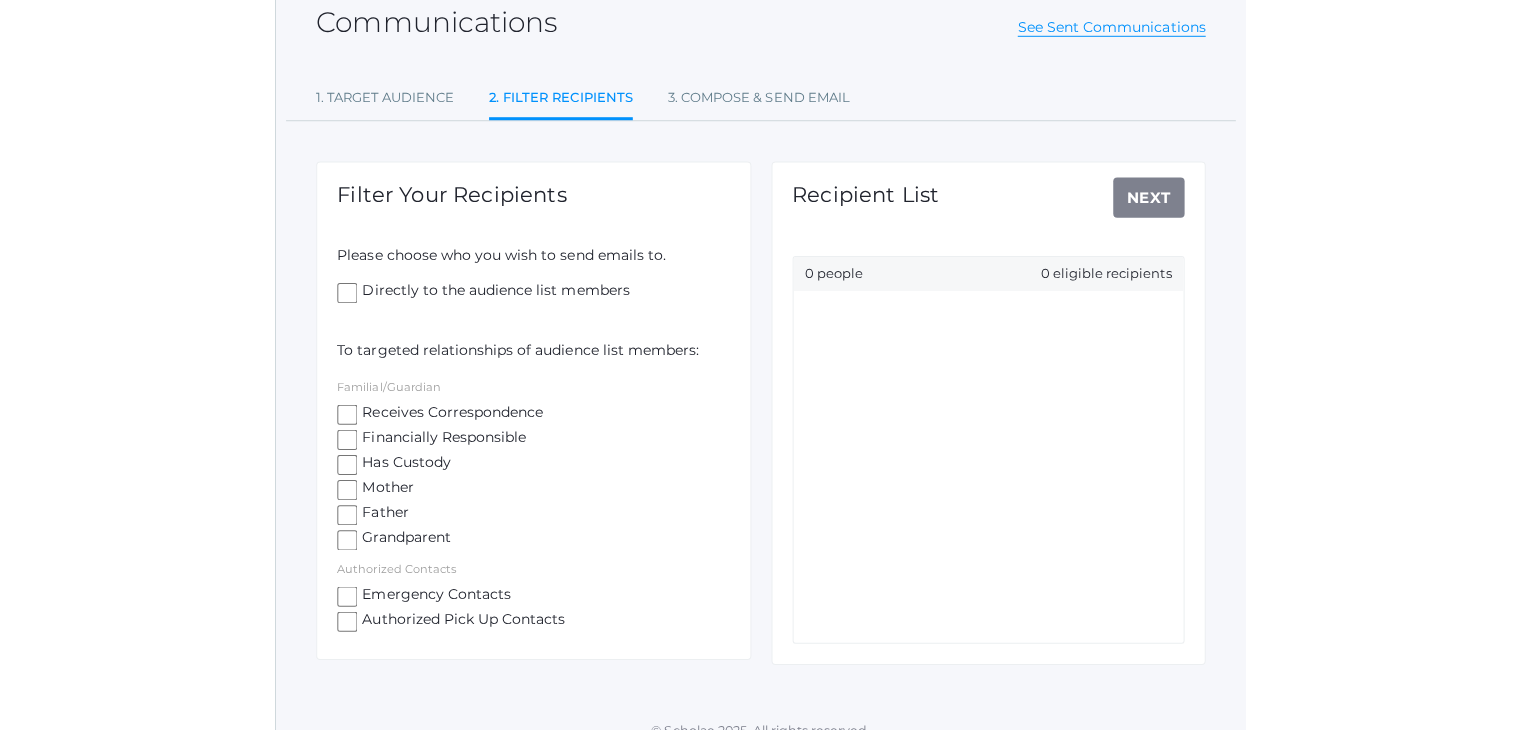 scroll, scrollTop: 120, scrollLeft: 0, axis: vertical 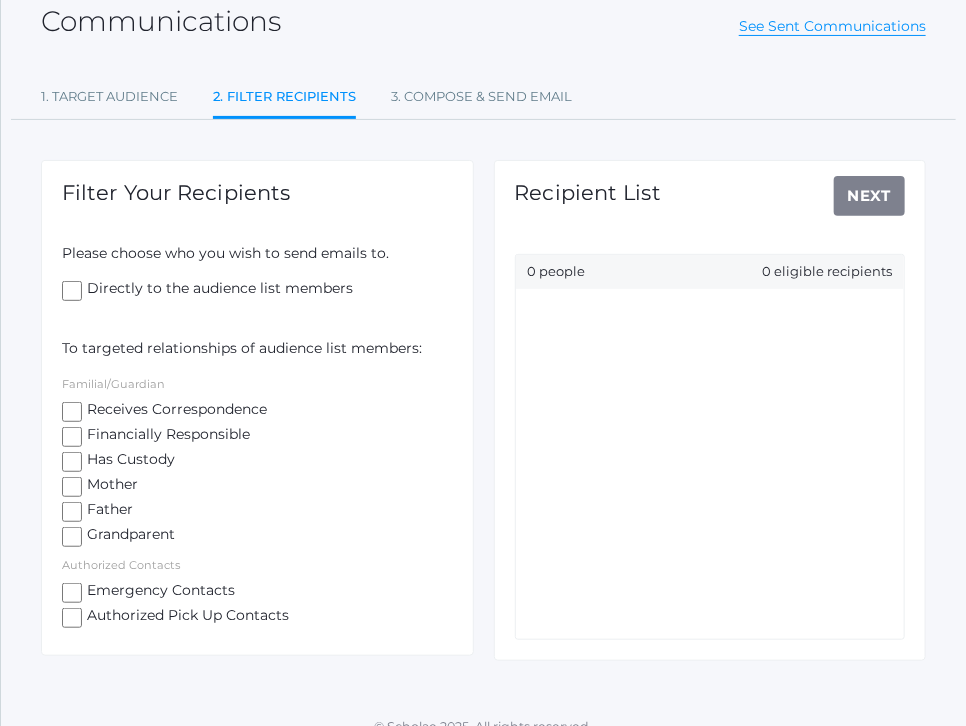 click on "Receives Correspondence" 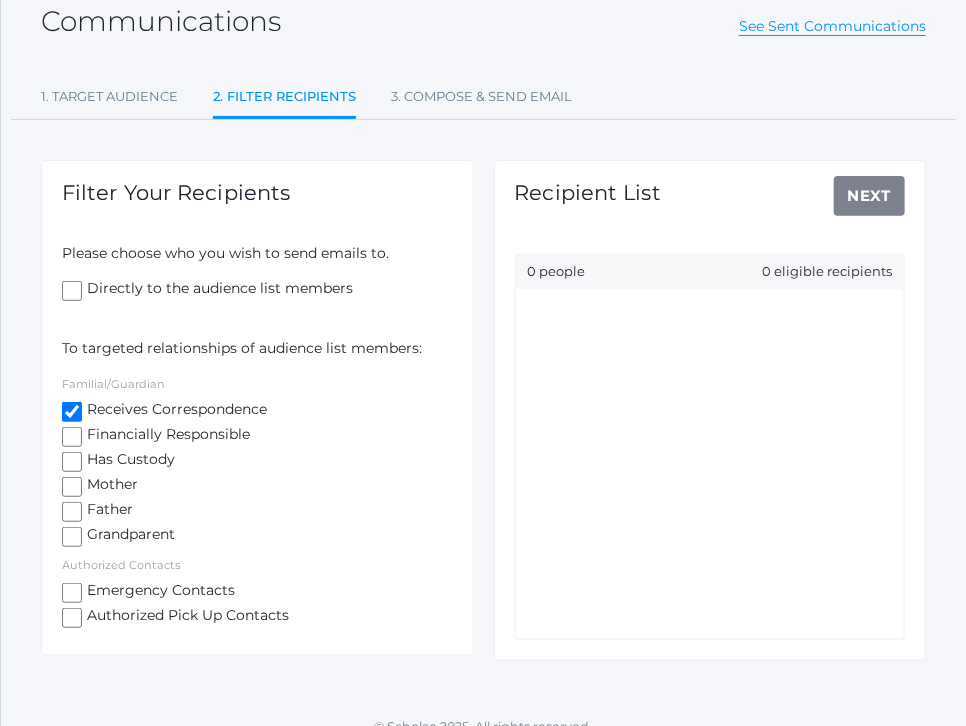 checkbox on "true" 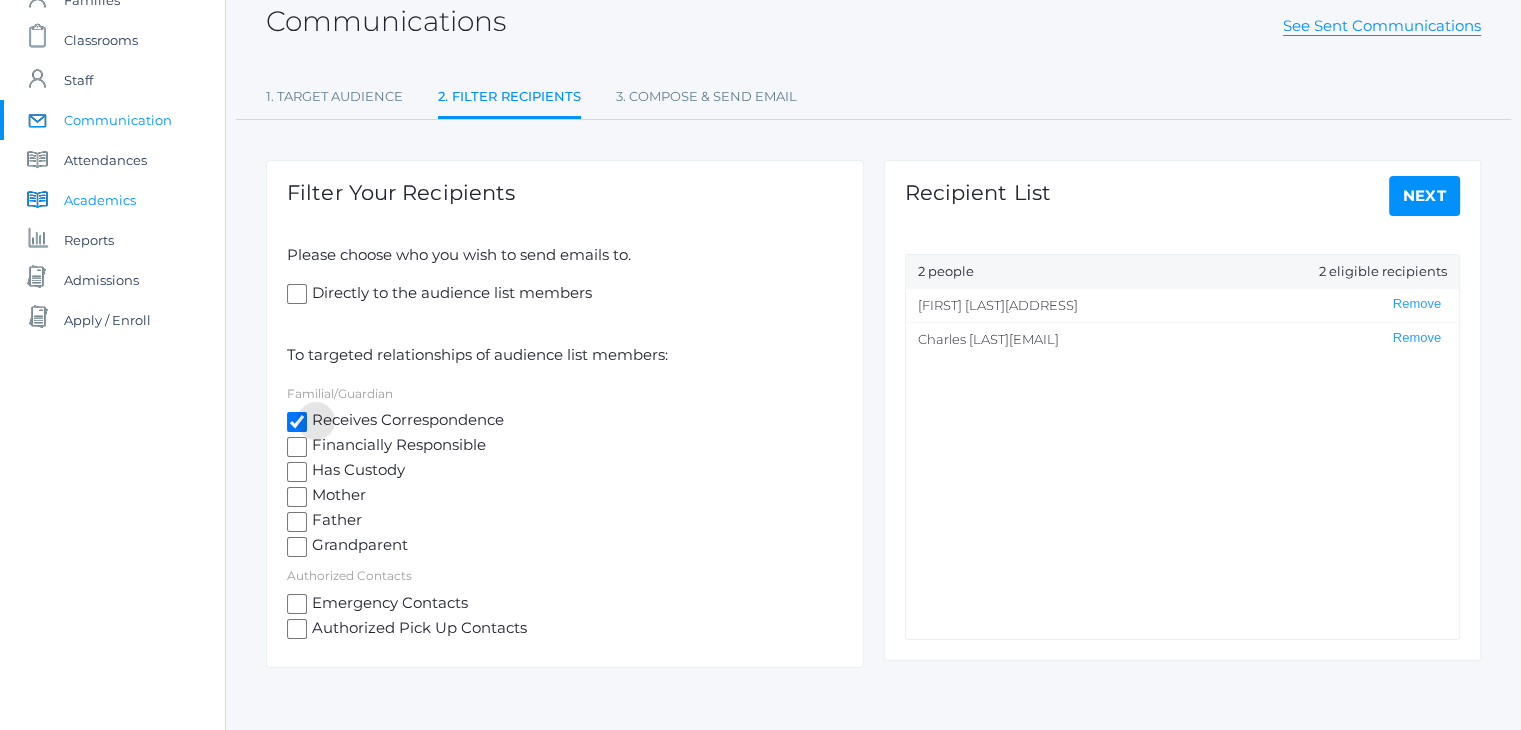 scroll, scrollTop: 0, scrollLeft: 0, axis: both 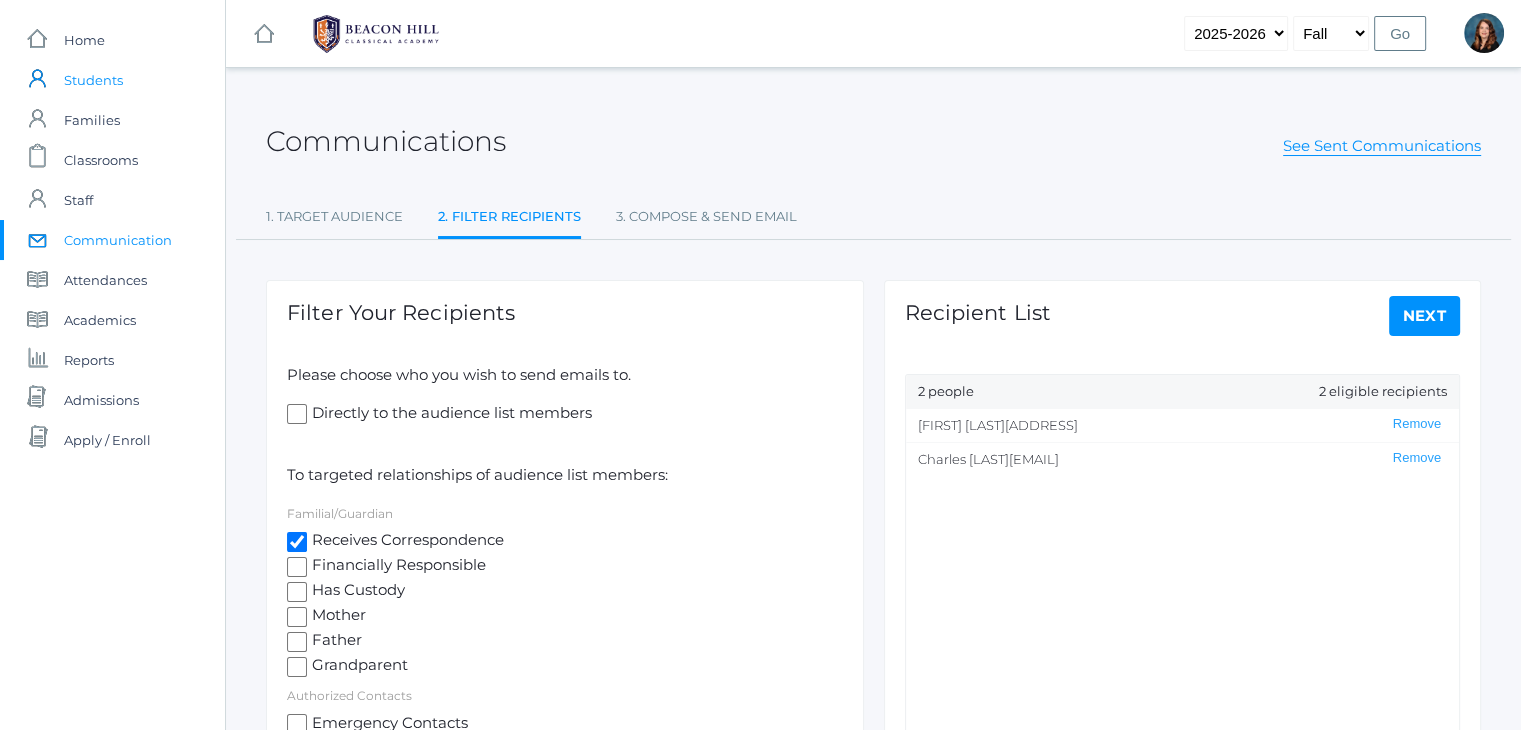 click on "Students" at bounding box center [93, 80] 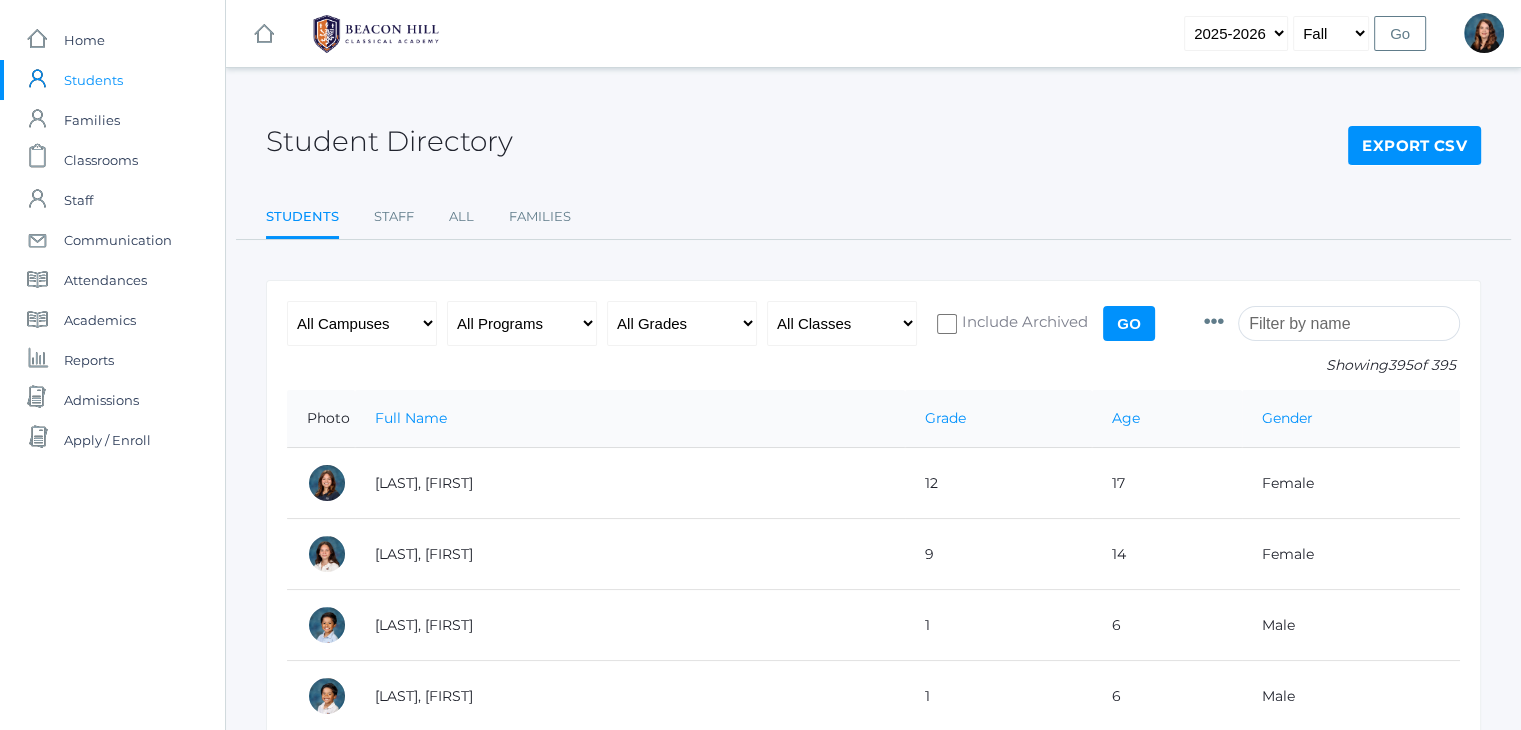 click at bounding box center (1349, 323) 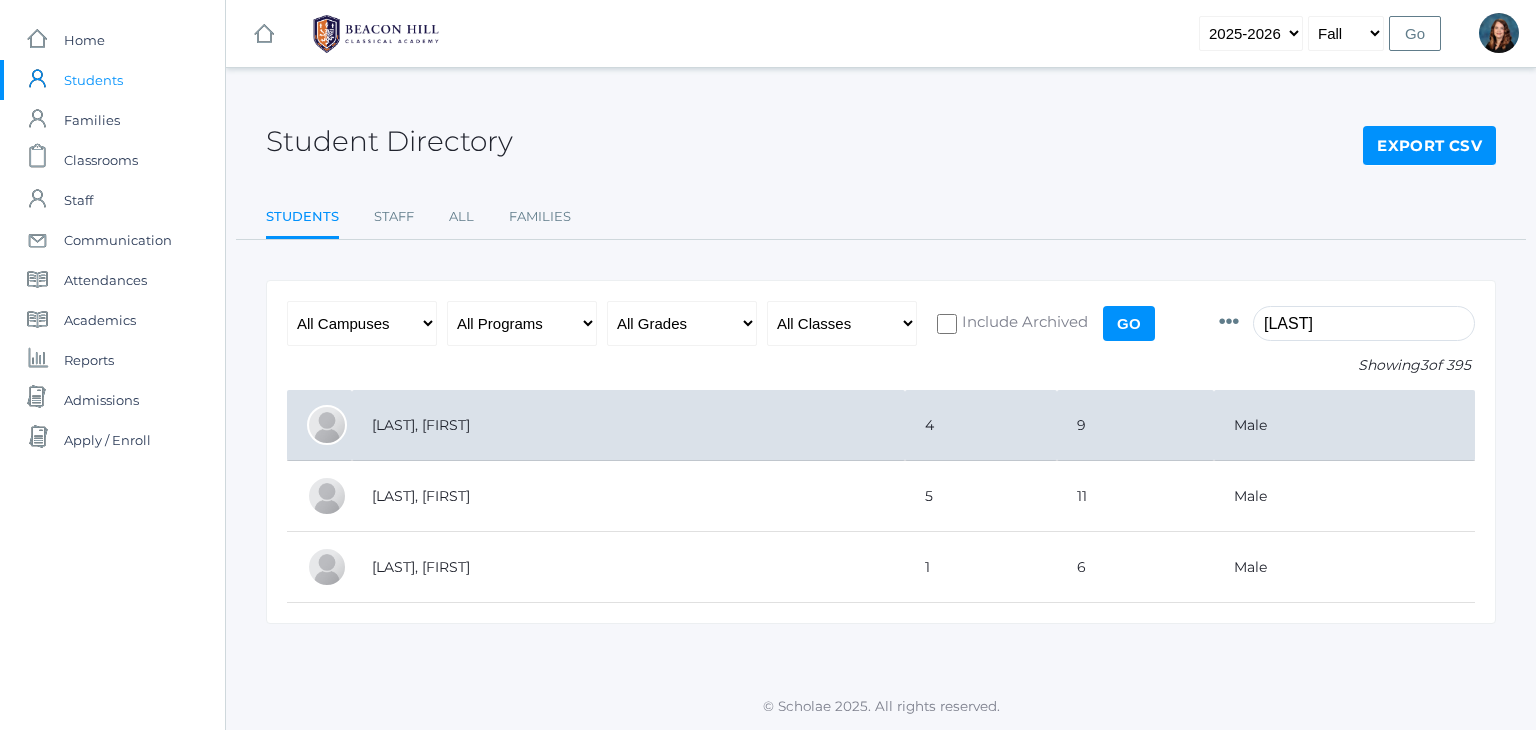type on "ferri" 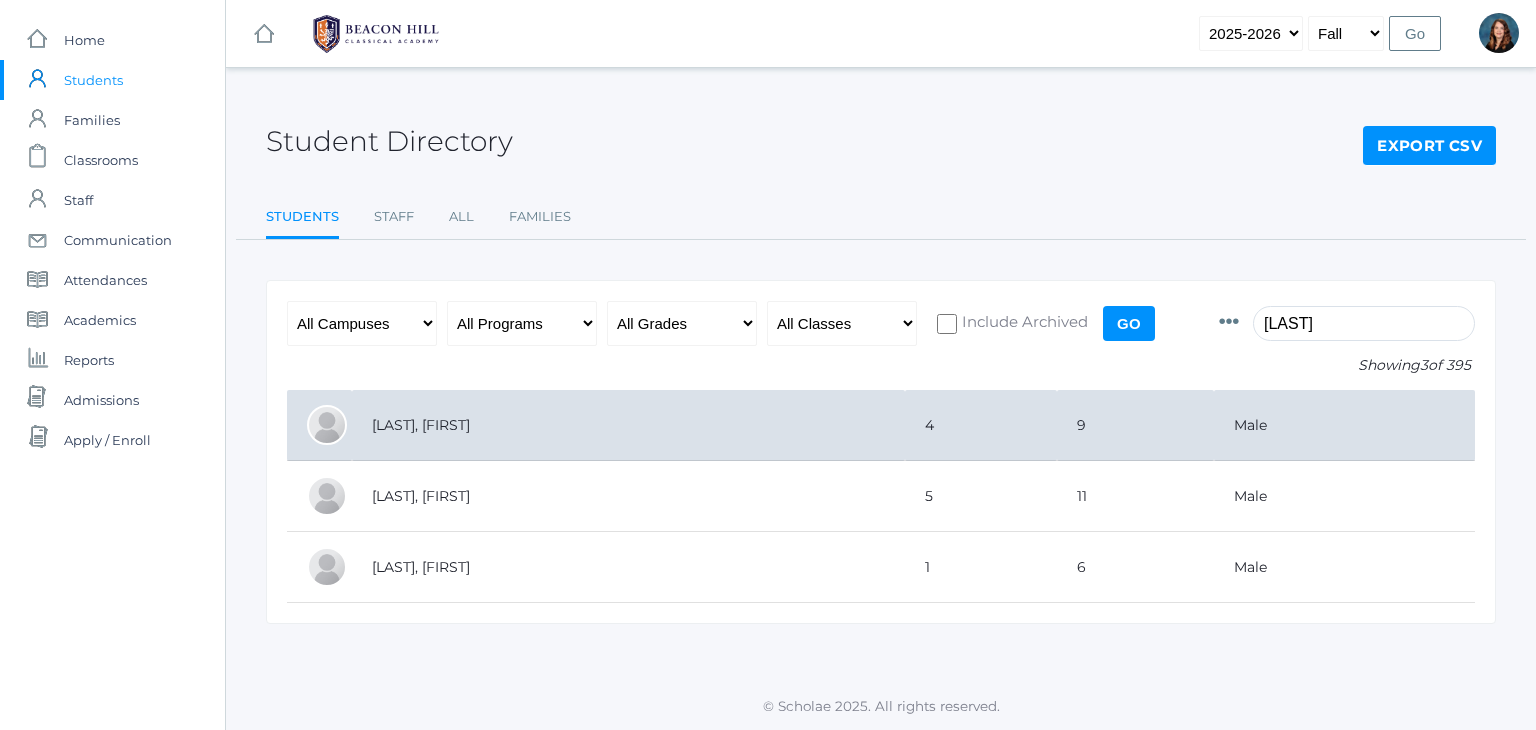 click on "Ferris, Easton" at bounding box center [628, 425] 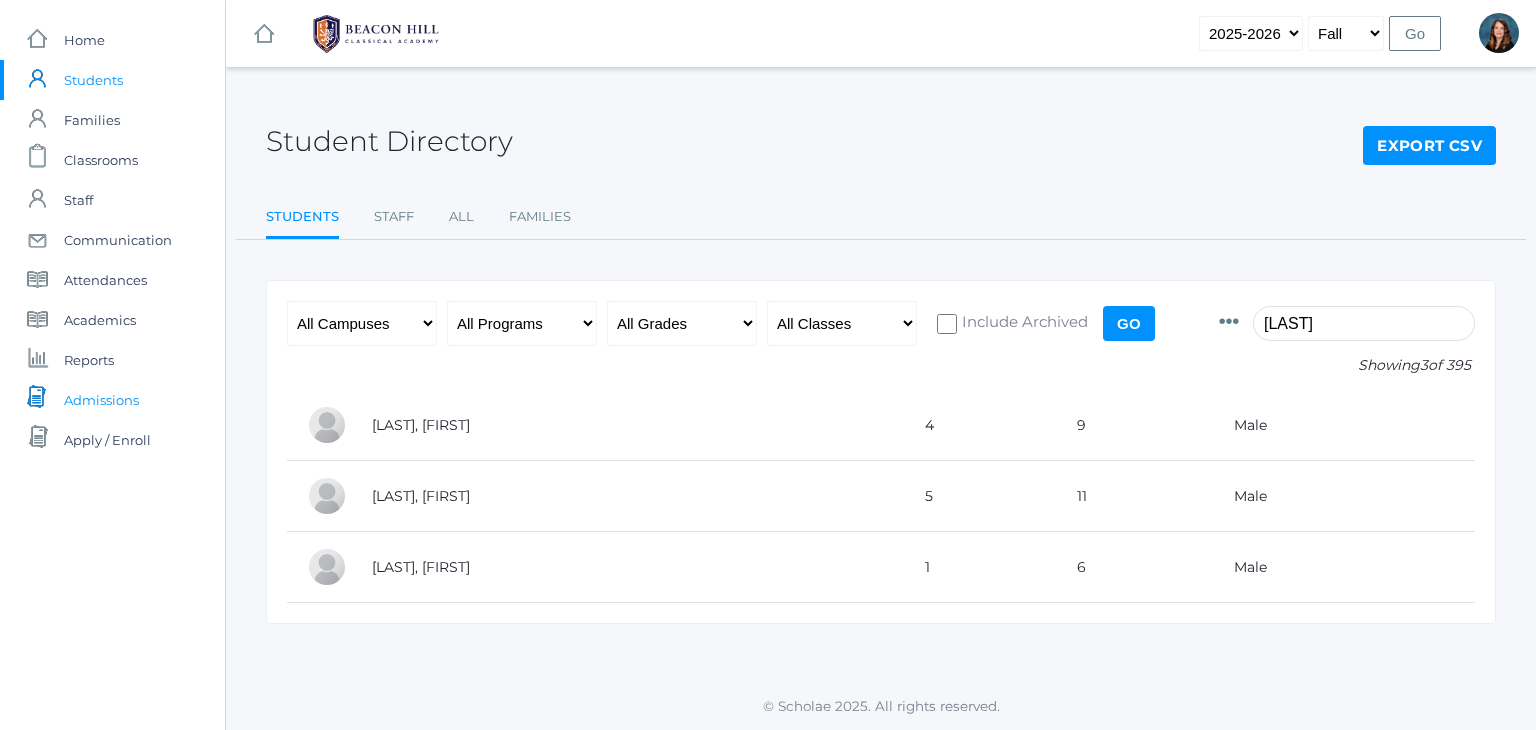 click on "Admissions" at bounding box center [101, 400] 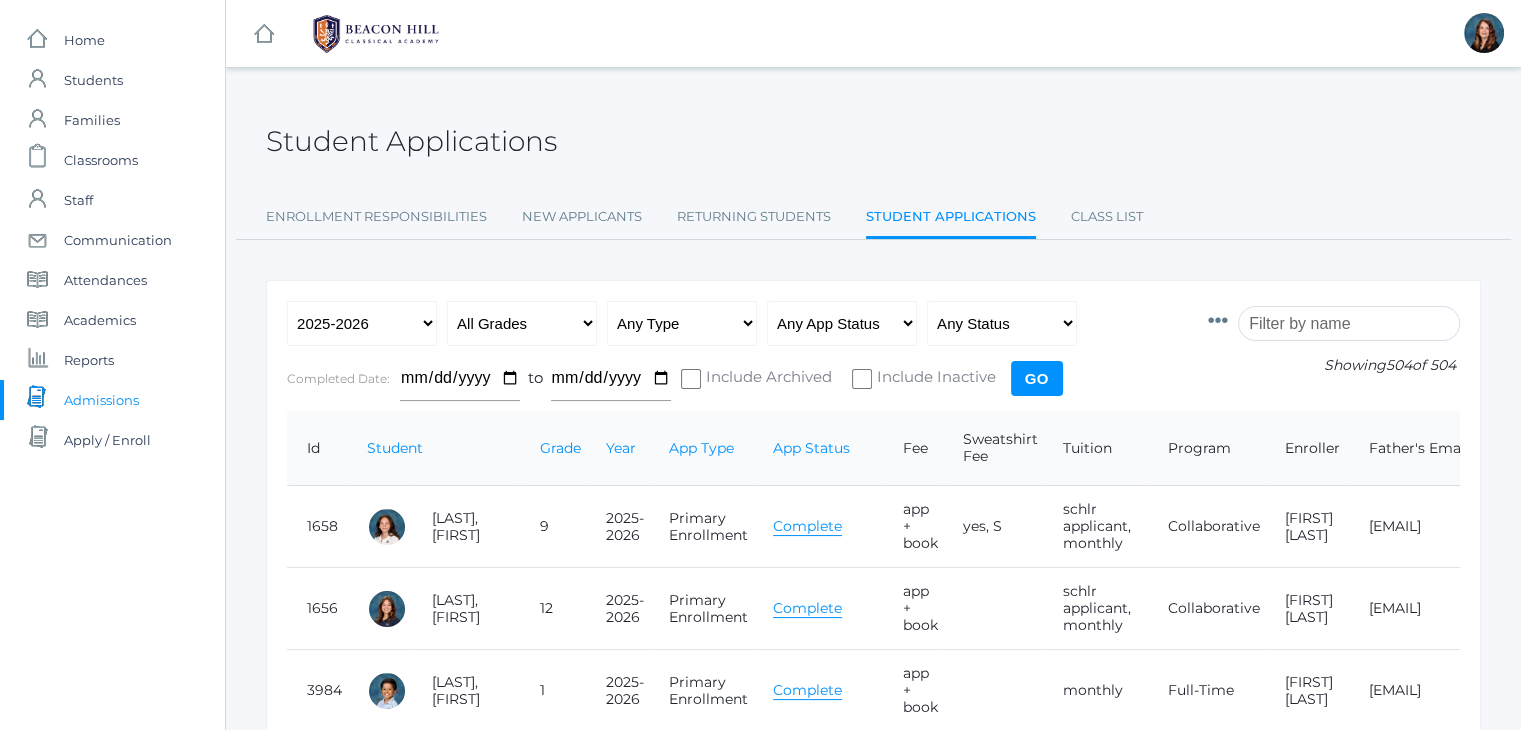 click at bounding box center [1349, 323] 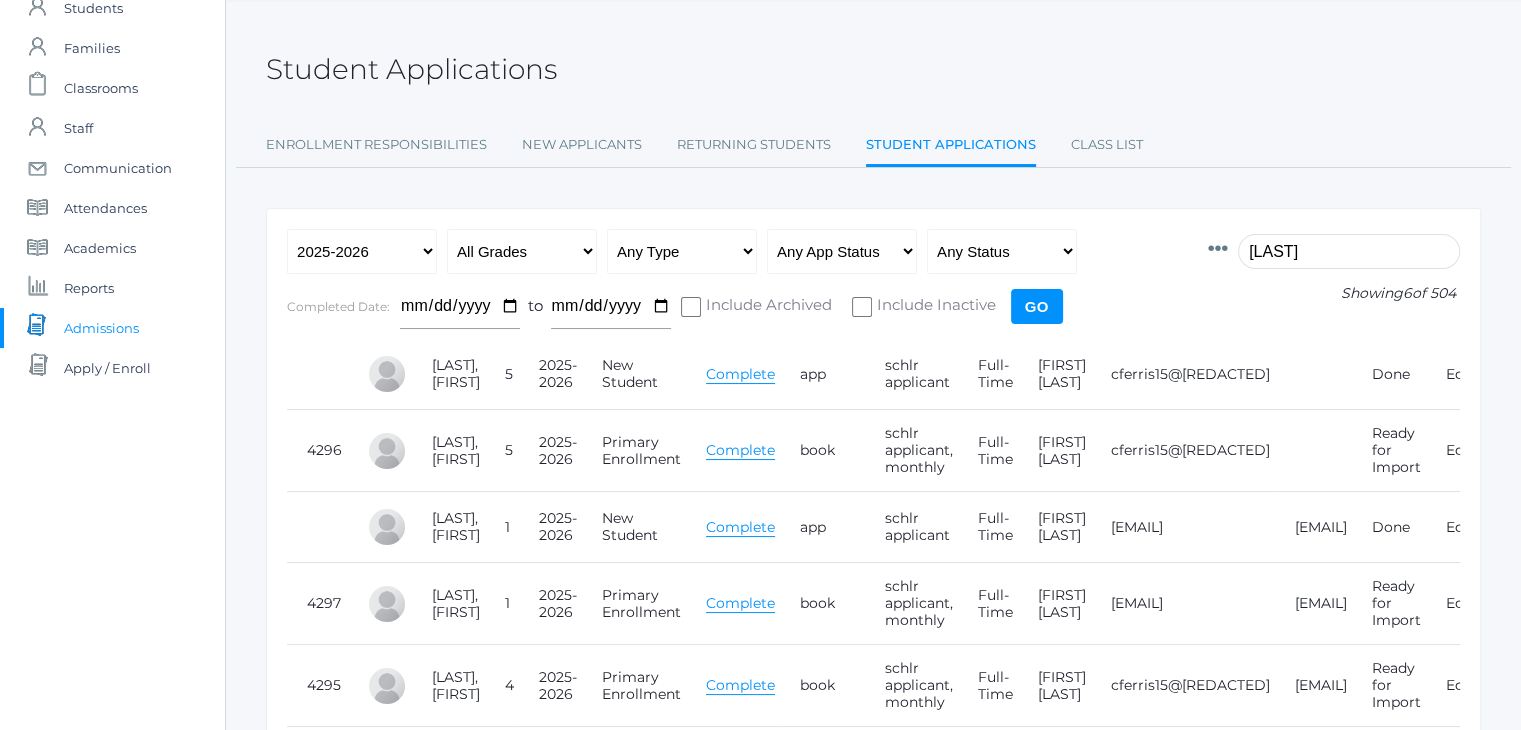 scroll, scrollTop: 74, scrollLeft: 0, axis: vertical 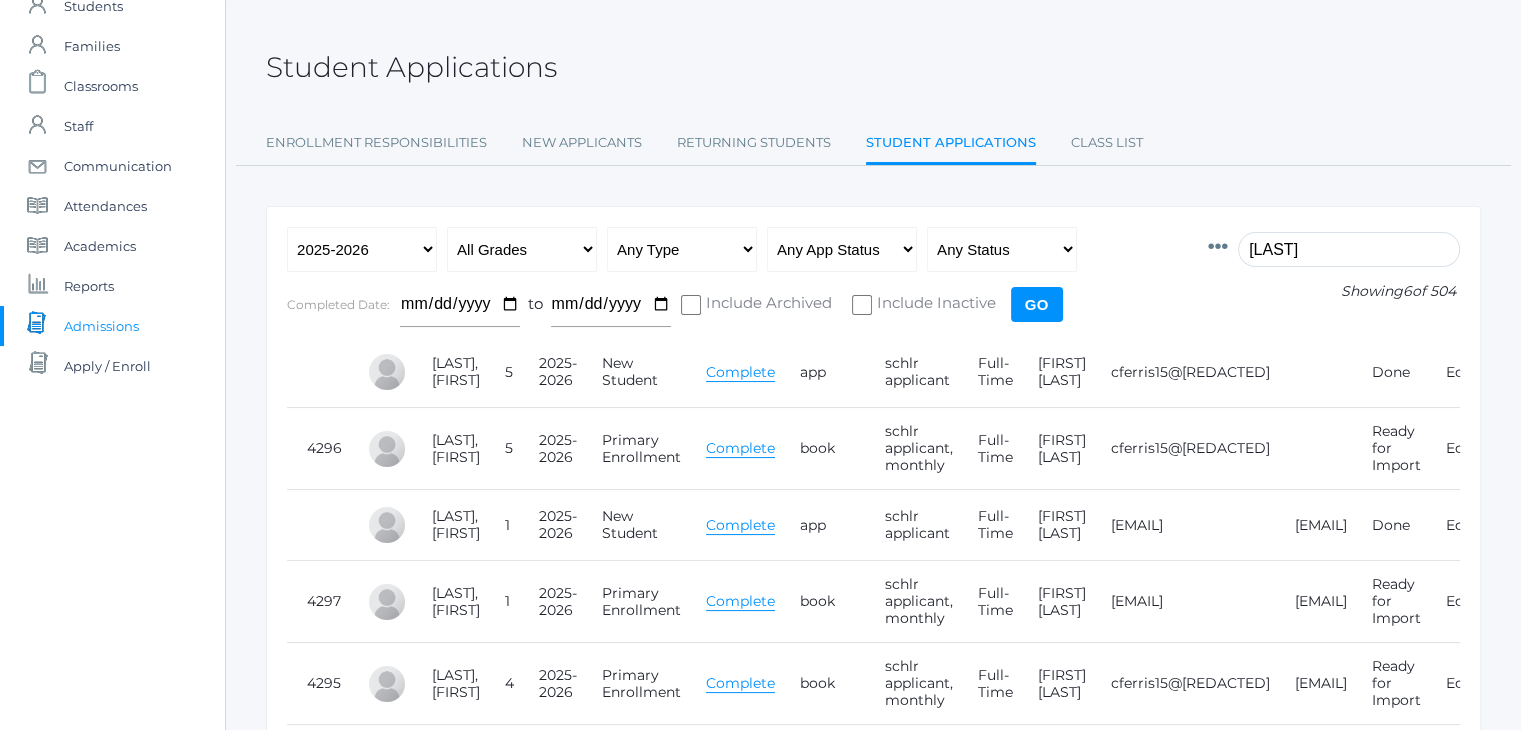 type on "ferris" 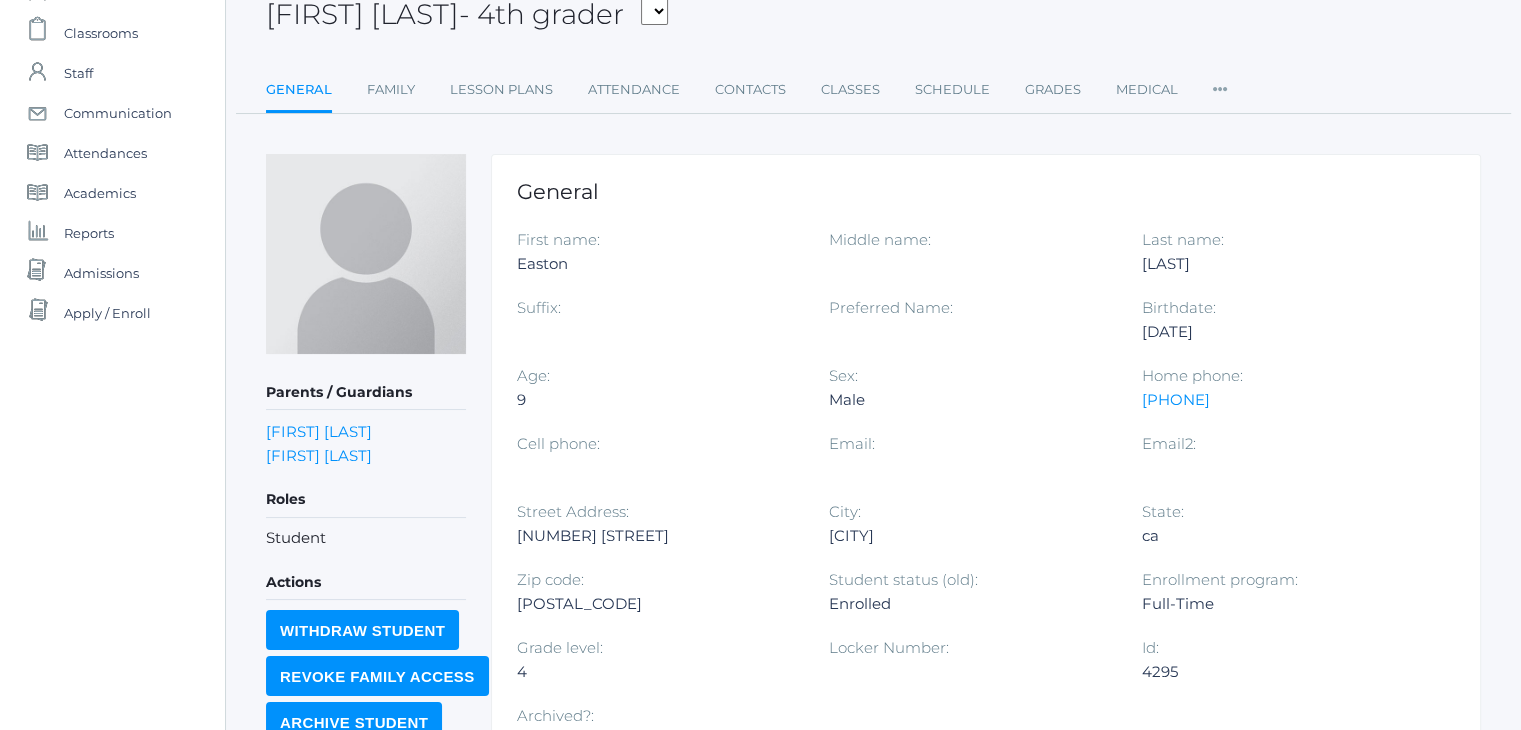 scroll, scrollTop: 124, scrollLeft: 0, axis: vertical 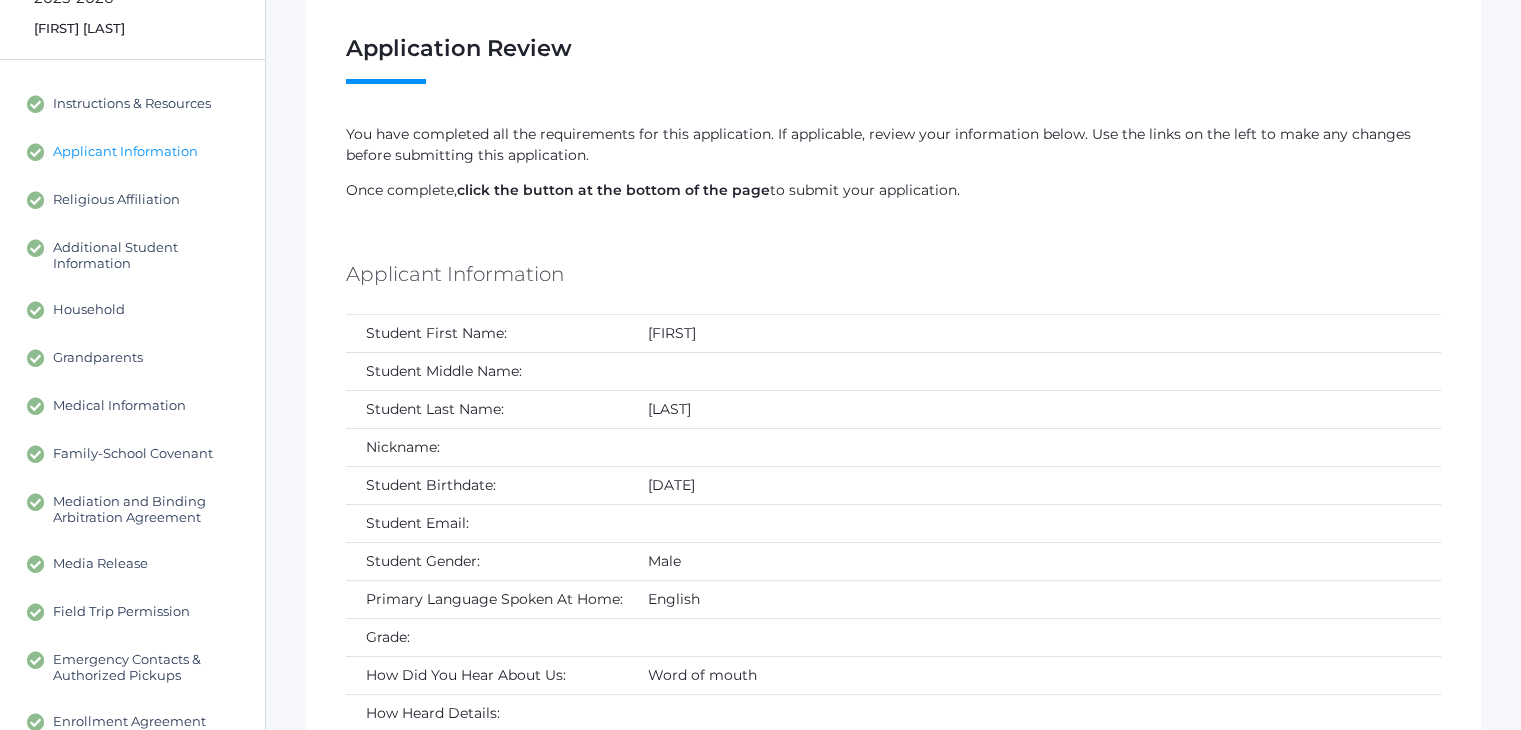 click on "Applicant Information" at bounding box center [125, 152] 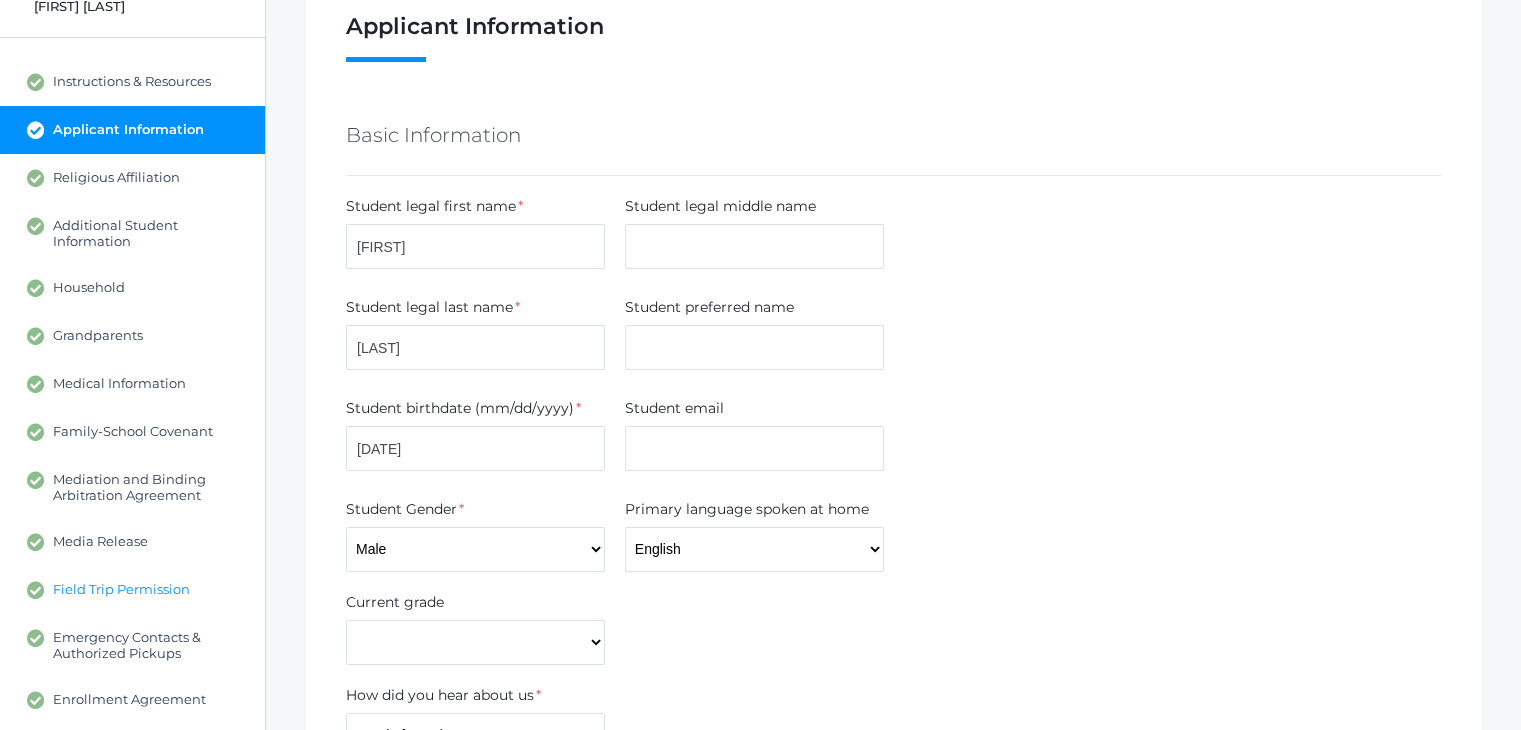 scroll, scrollTop: 140, scrollLeft: 0, axis: vertical 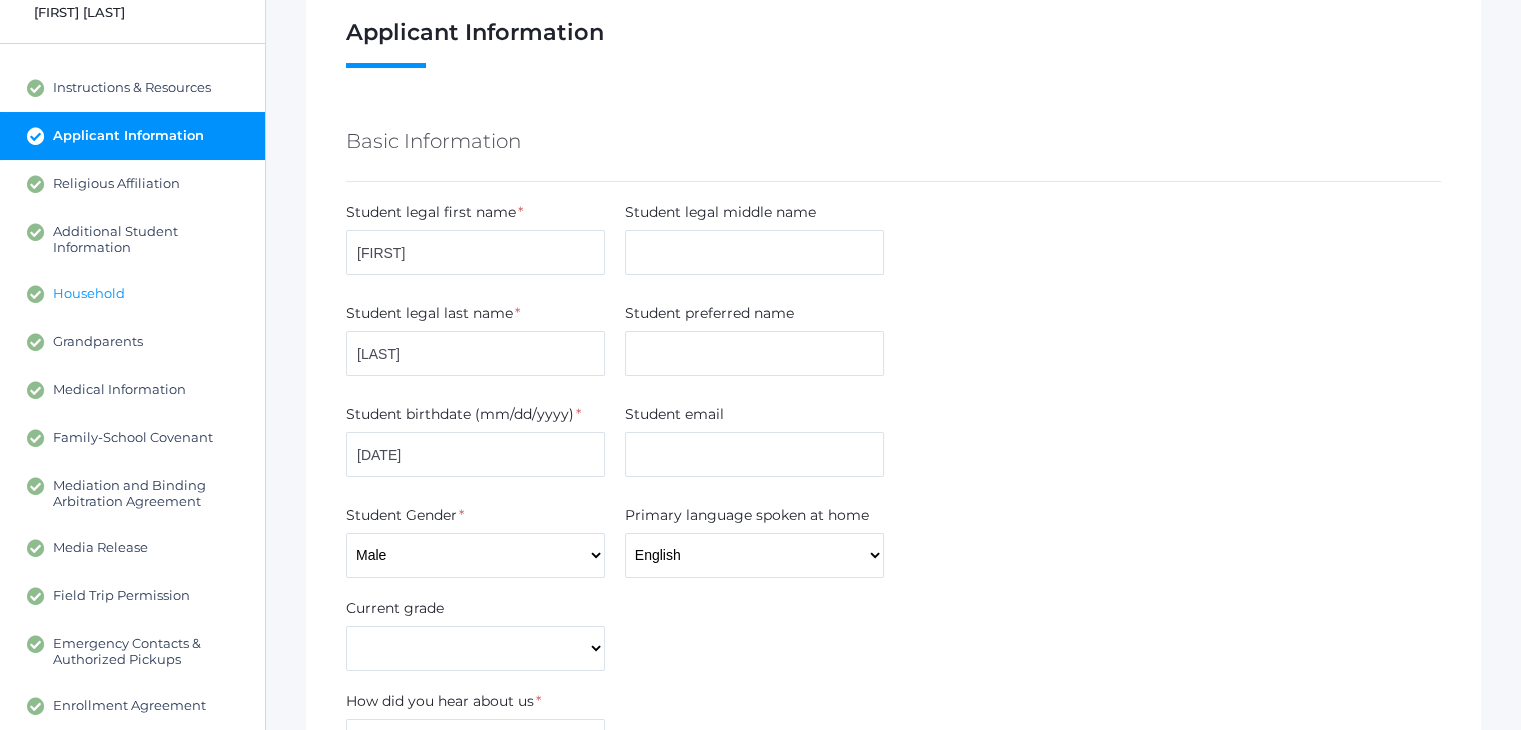 click on "Household" at bounding box center (132, 294) 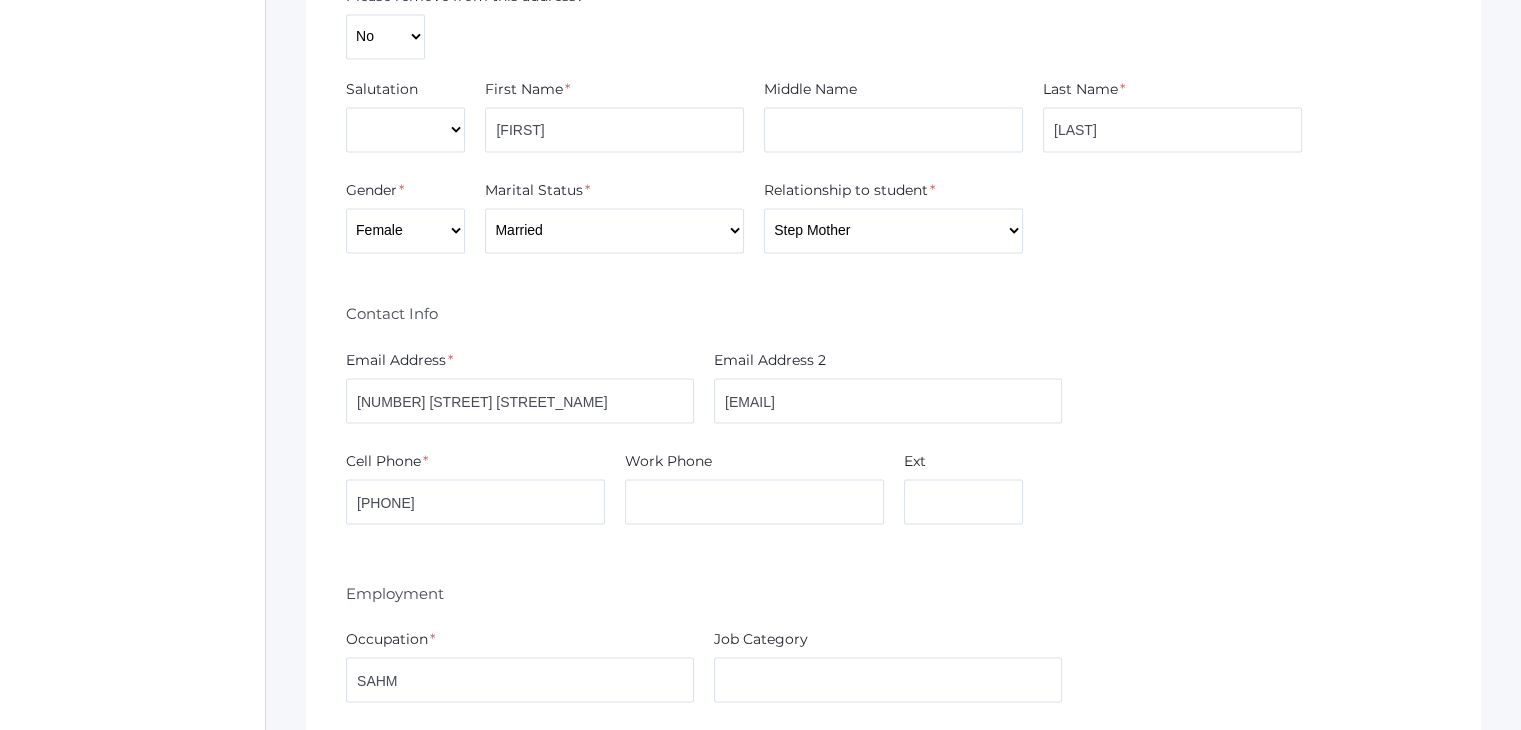 scroll, scrollTop: 2839, scrollLeft: 0, axis: vertical 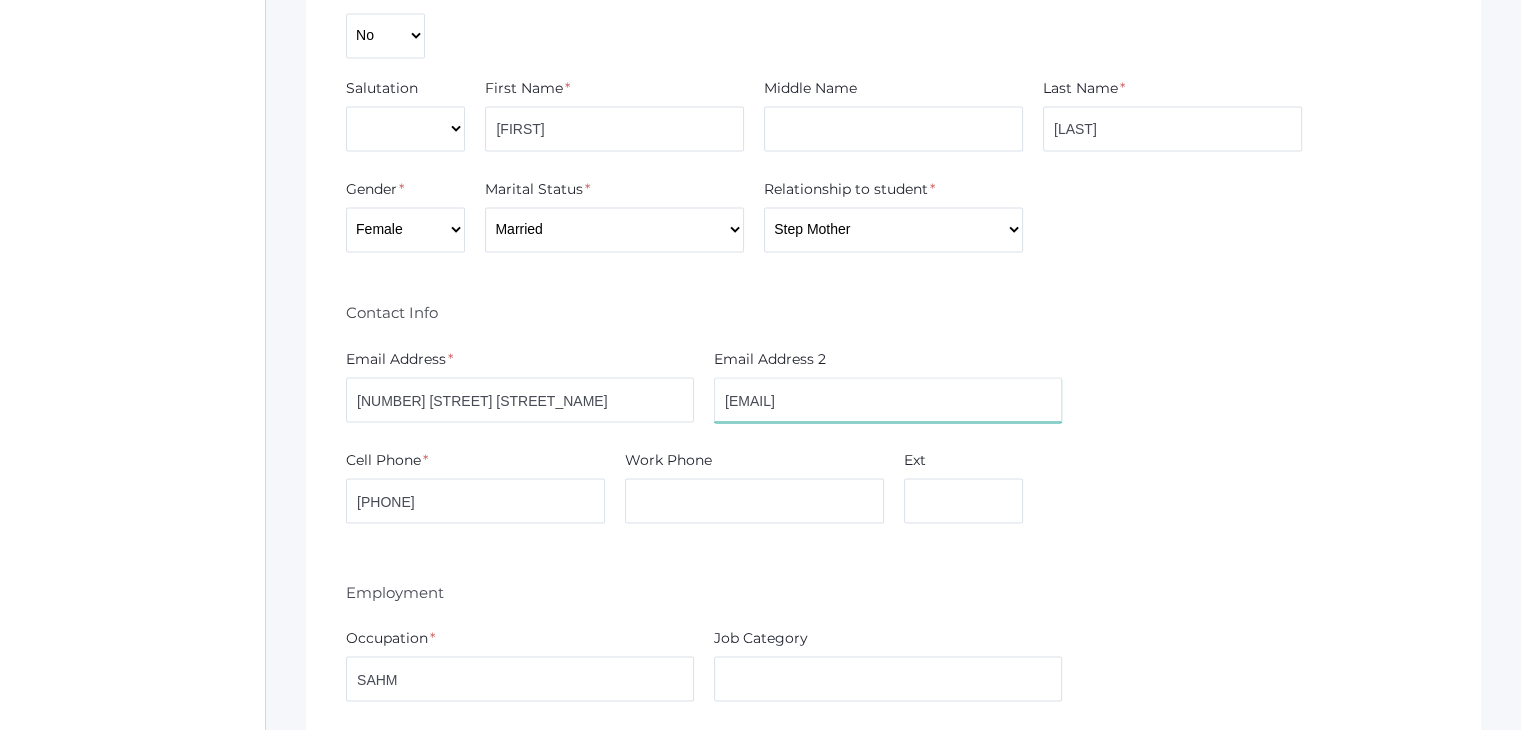 drag, startPoint x: 836, startPoint y: 392, endPoint x: 720, endPoint y: 391, distance: 116.00431 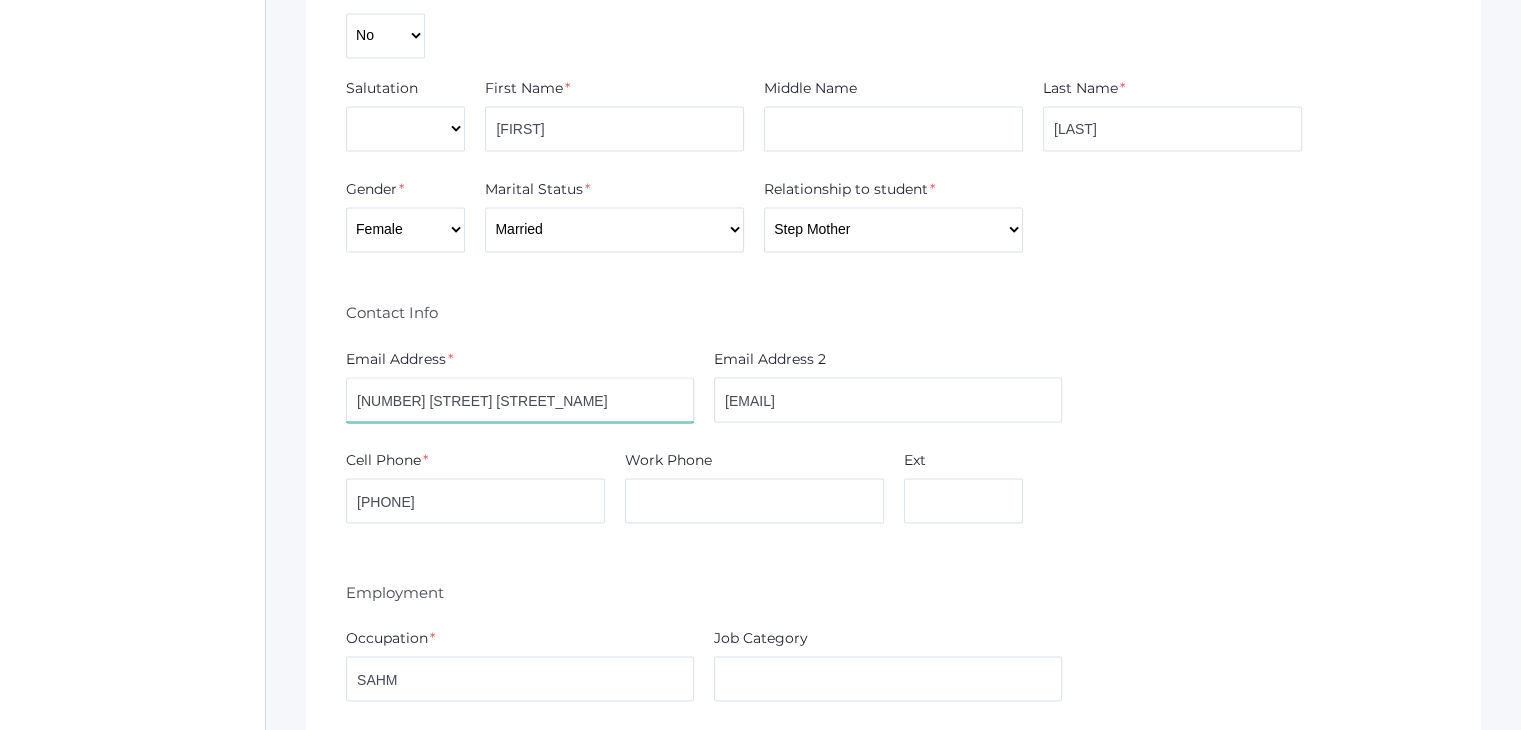 drag, startPoint x: 524, startPoint y: 394, endPoint x: 348, endPoint y: 383, distance: 176.34341 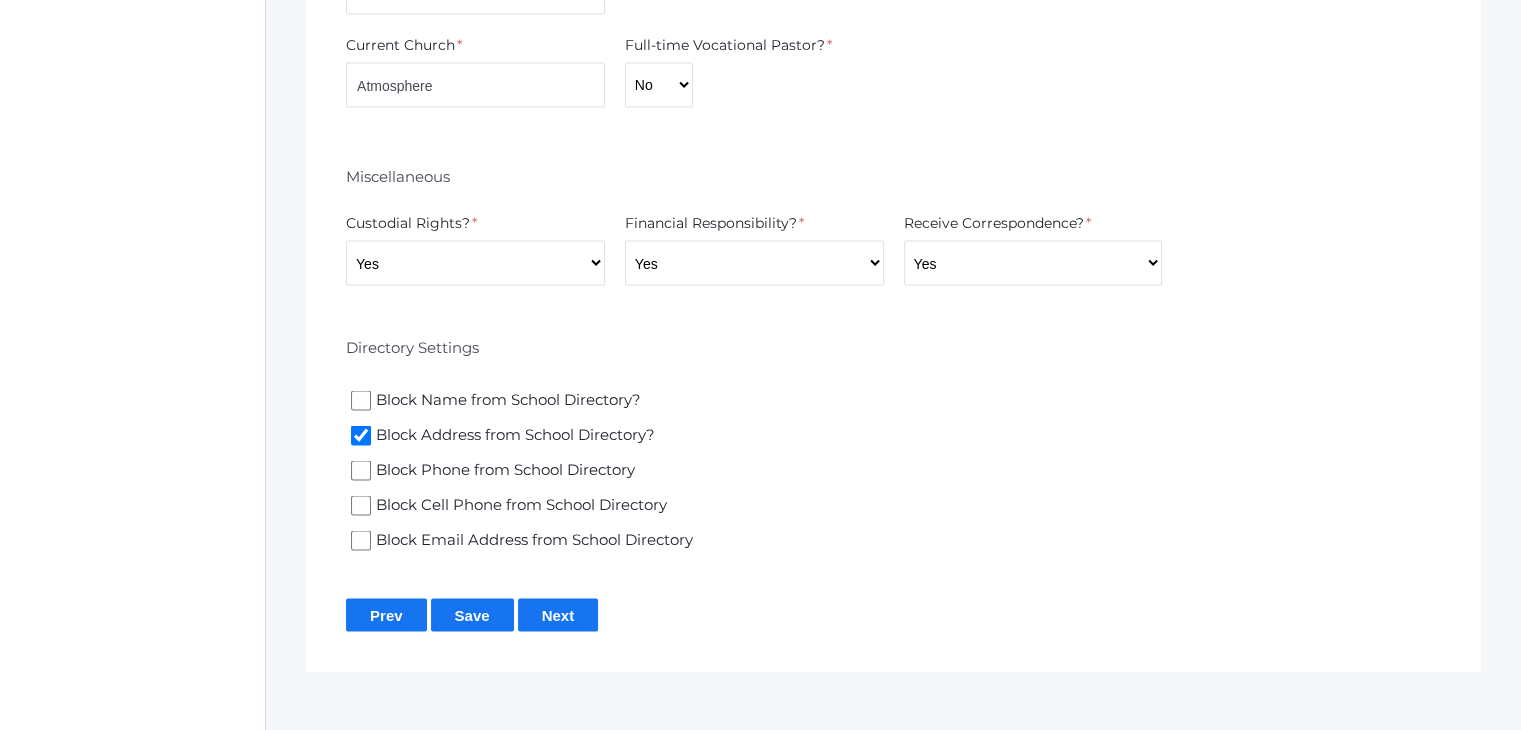 scroll, scrollTop: 4123, scrollLeft: 0, axis: vertical 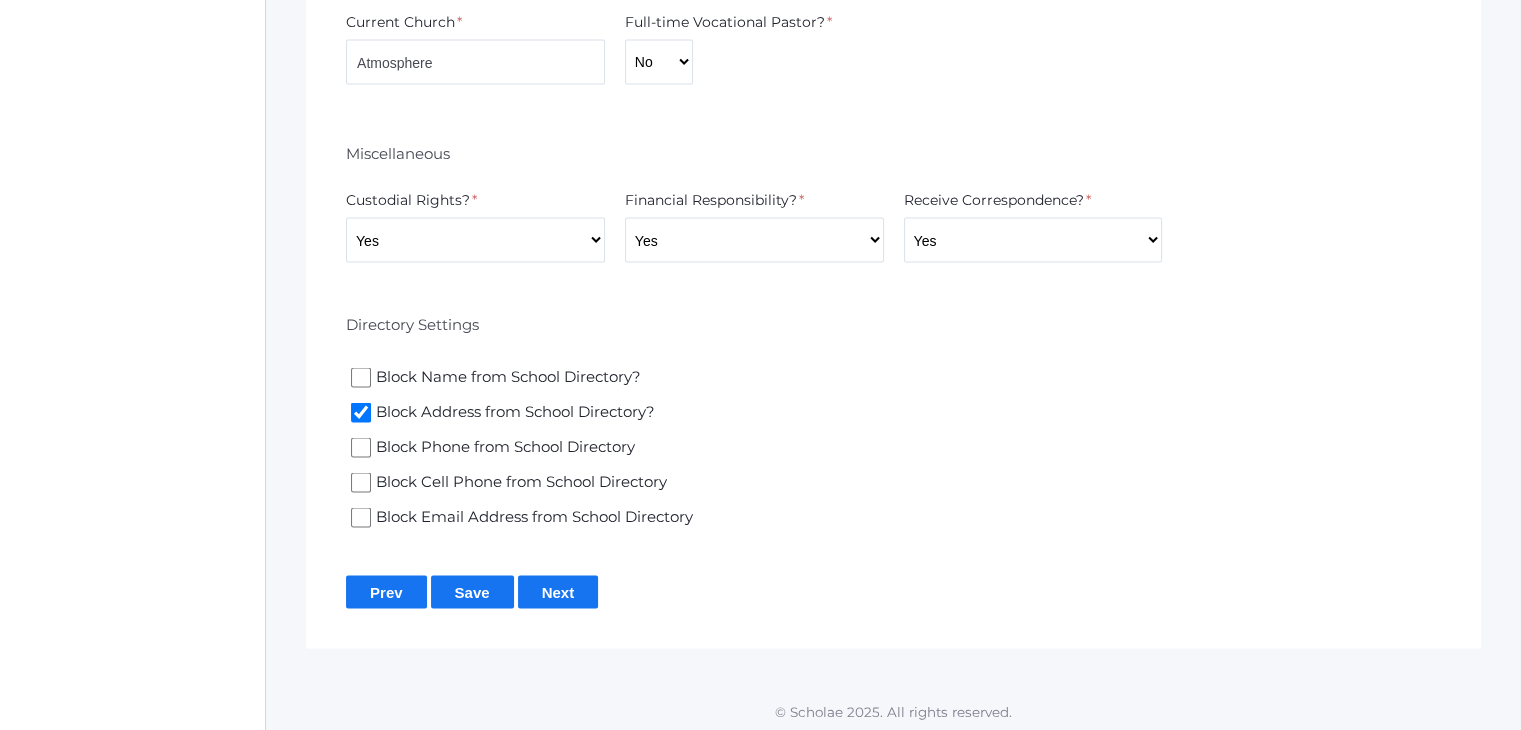 type on "[EMAIL]" 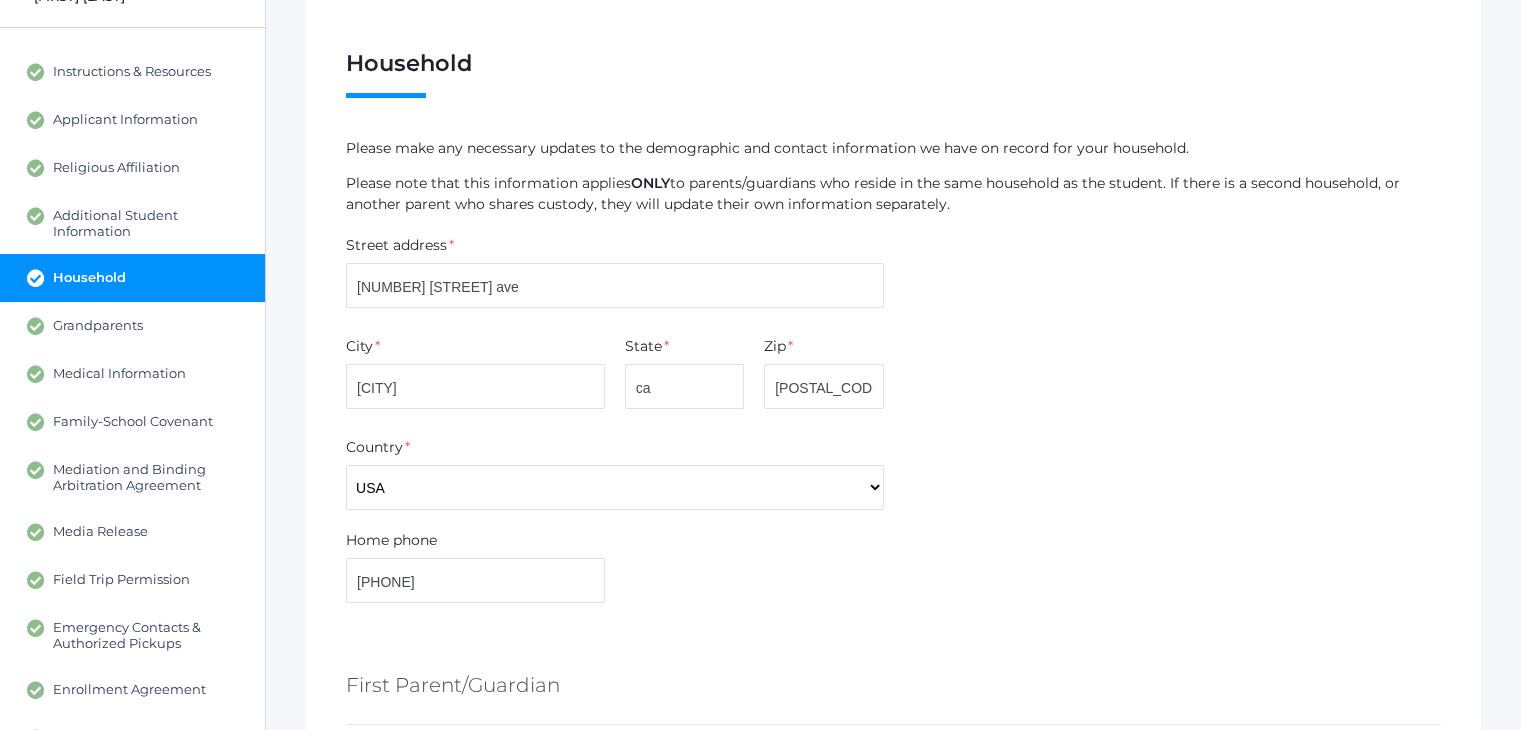 scroll, scrollTop: 0, scrollLeft: 0, axis: both 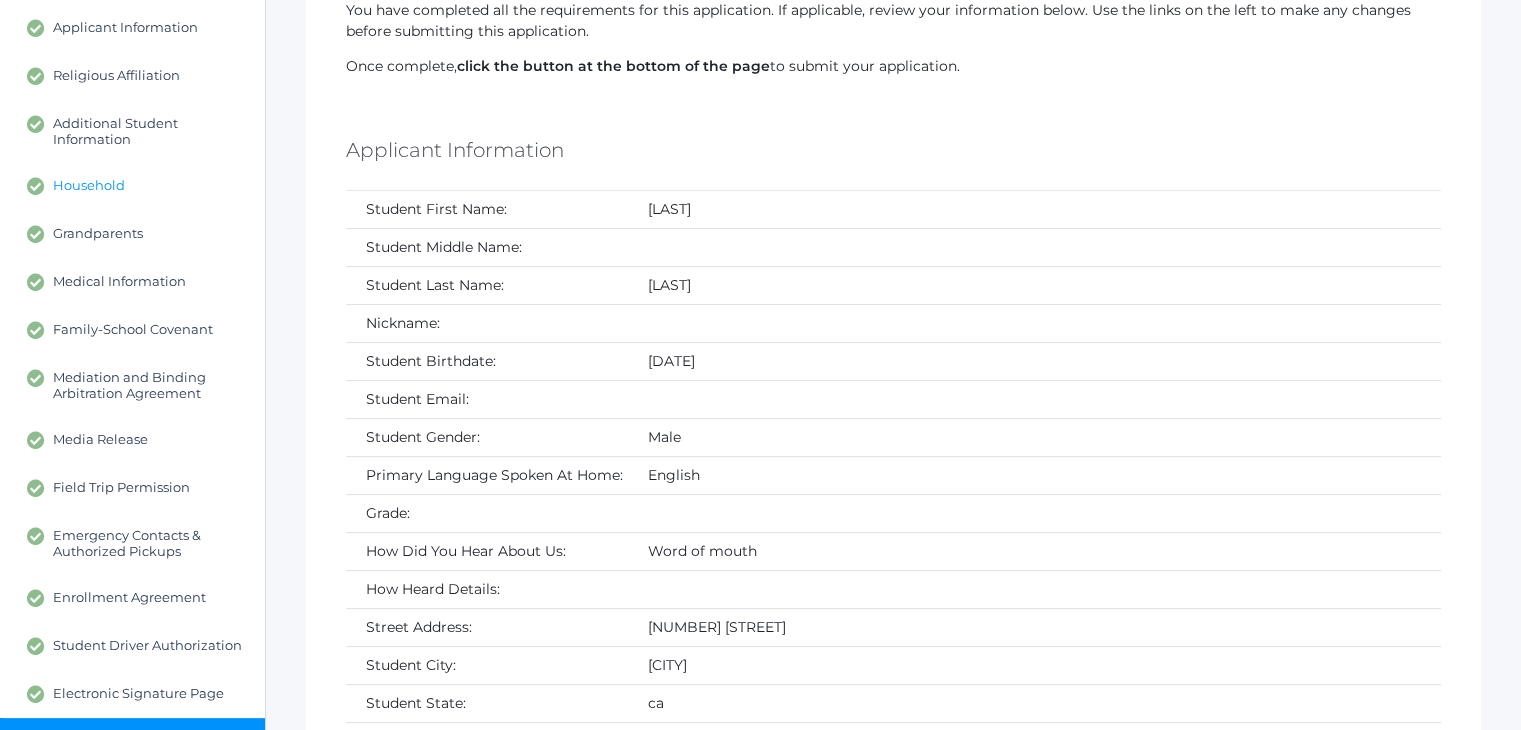 click on "Household" at bounding box center (89, 186) 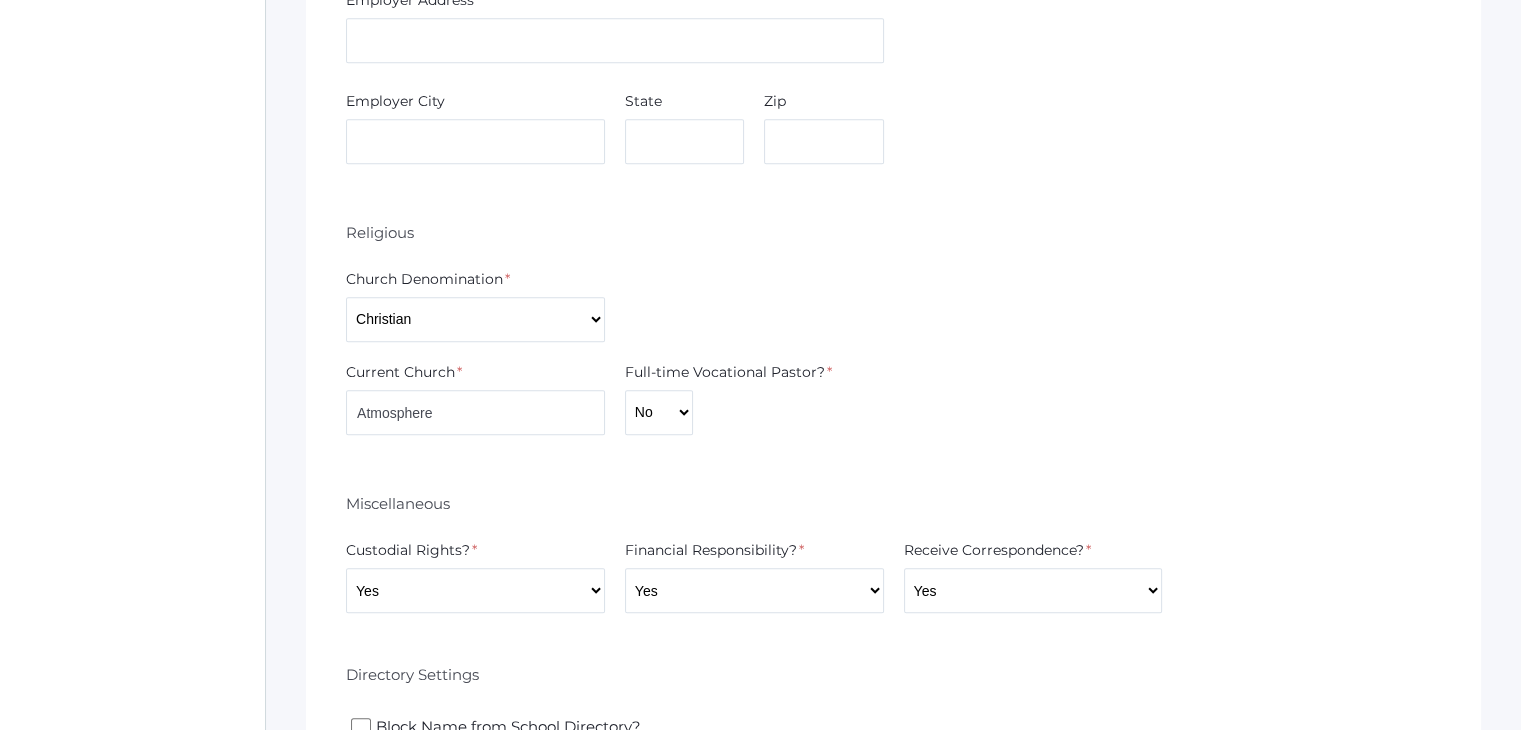 scroll, scrollTop: 1794, scrollLeft: 0, axis: vertical 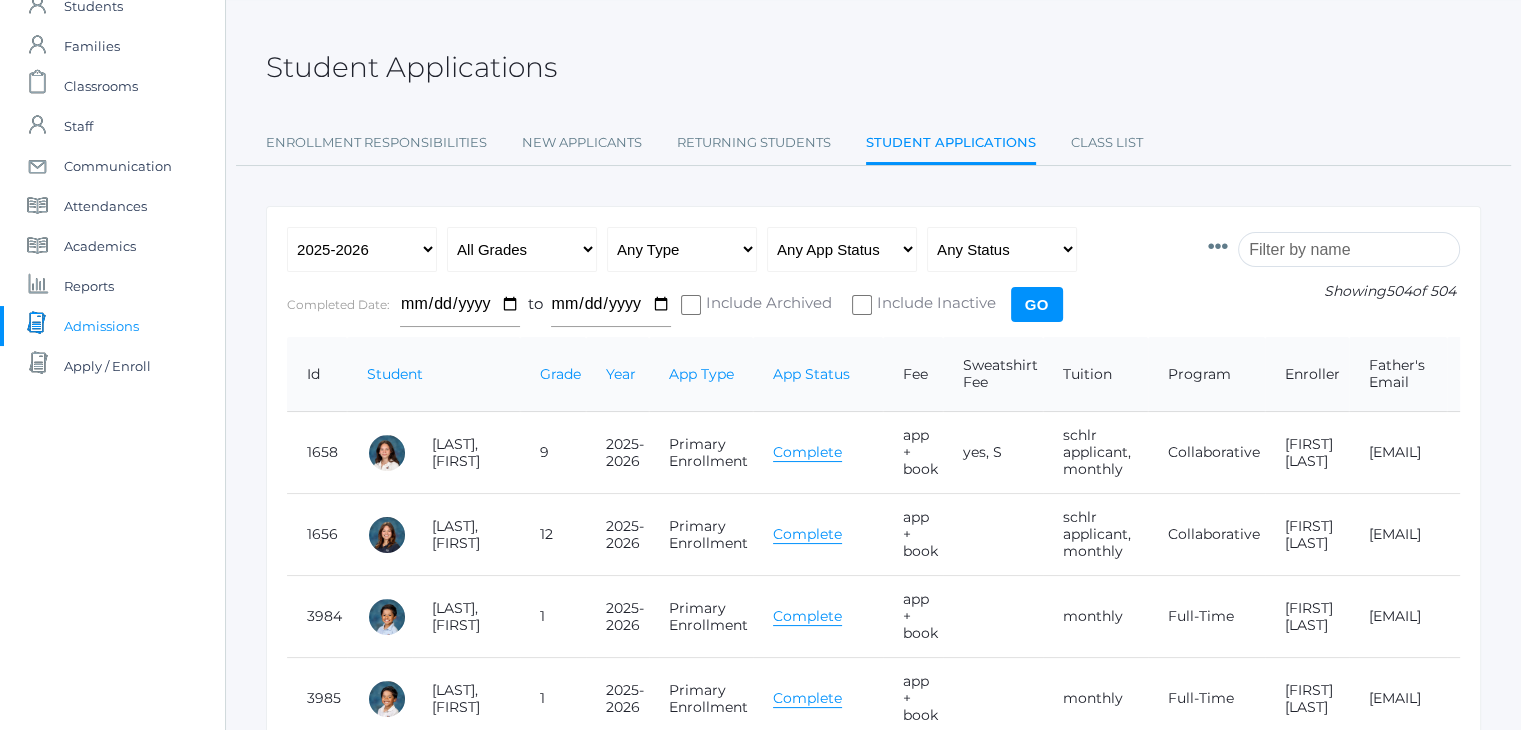 click at bounding box center [1349, 249] 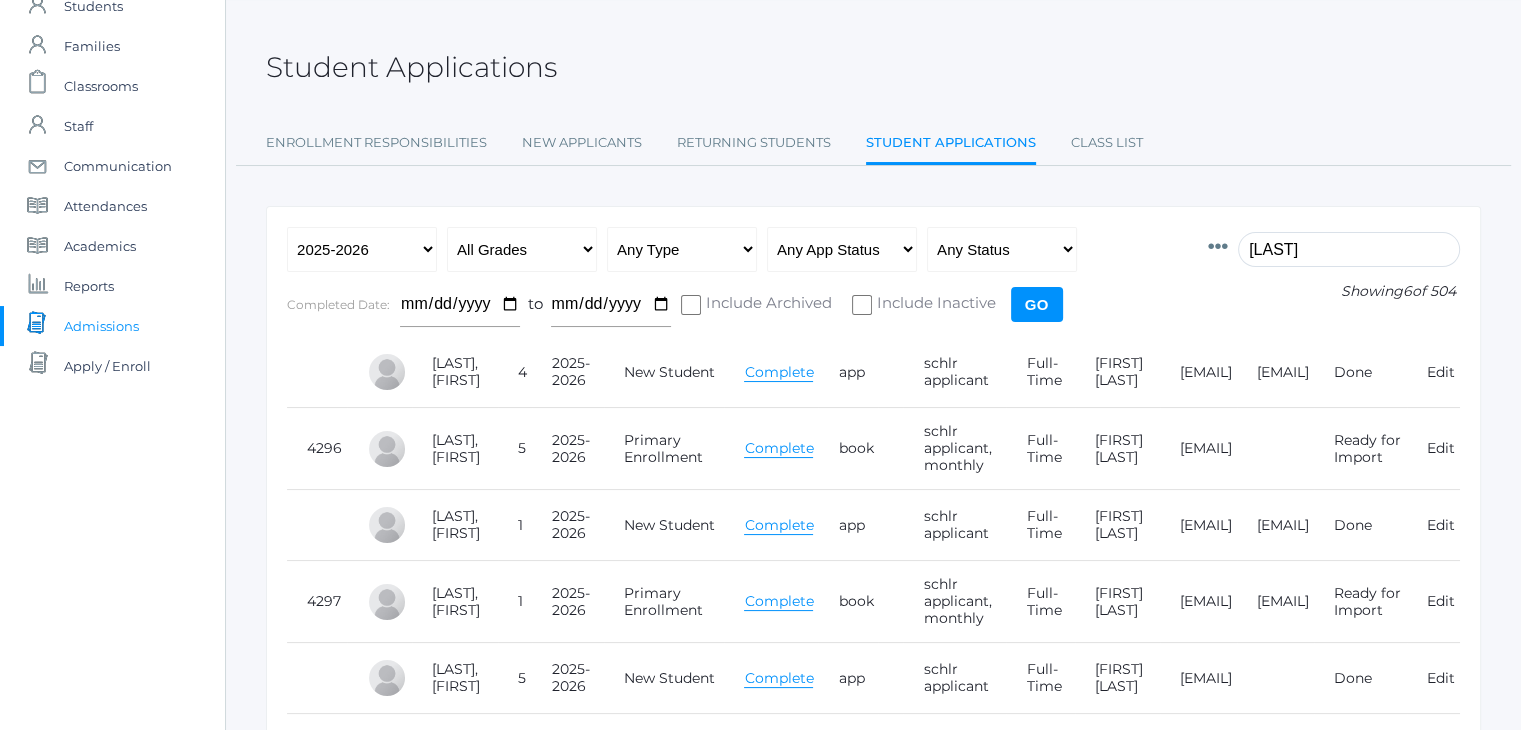 type on "[LAST]" 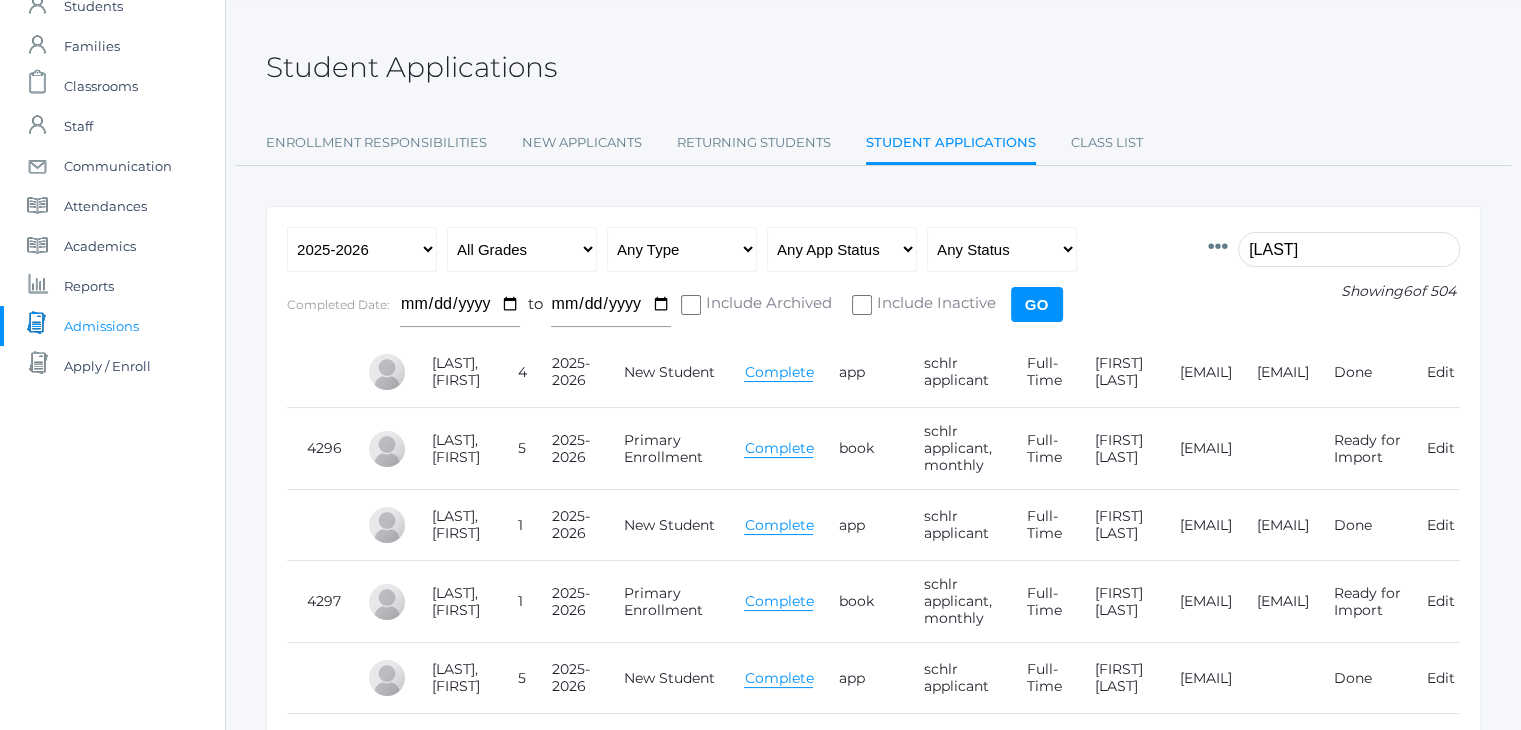 click on "Complete" at bounding box center (778, 448) 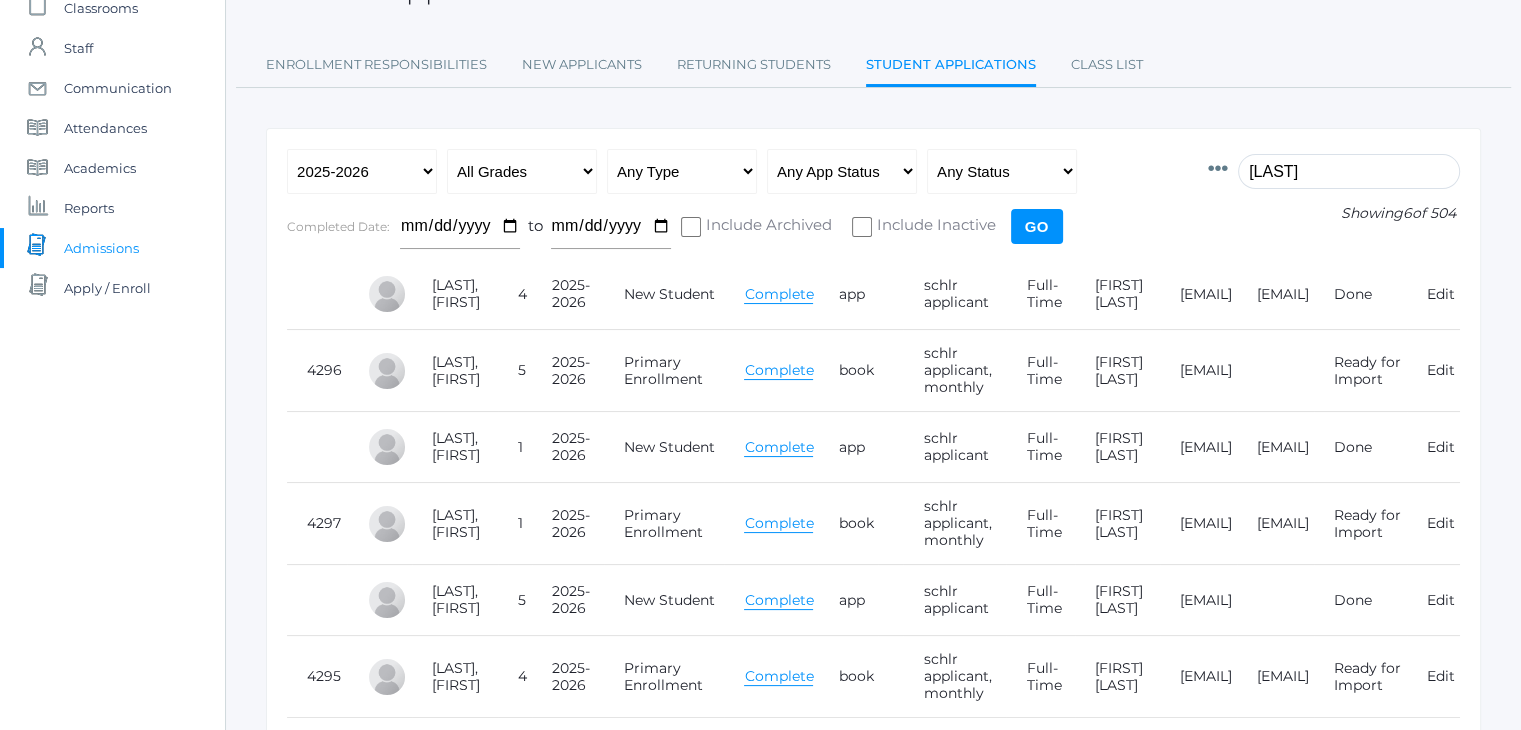 scroll, scrollTop: 155, scrollLeft: 0, axis: vertical 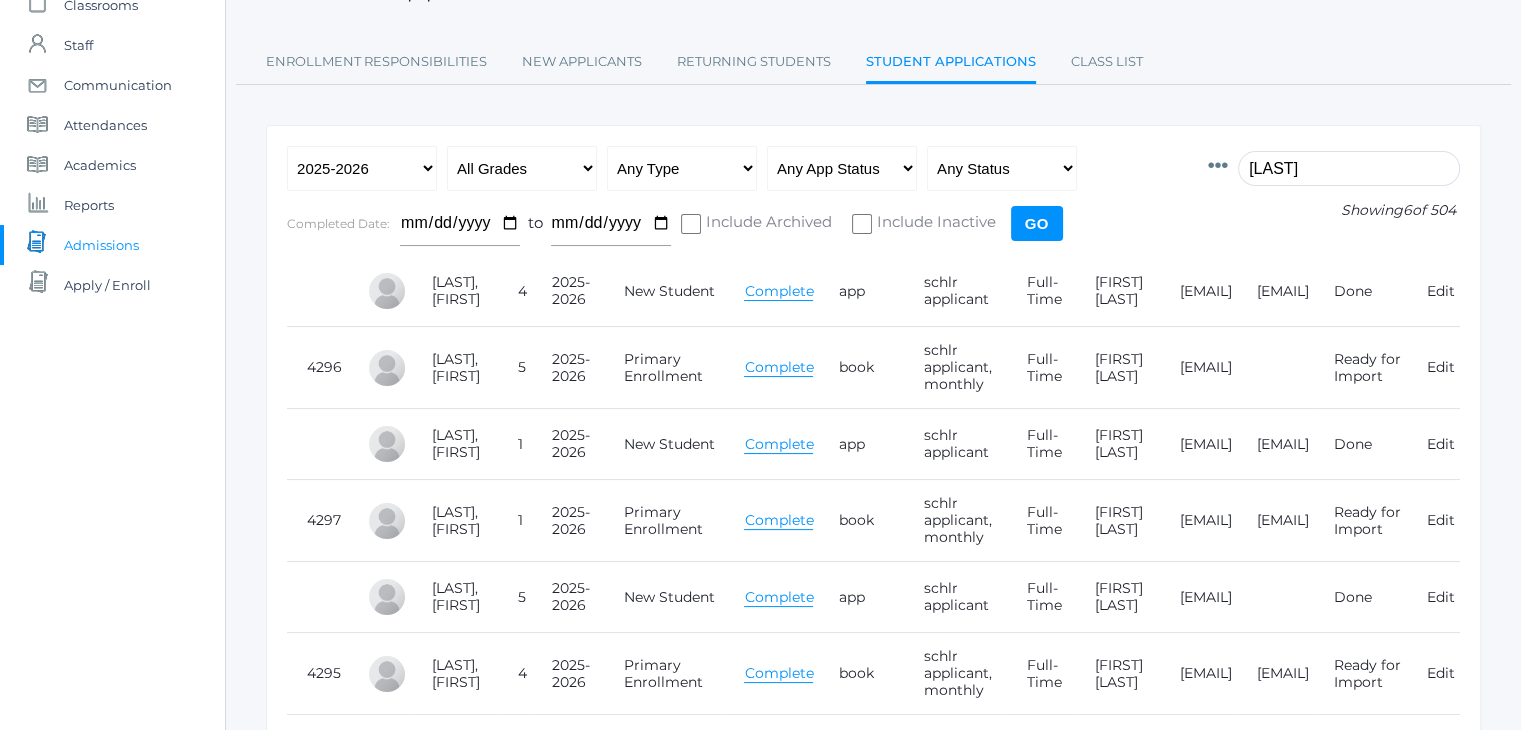 click on "Complete" at bounding box center (778, 597) 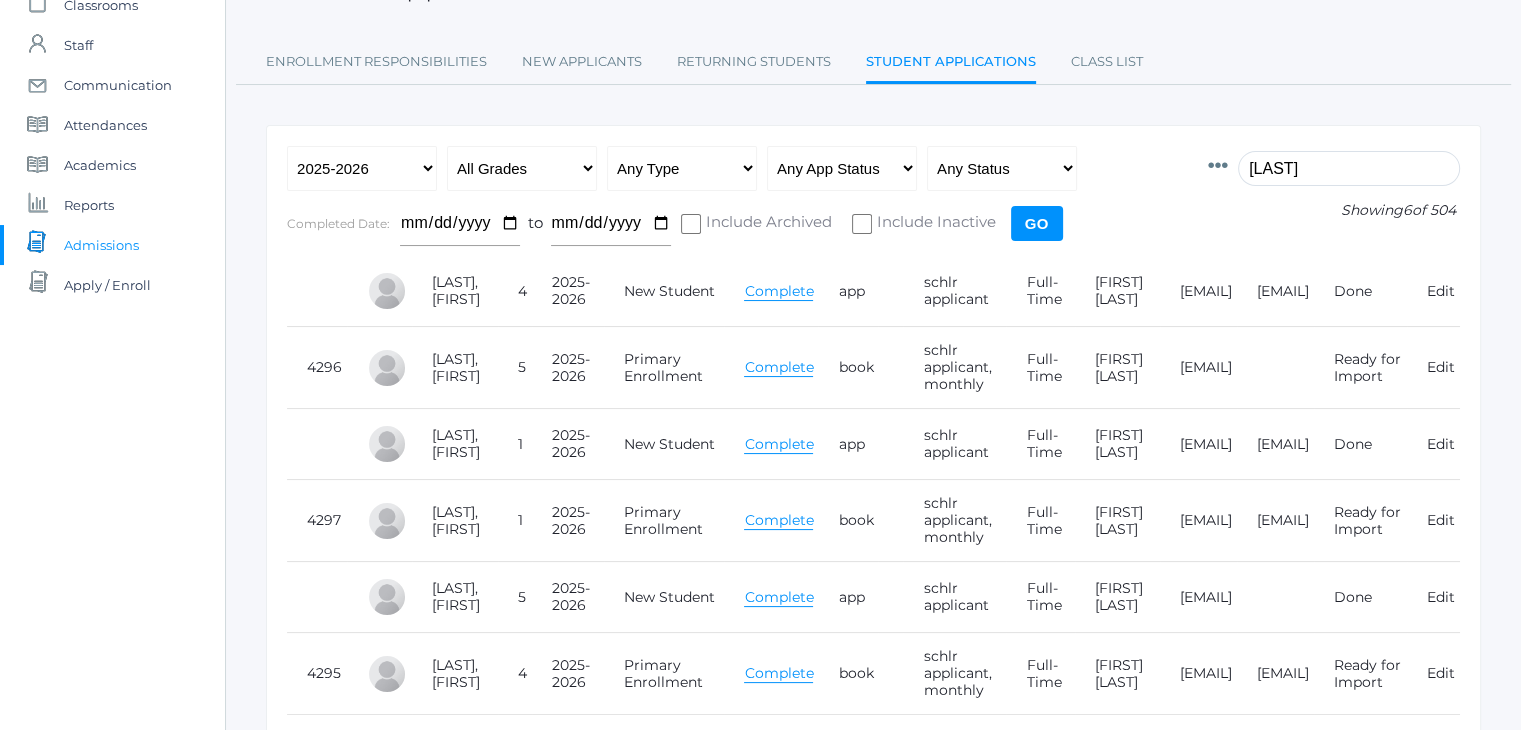 click on "Complete" at bounding box center [778, 367] 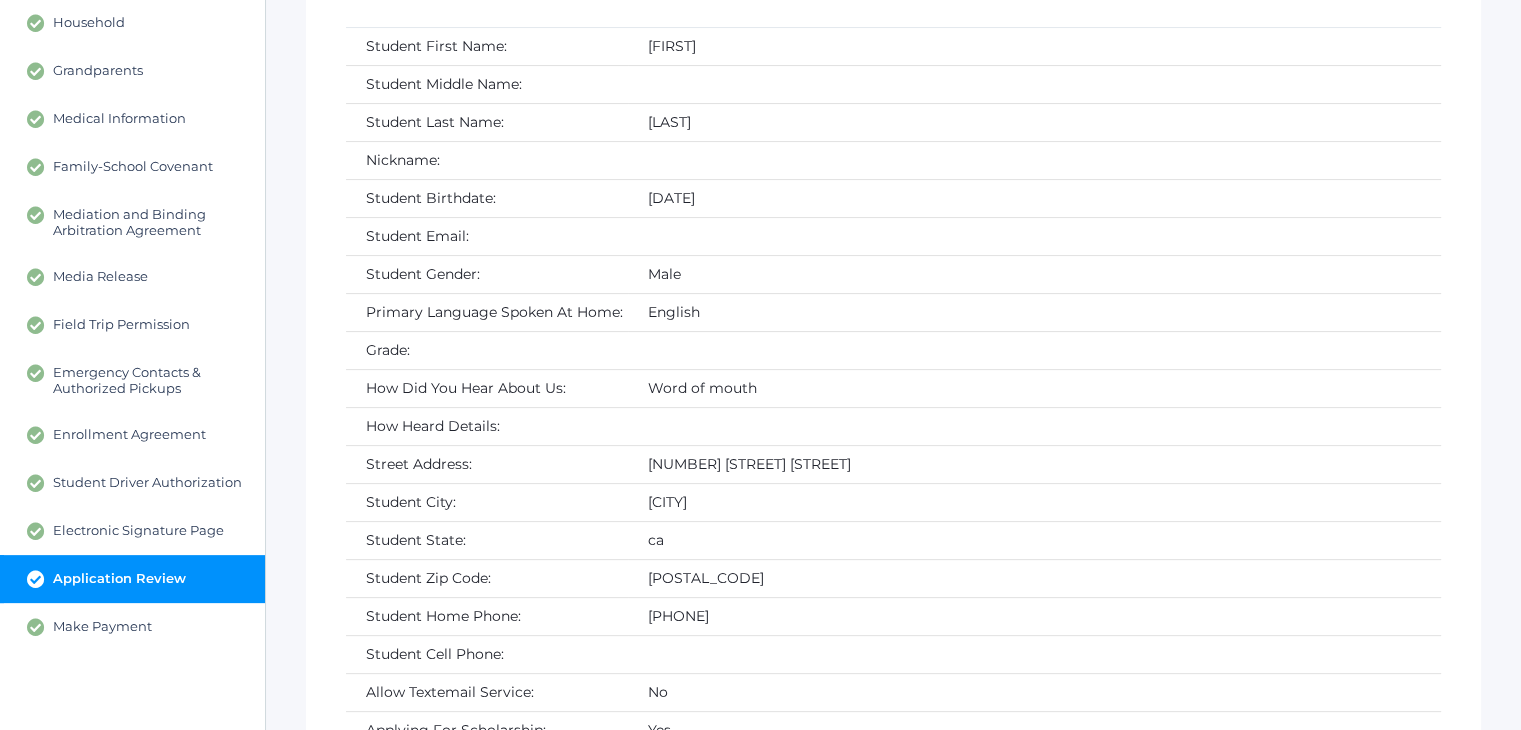 scroll, scrollTop: 406, scrollLeft: 0, axis: vertical 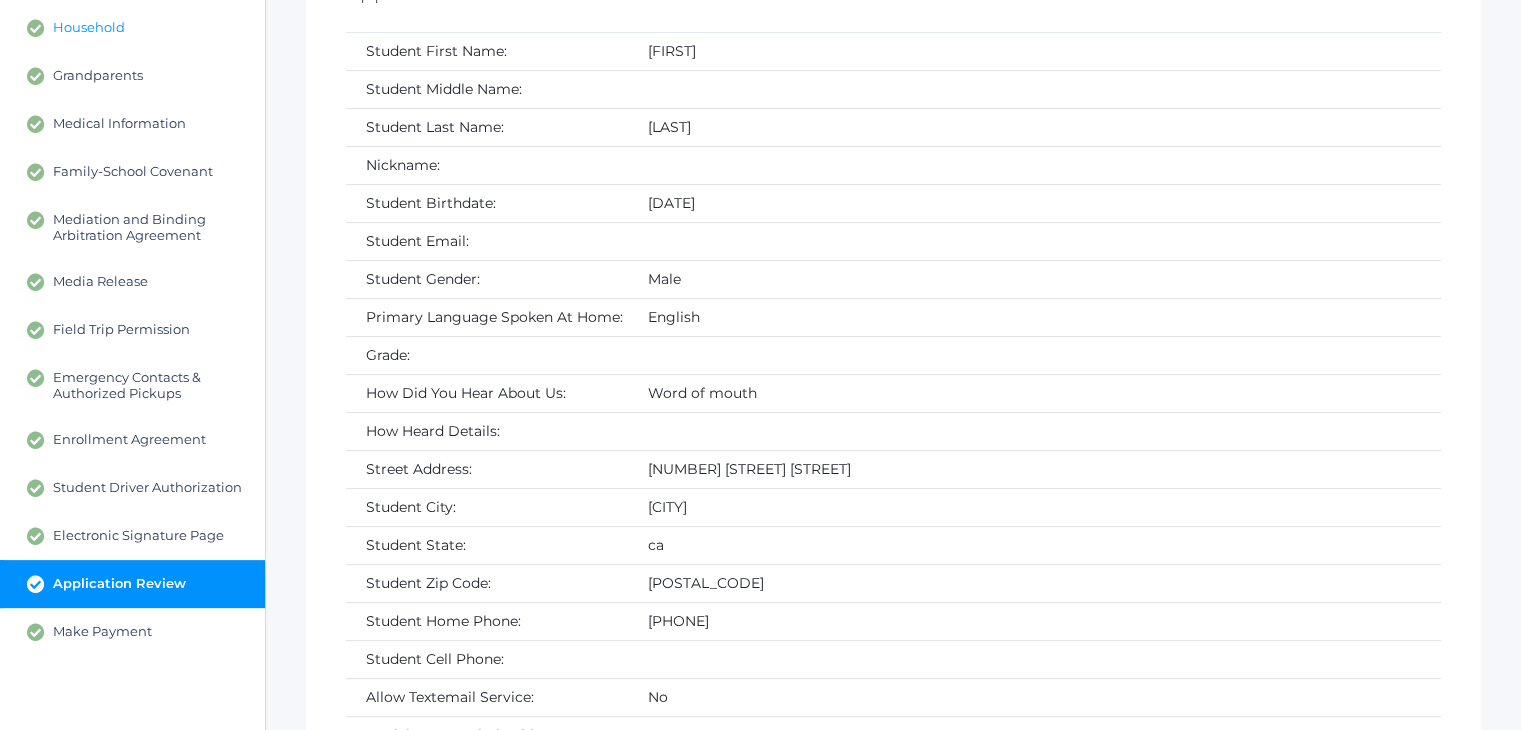 click on "Household" at bounding box center (132, 28) 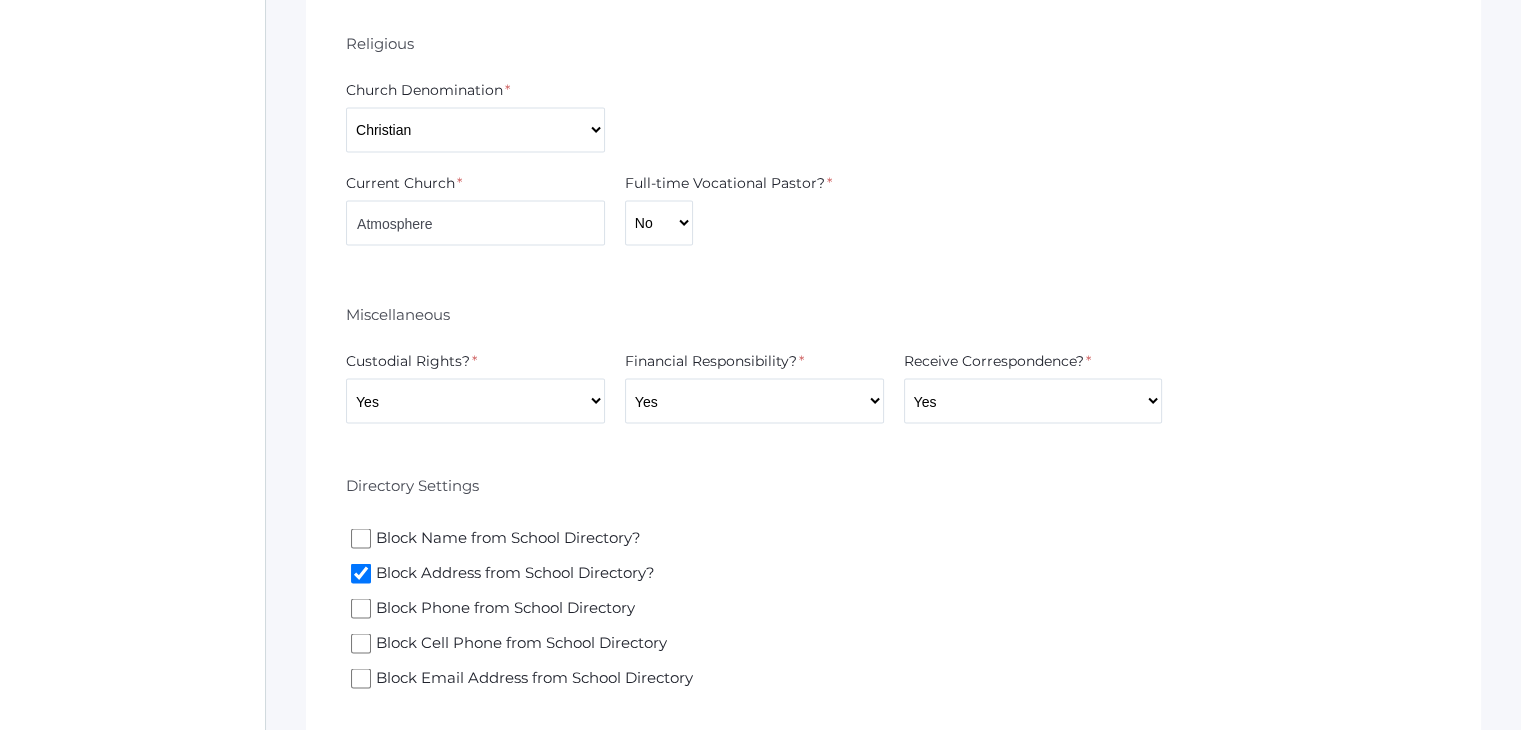 scroll, scrollTop: 4123, scrollLeft: 0, axis: vertical 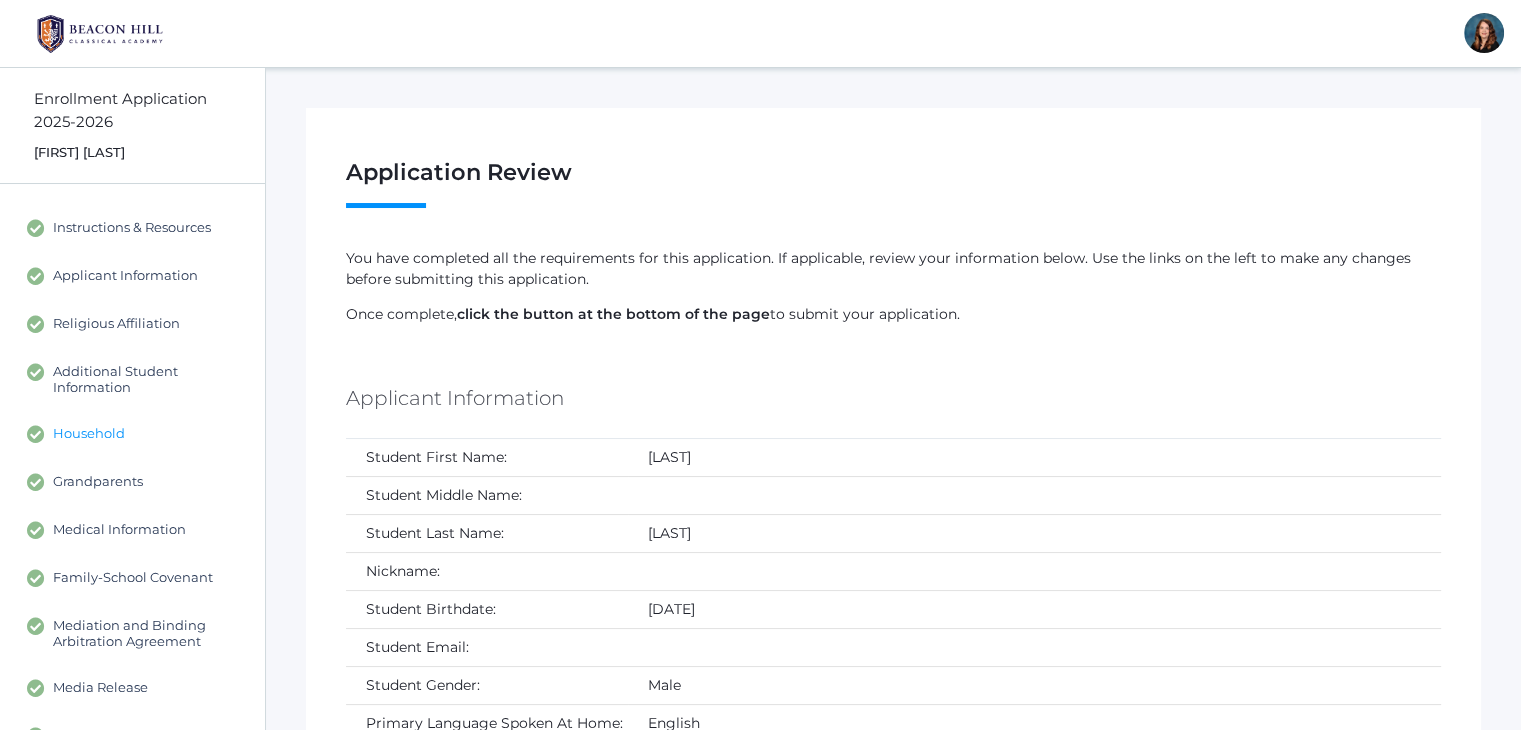 click on "Household" at bounding box center (89, 434) 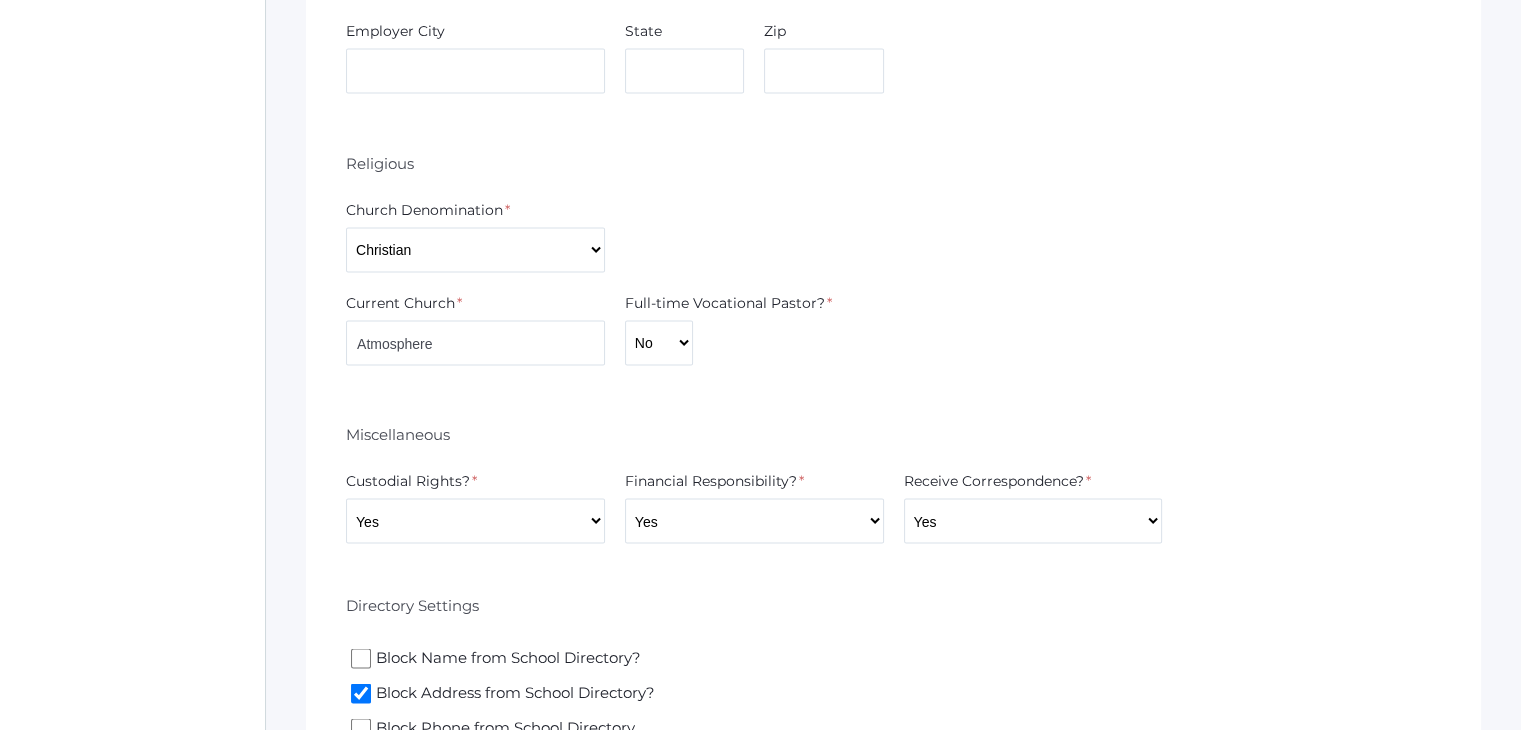 scroll, scrollTop: 4123, scrollLeft: 0, axis: vertical 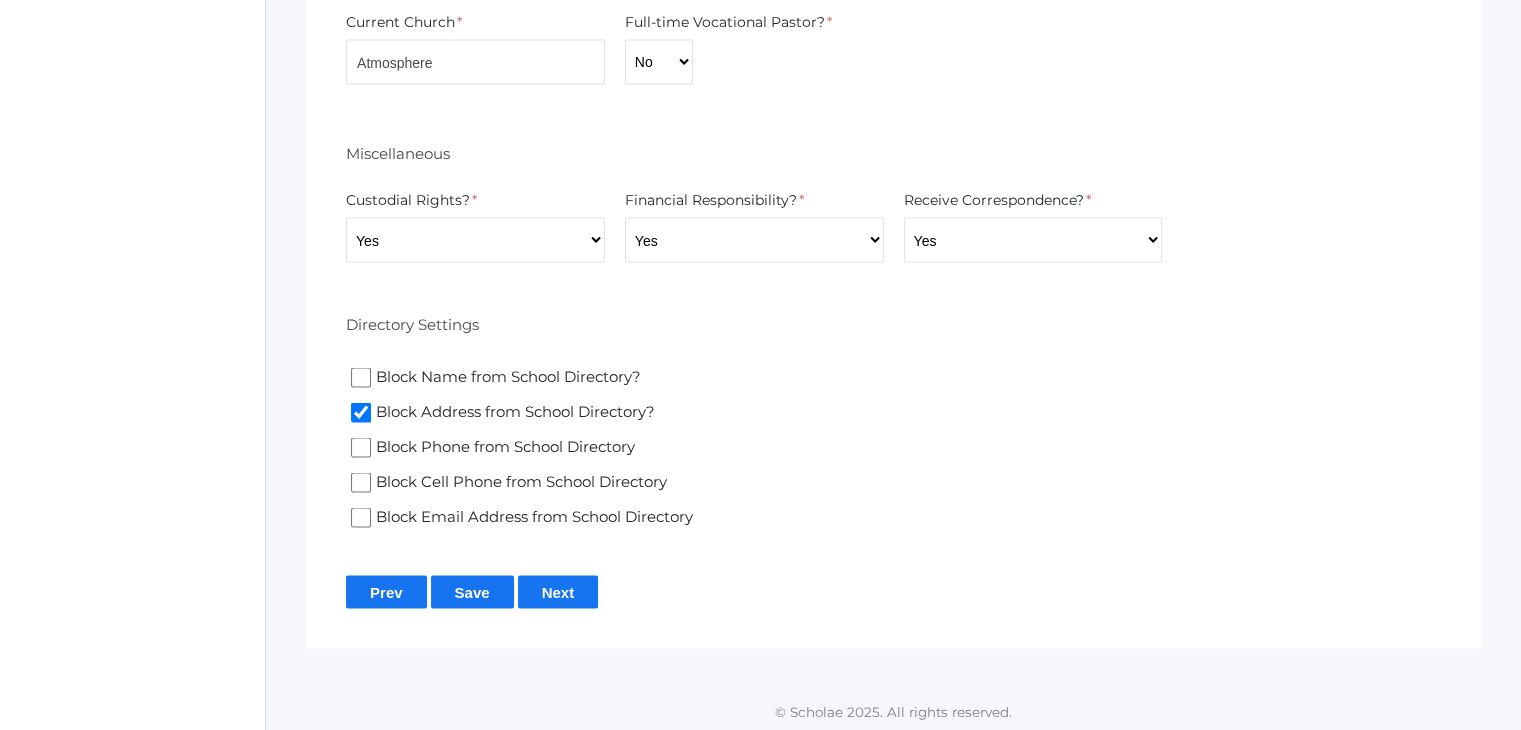 click on "Save" at bounding box center (472, 592) 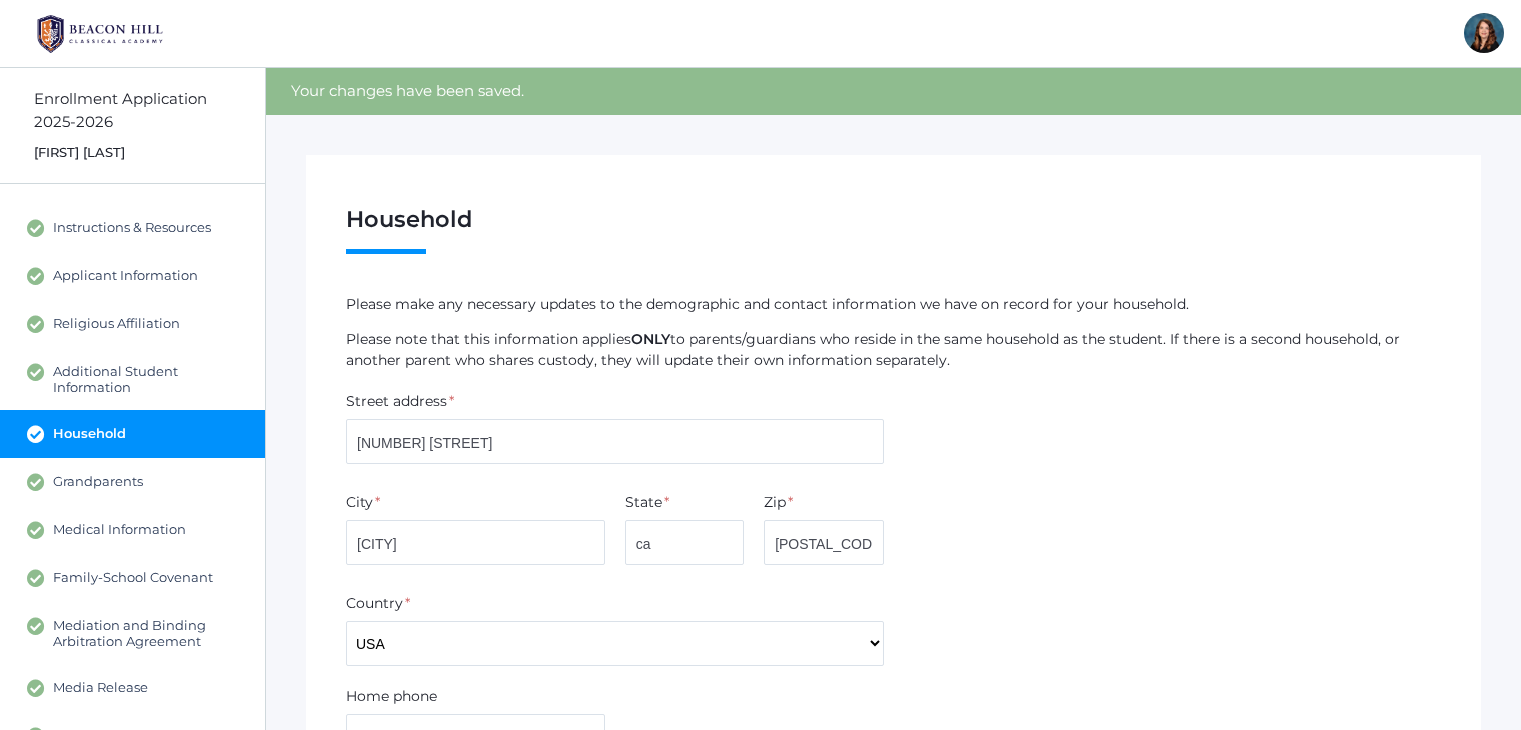 scroll, scrollTop: 0, scrollLeft: 0, axis: both 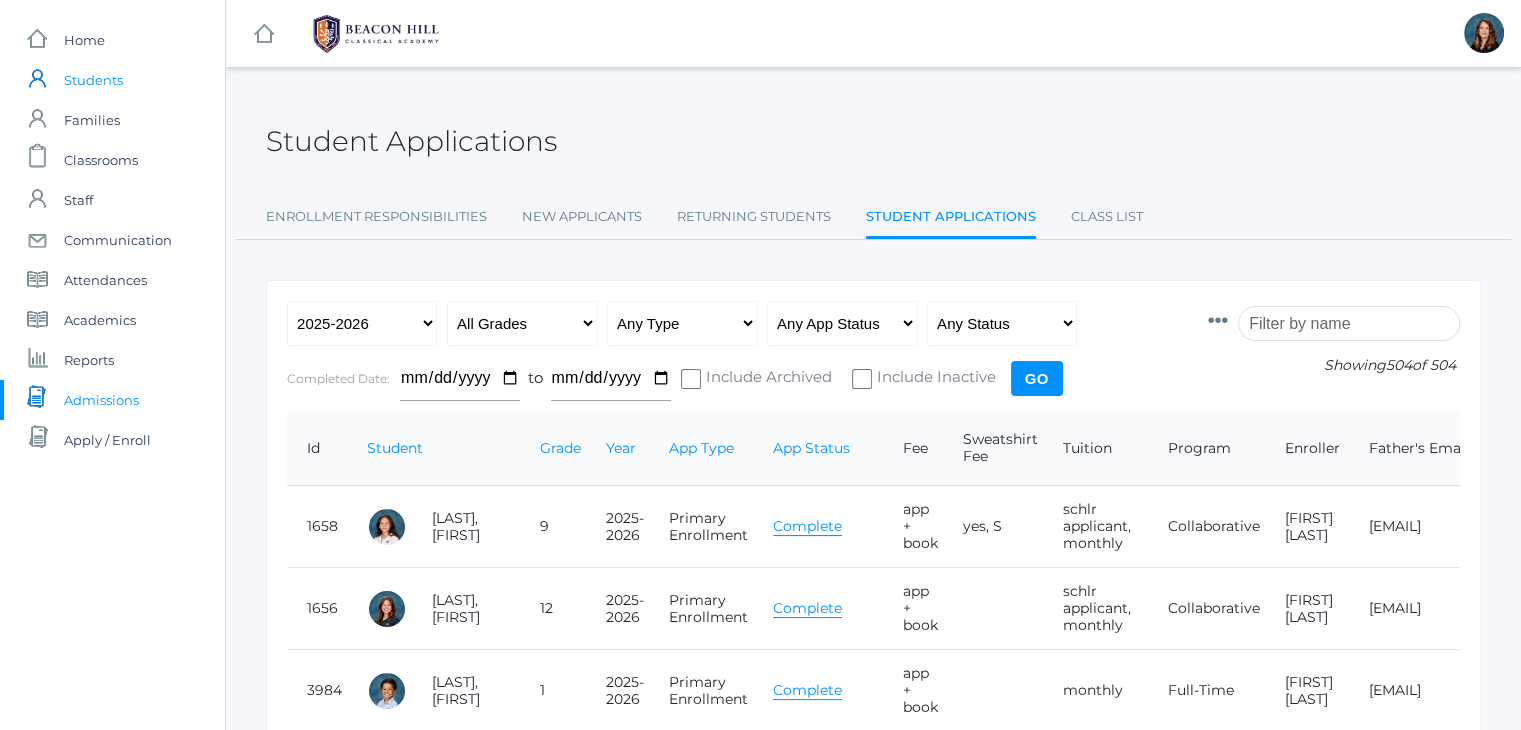 click on "icons/user/plain
Created with Sketch.
Students" at bounding box center (112, 80) 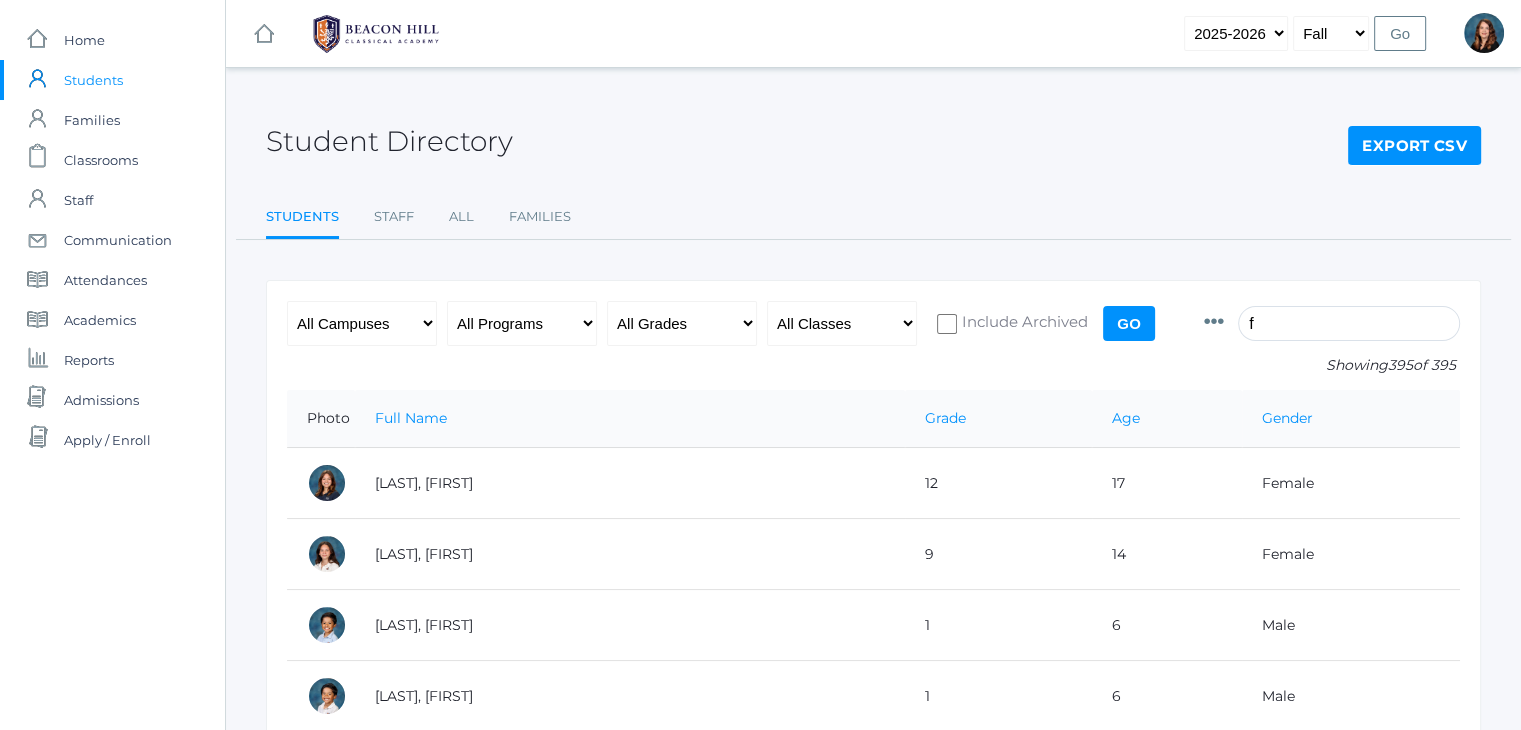 click on "f" at bounding box center [1349, 323] 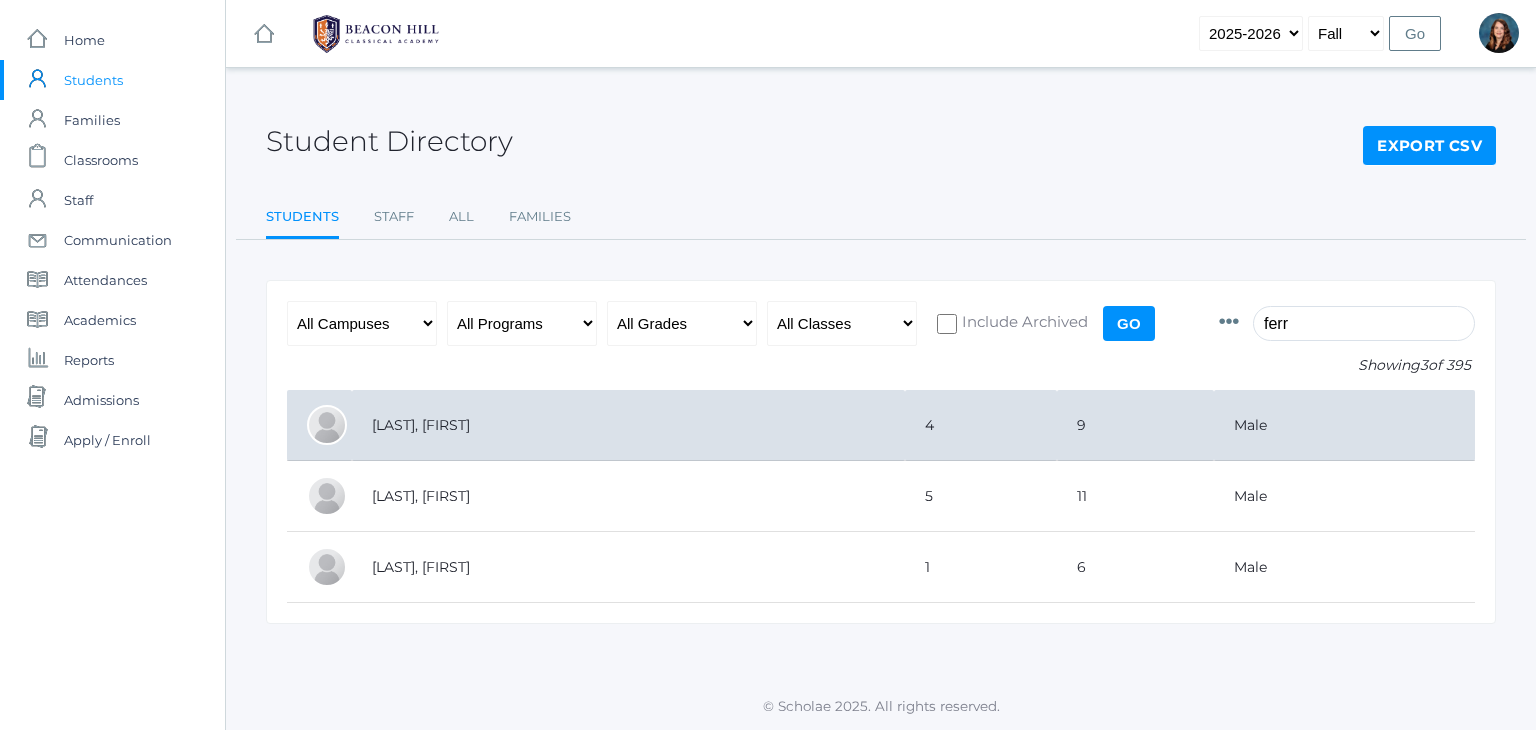 type on "ferr" 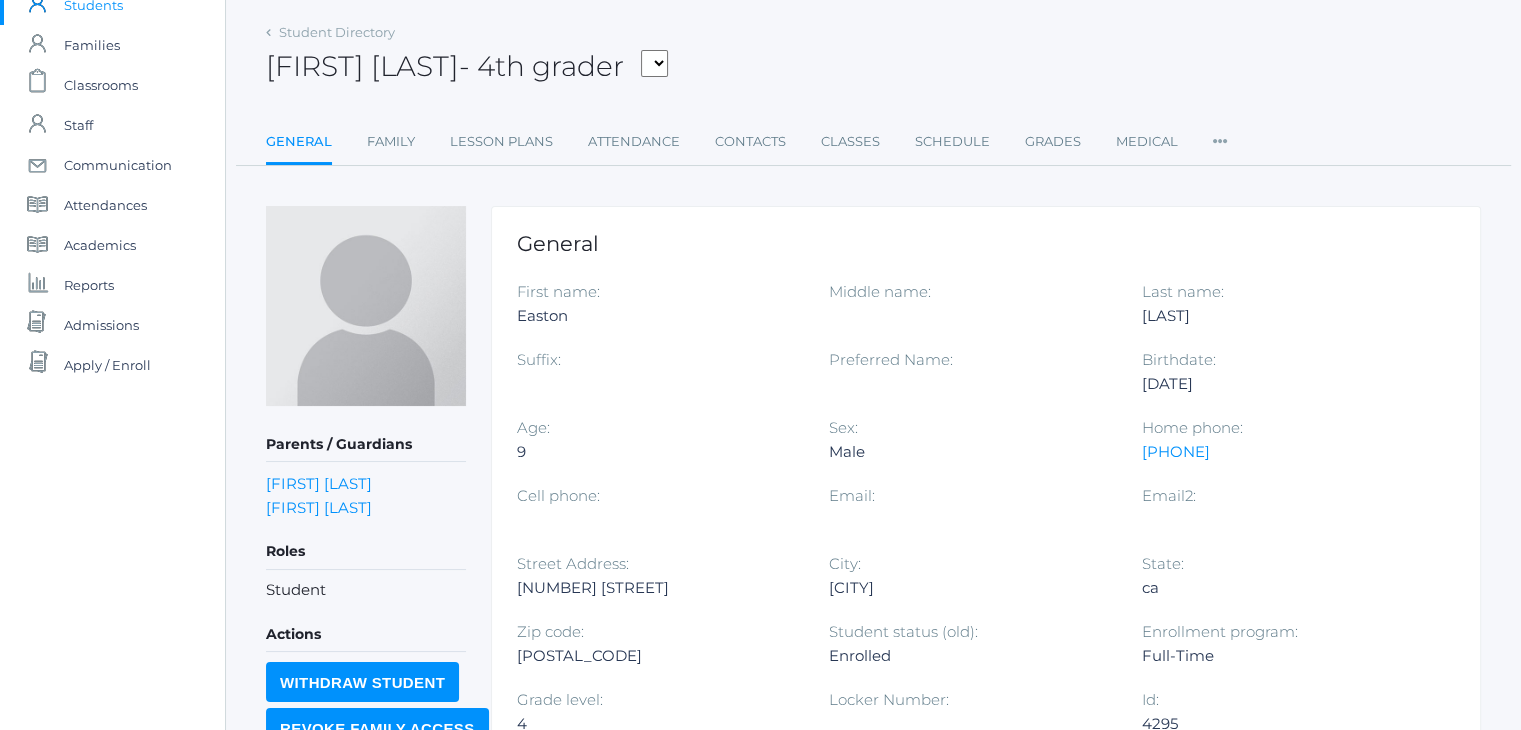 scroll, scrollTop: 59, scrollLeft: 0, axis: vertical 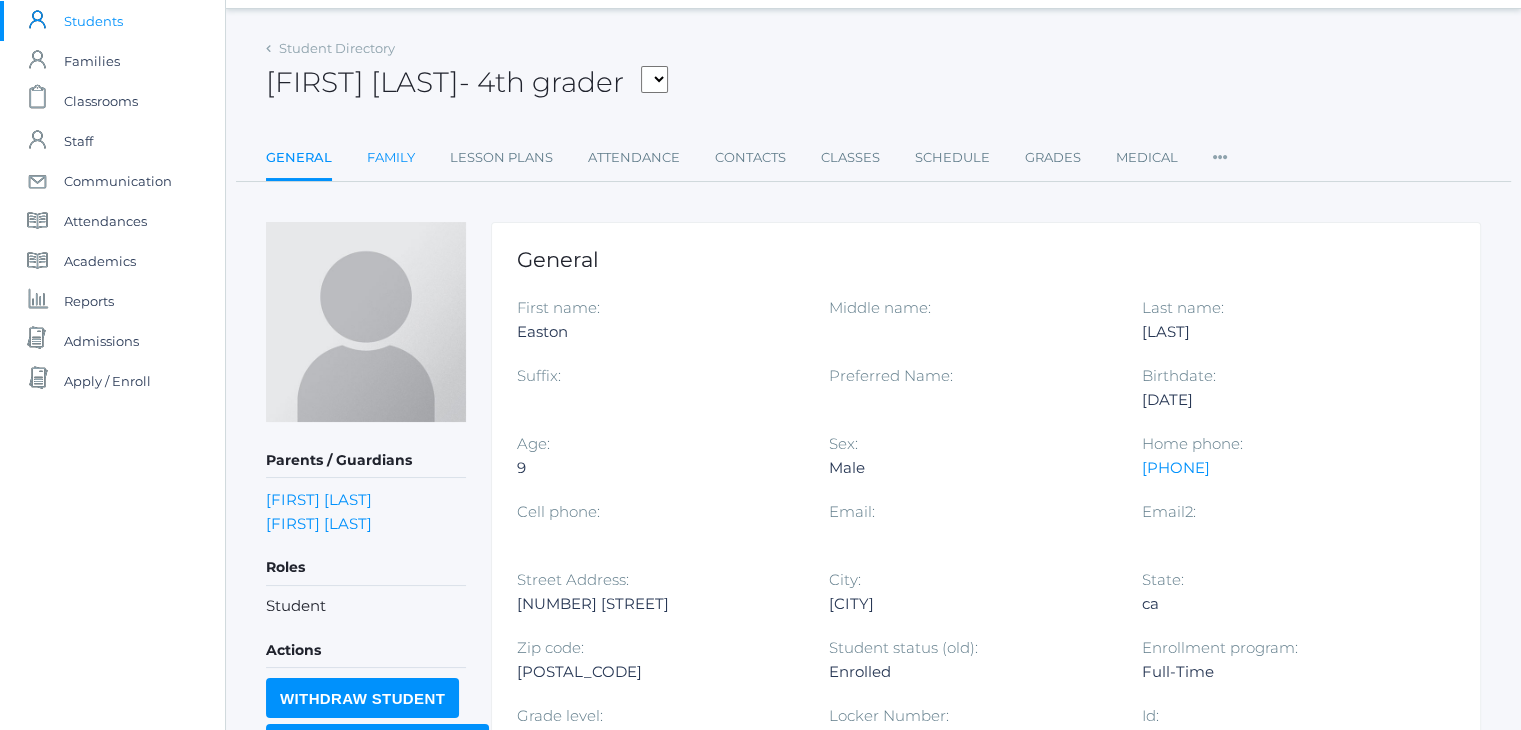 click on "Family" at bounding box center (391, 158) 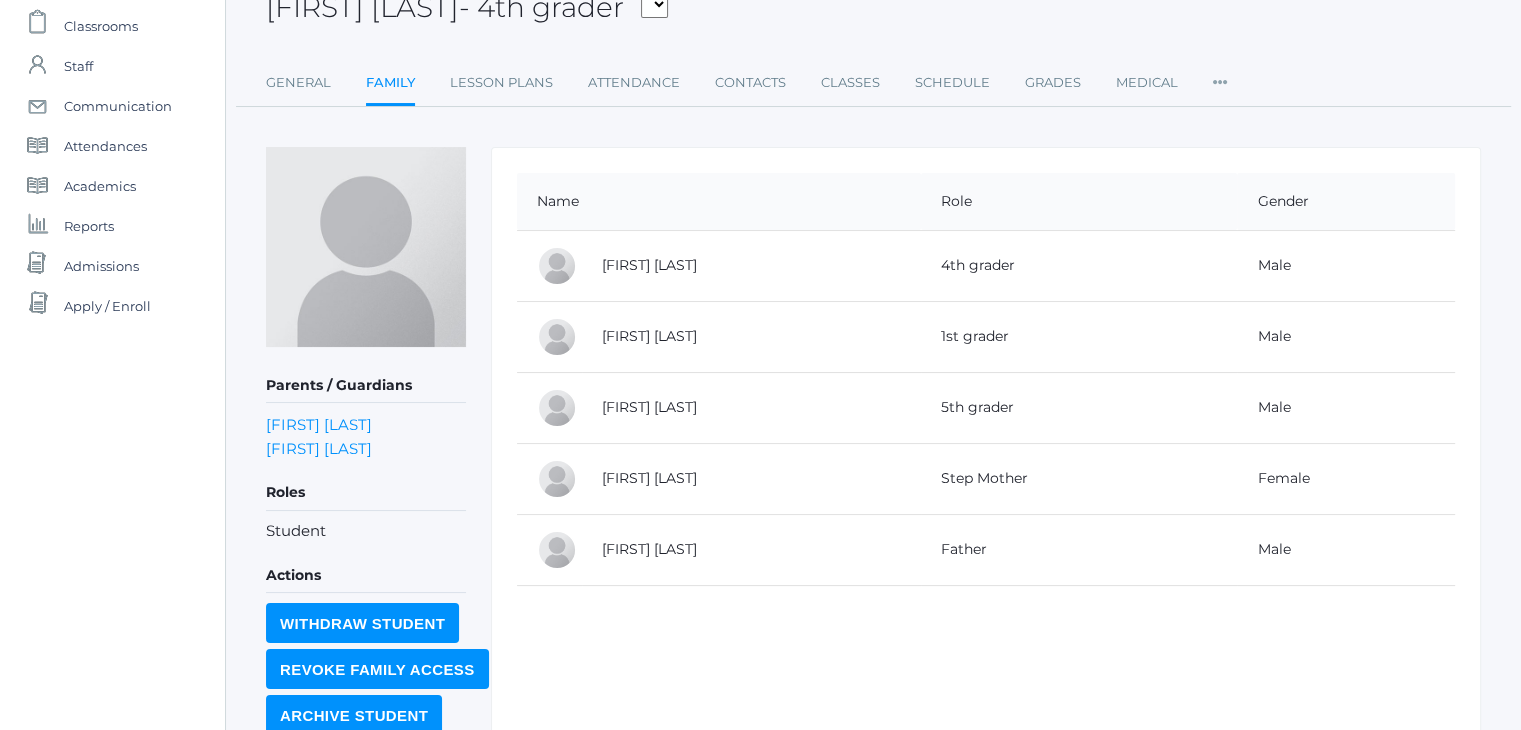 scroll, scrollTop: 159, scrollLeft: 0, axis: vertical 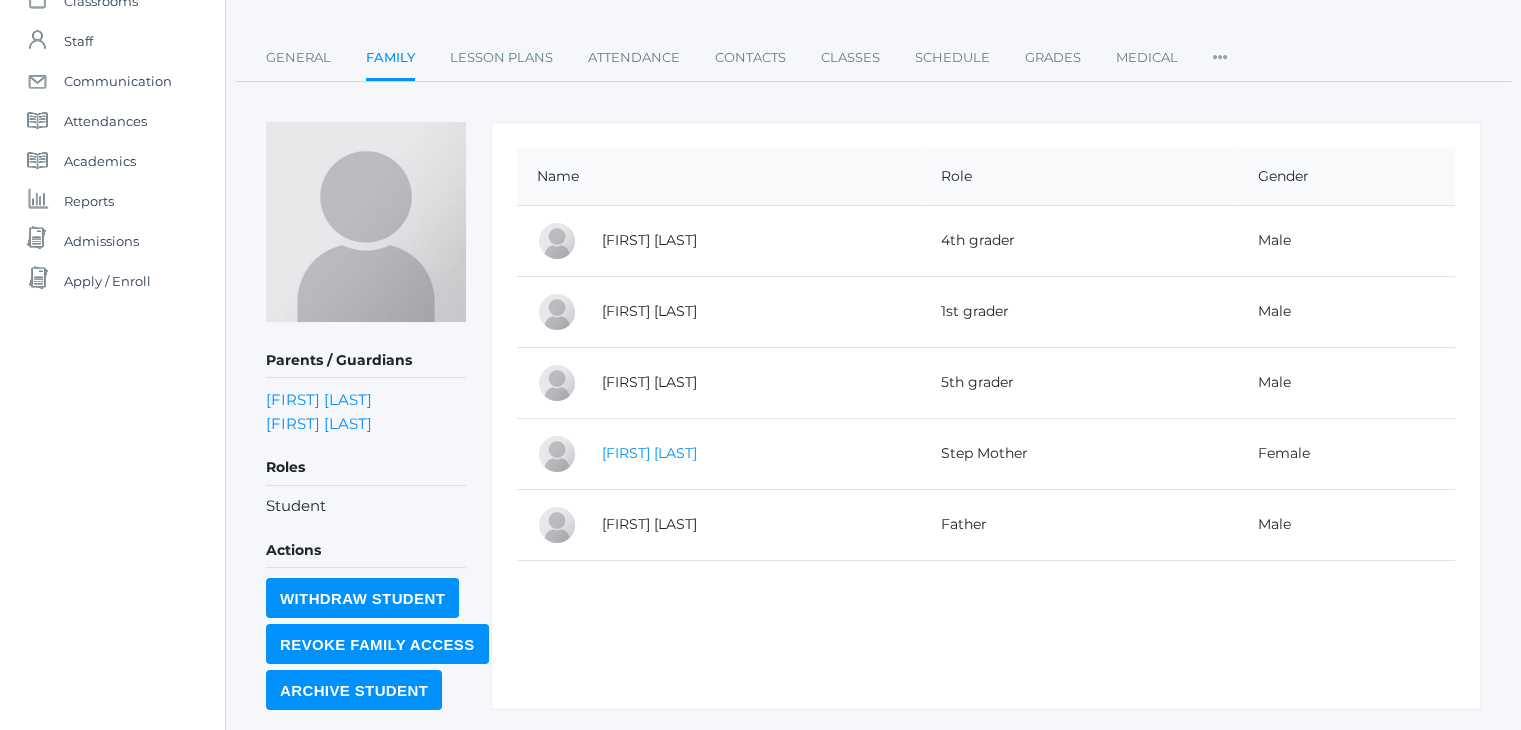 click on "[FIRST] [LAST]" at bounding box center (649, 453) 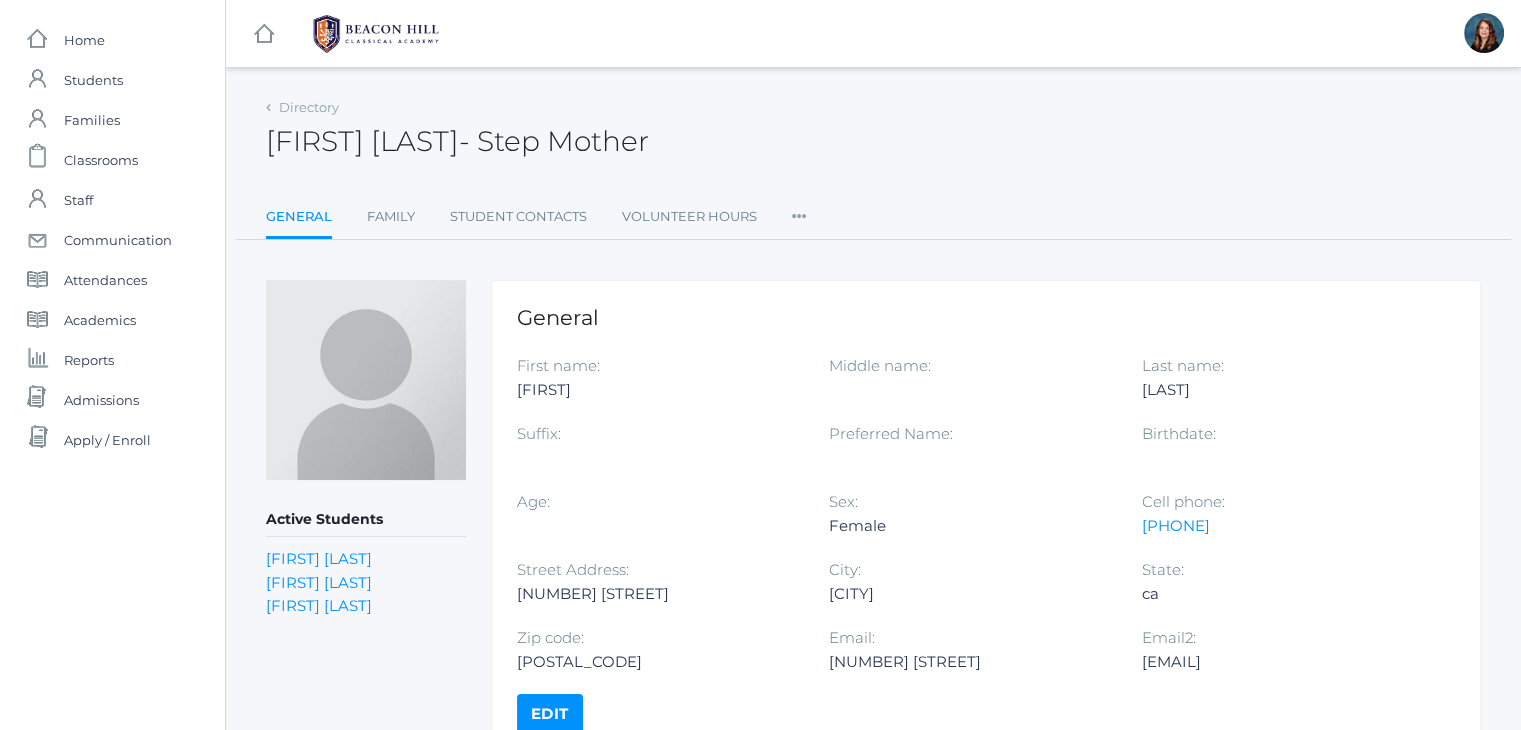 scroll, scrollTop: 101, scrollLeft: 0, axis: vertical 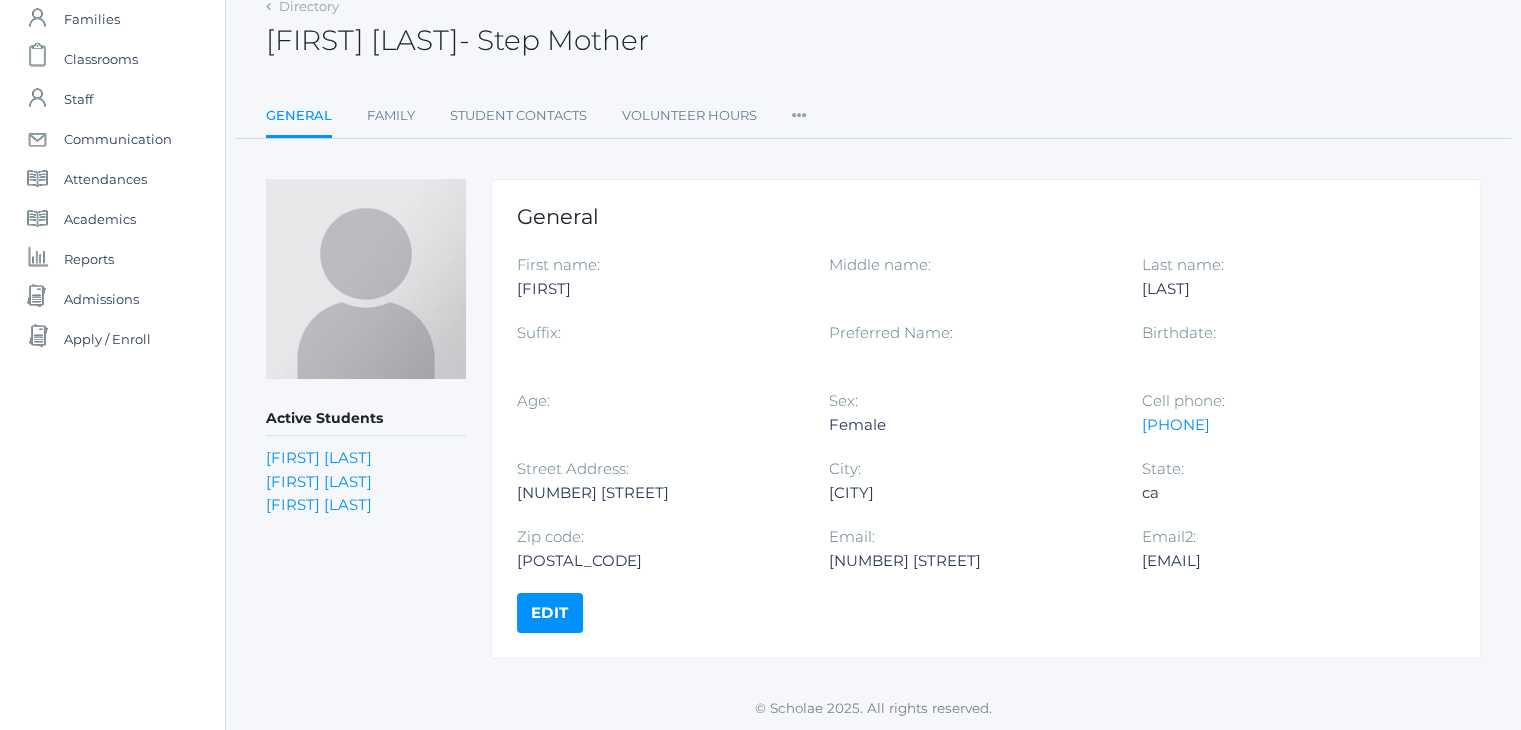 click on "Edit" at bounding box center [550, 613] 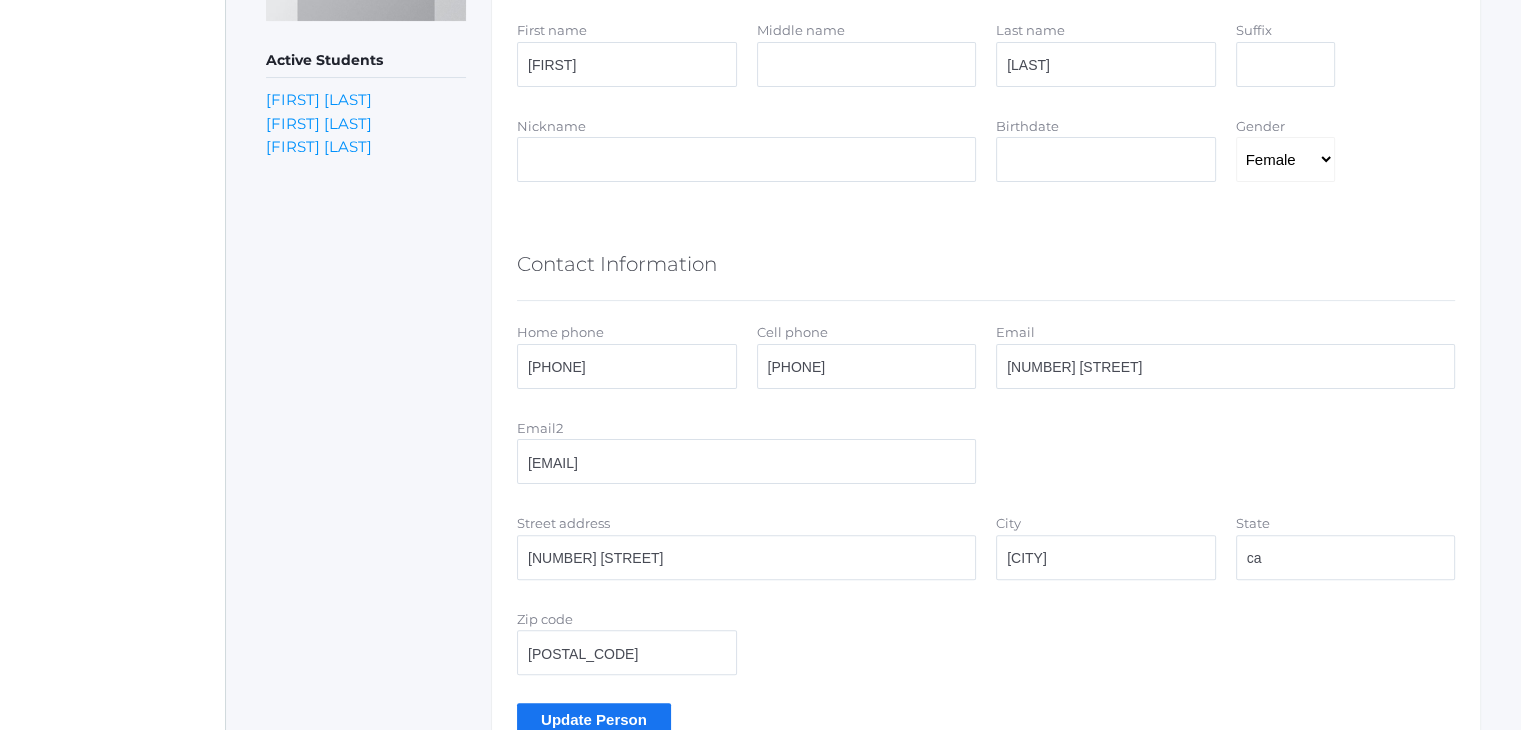 scroll, scrollTop: 562, scrollLeft: 0, axis: vertical 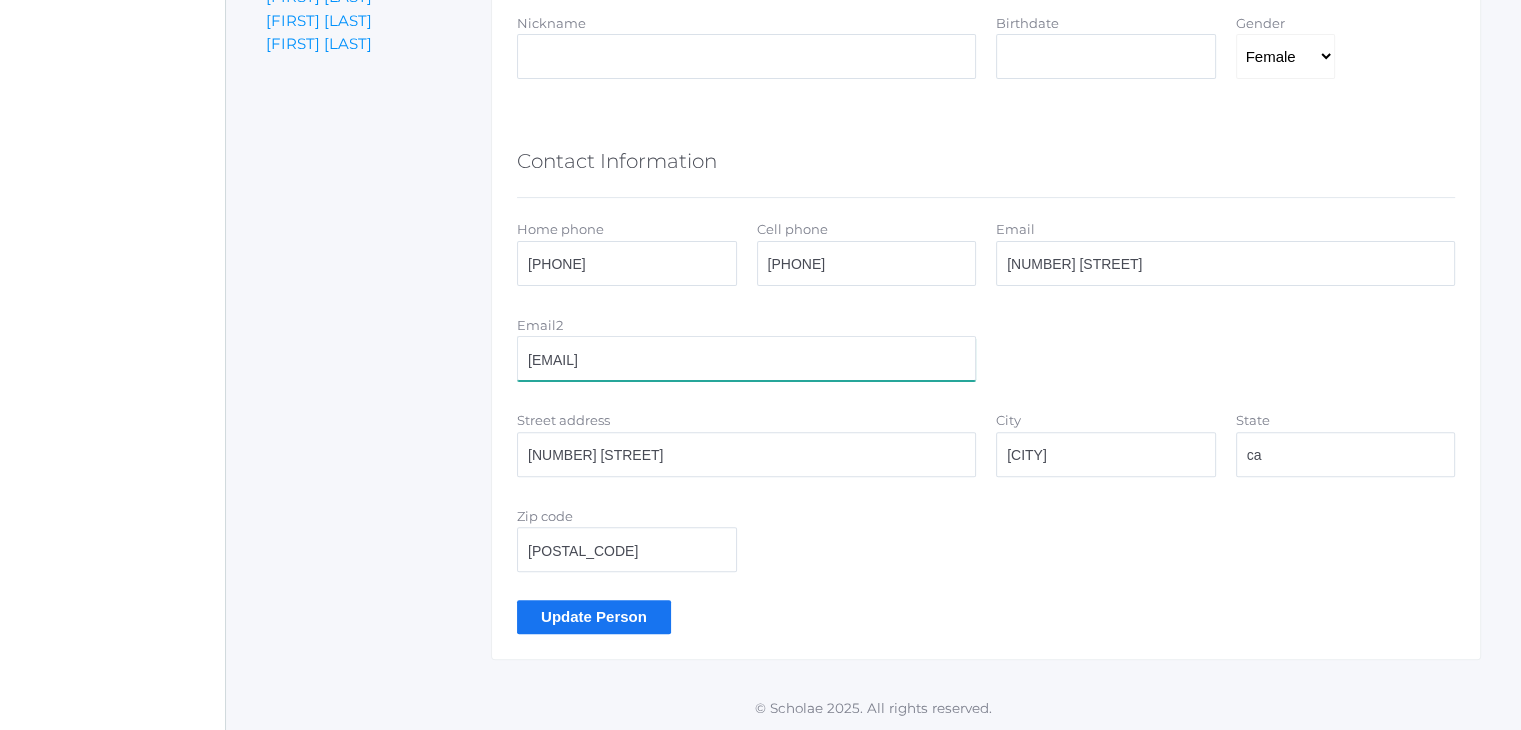 drag, startPoint x: 712, startPoint y: 361, endPoint x: 521, endPoint y: 360, distance: 191.00262 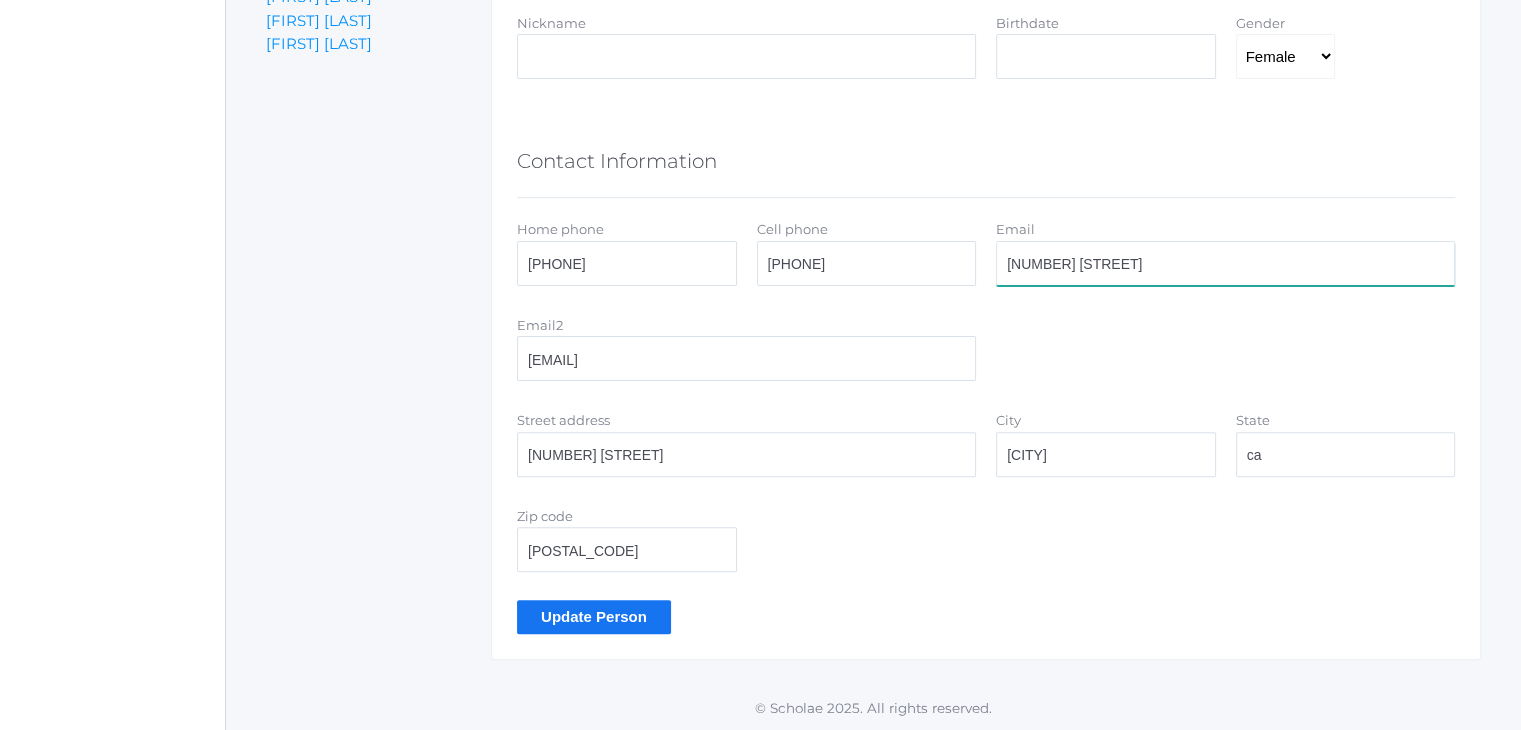 drag, startPoint x: 1152, startPoint y: 262, endPoint x: 983, endPoint y: 257, distance: 169.07394 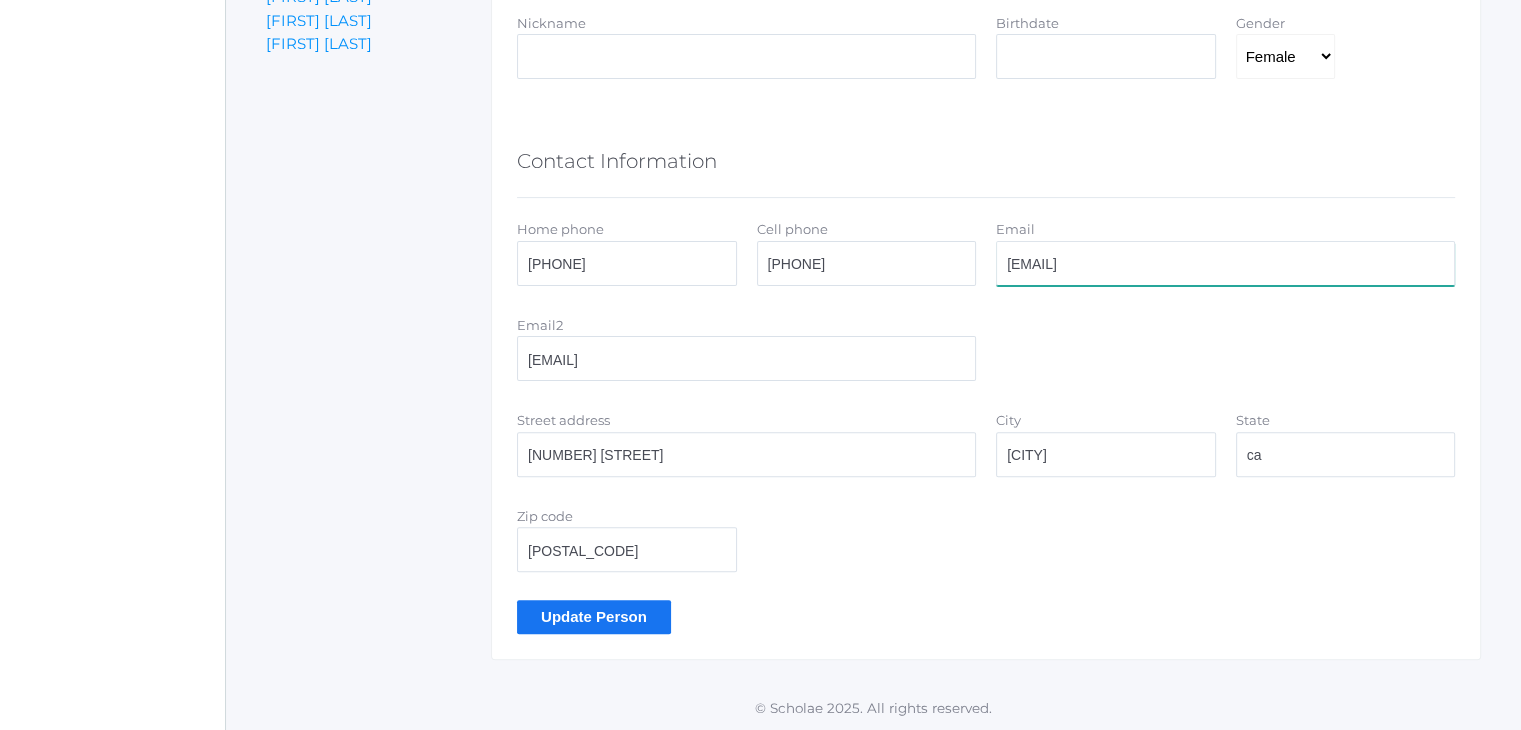 type on "[EMAIL]" 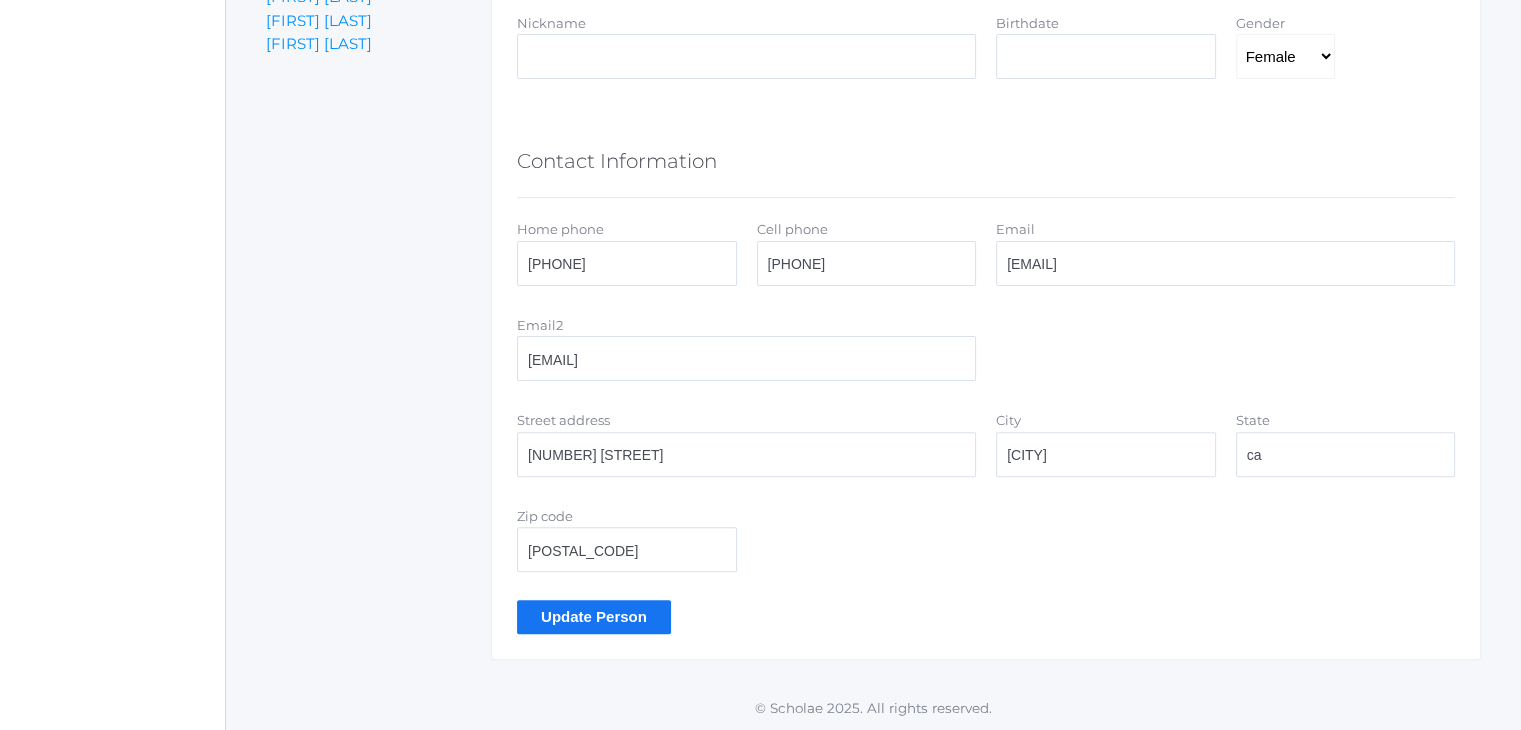 click on "Update Person" at bounding box center [594, 616] 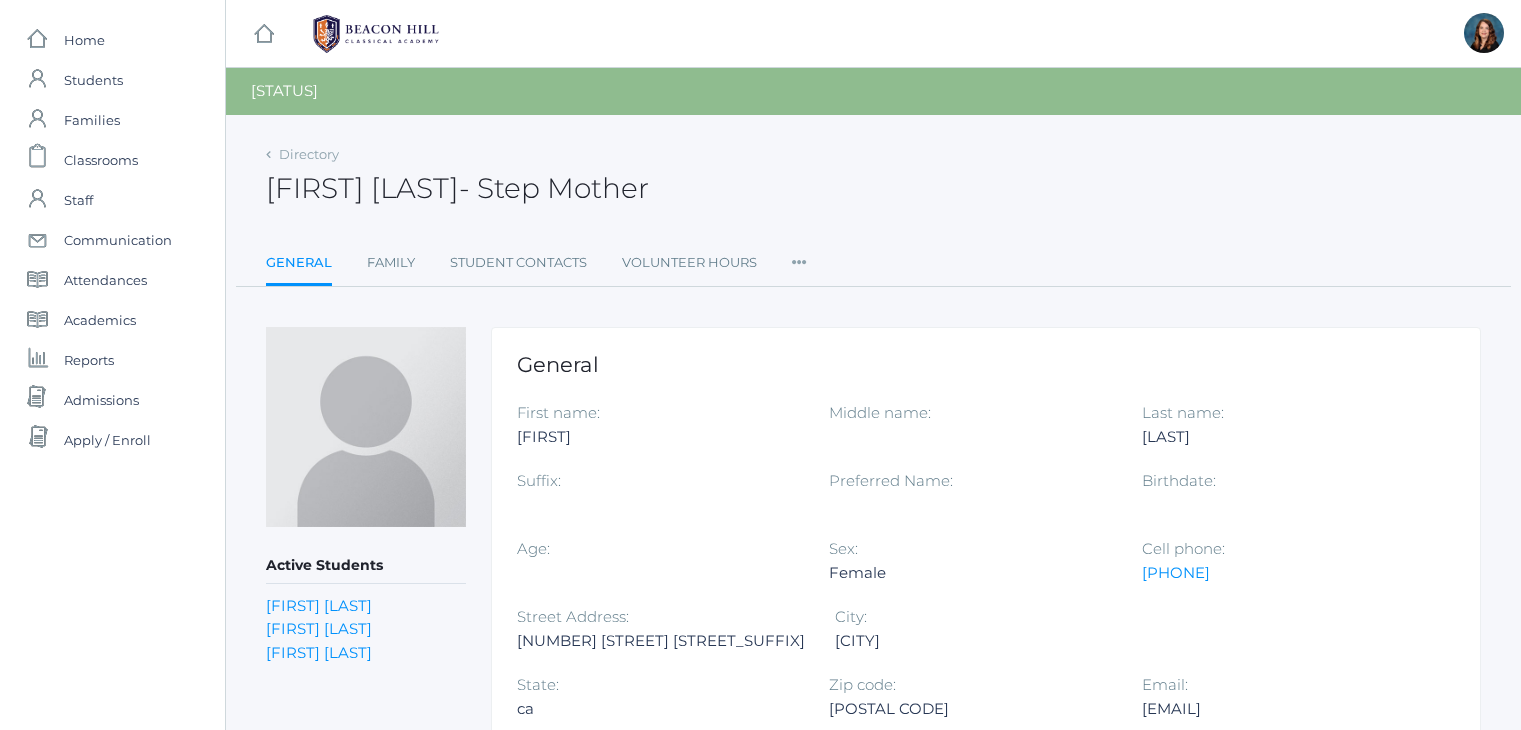 scroll, scrollTop: 0, scrollLeft: 0, axis: both 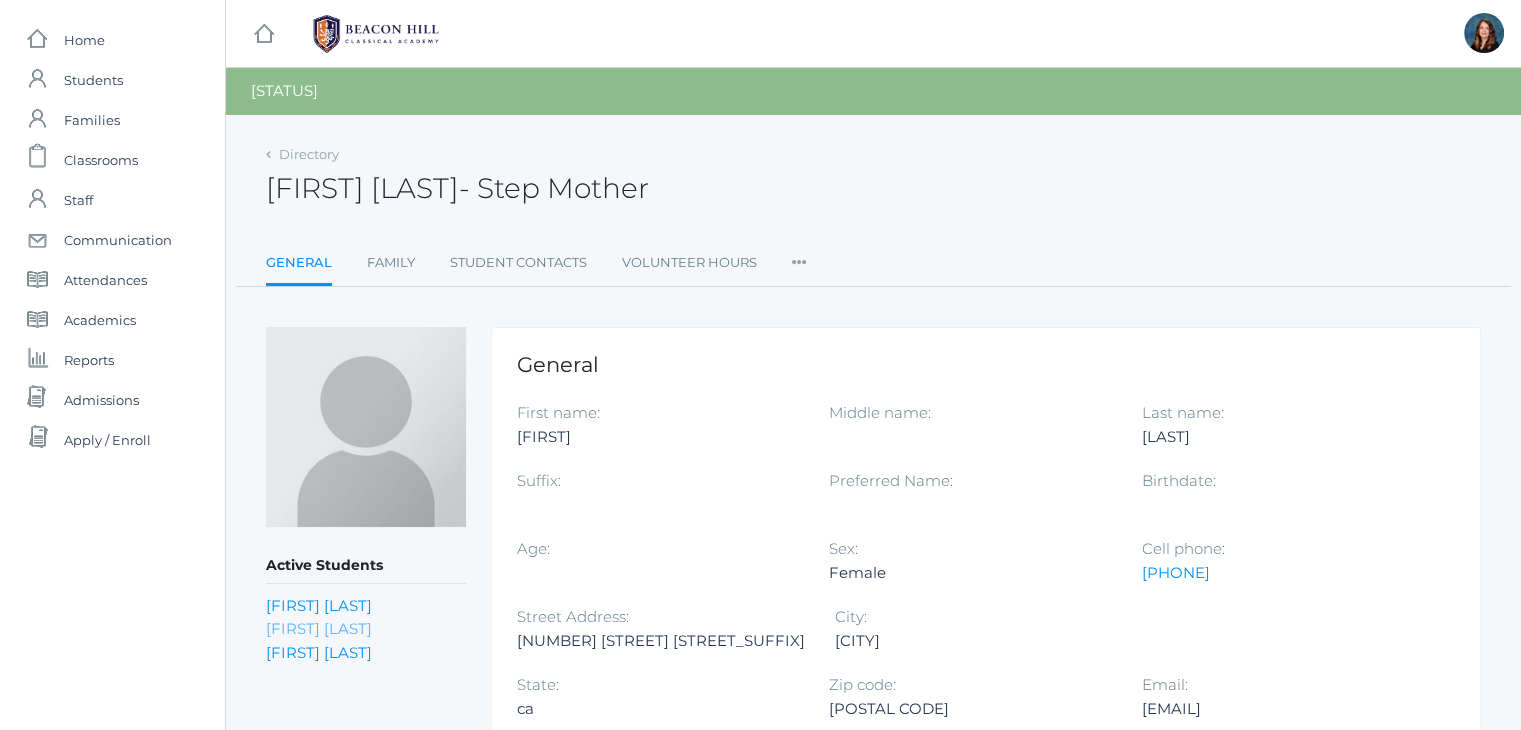click on "[FIRST] [LAST]" at bounding box center (319, 628) 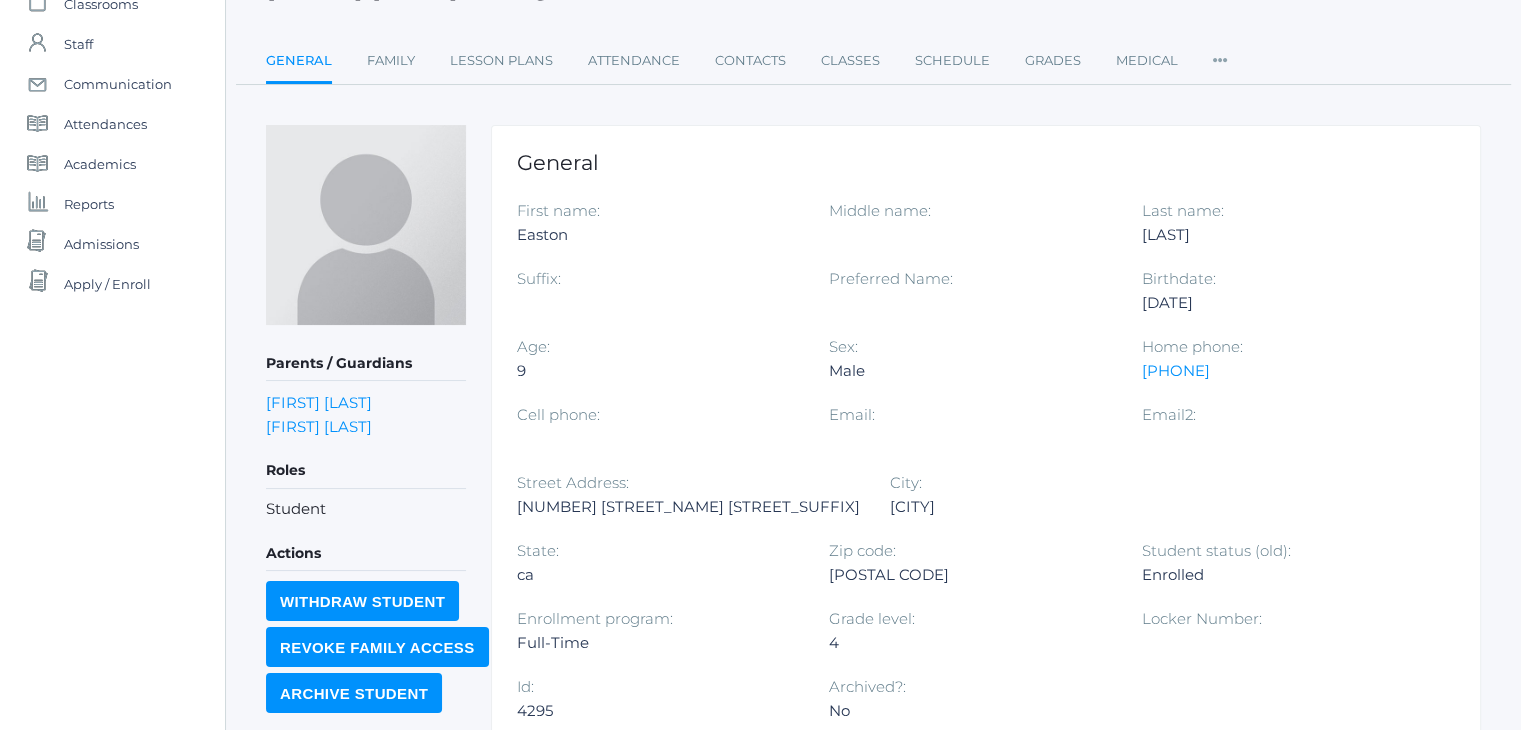 scroll, scrollTop: 158, scrollLeft: 0, axis: vertical 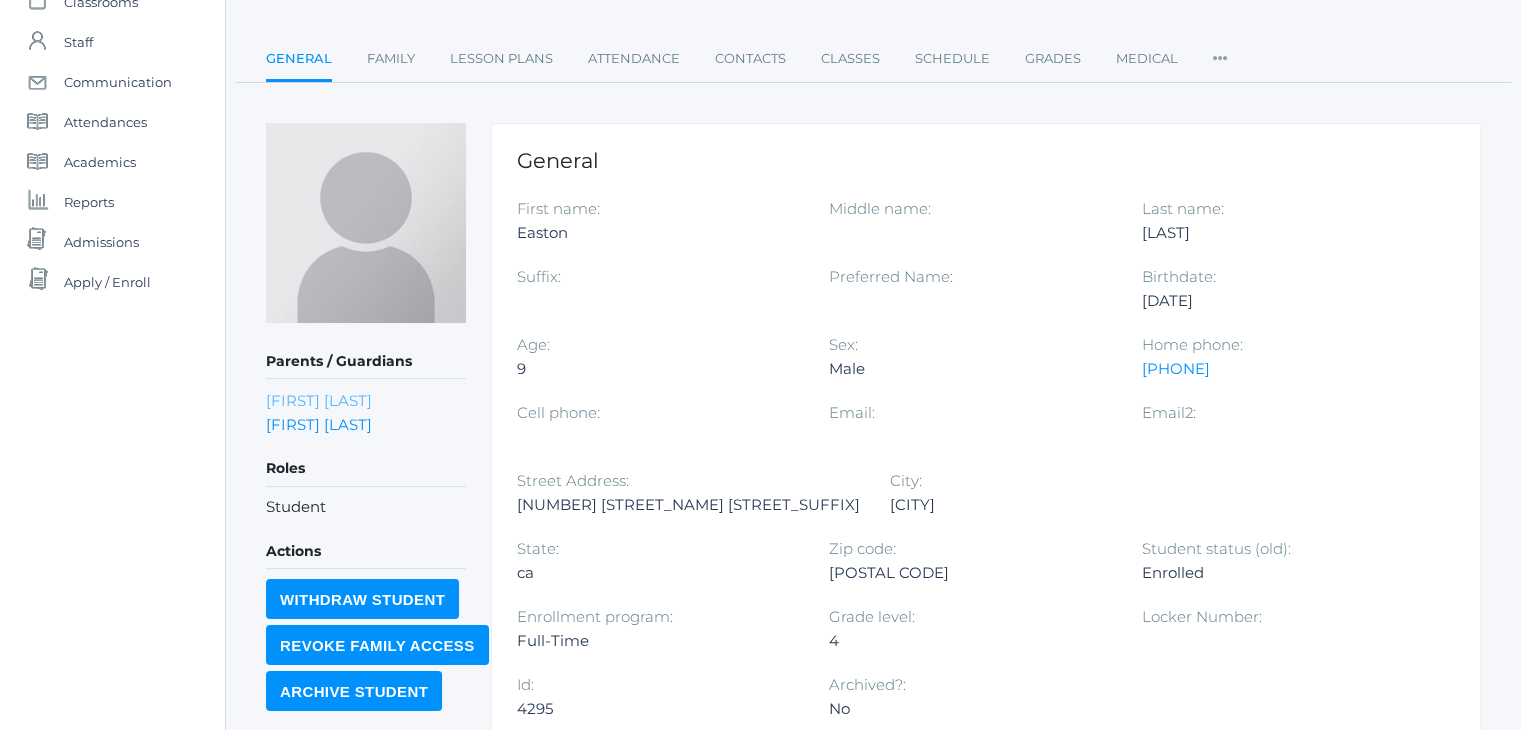 click on "[FIRST] [LAST]" at bounding box center (319, 400) 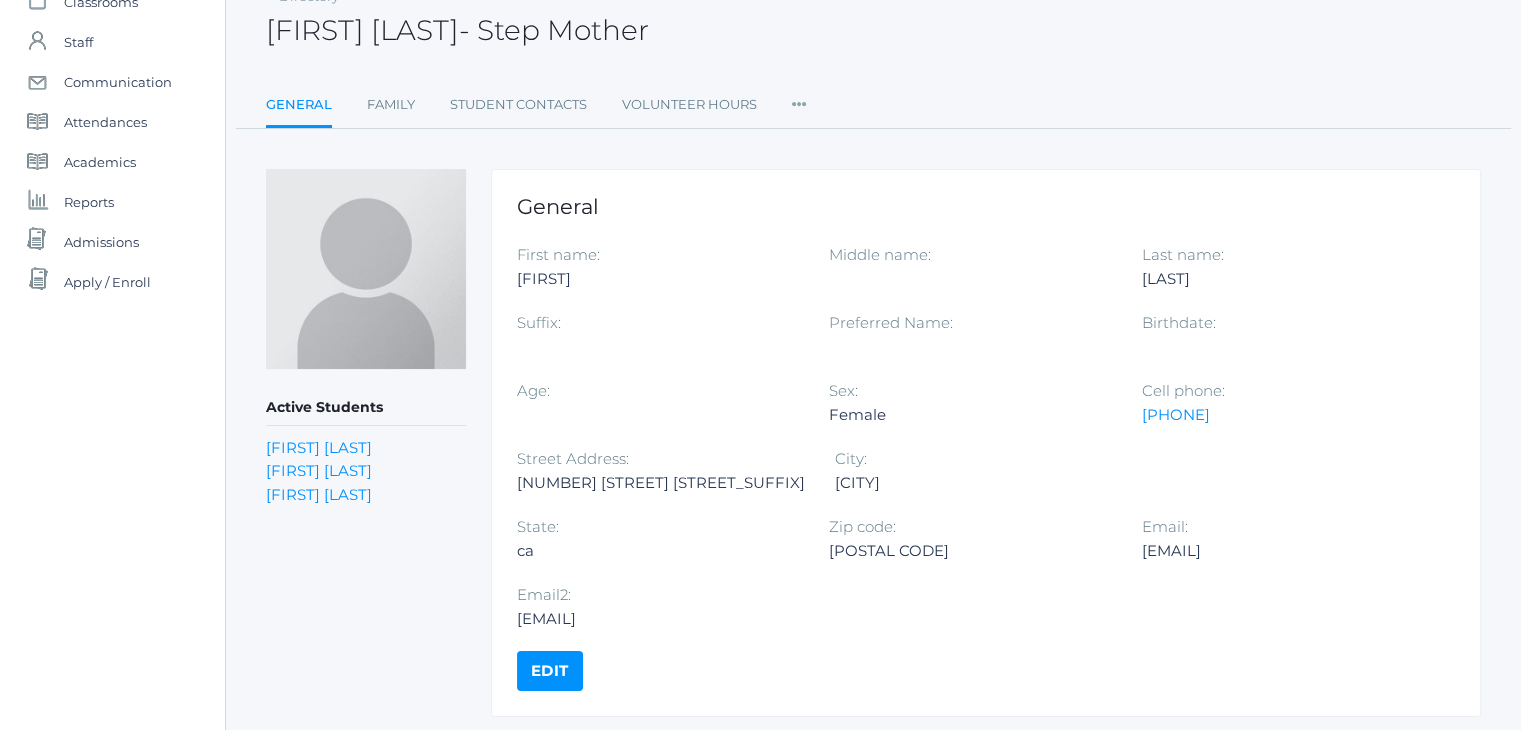 scroll, scrollTop: 0, scrollLeft: 0, axis: both 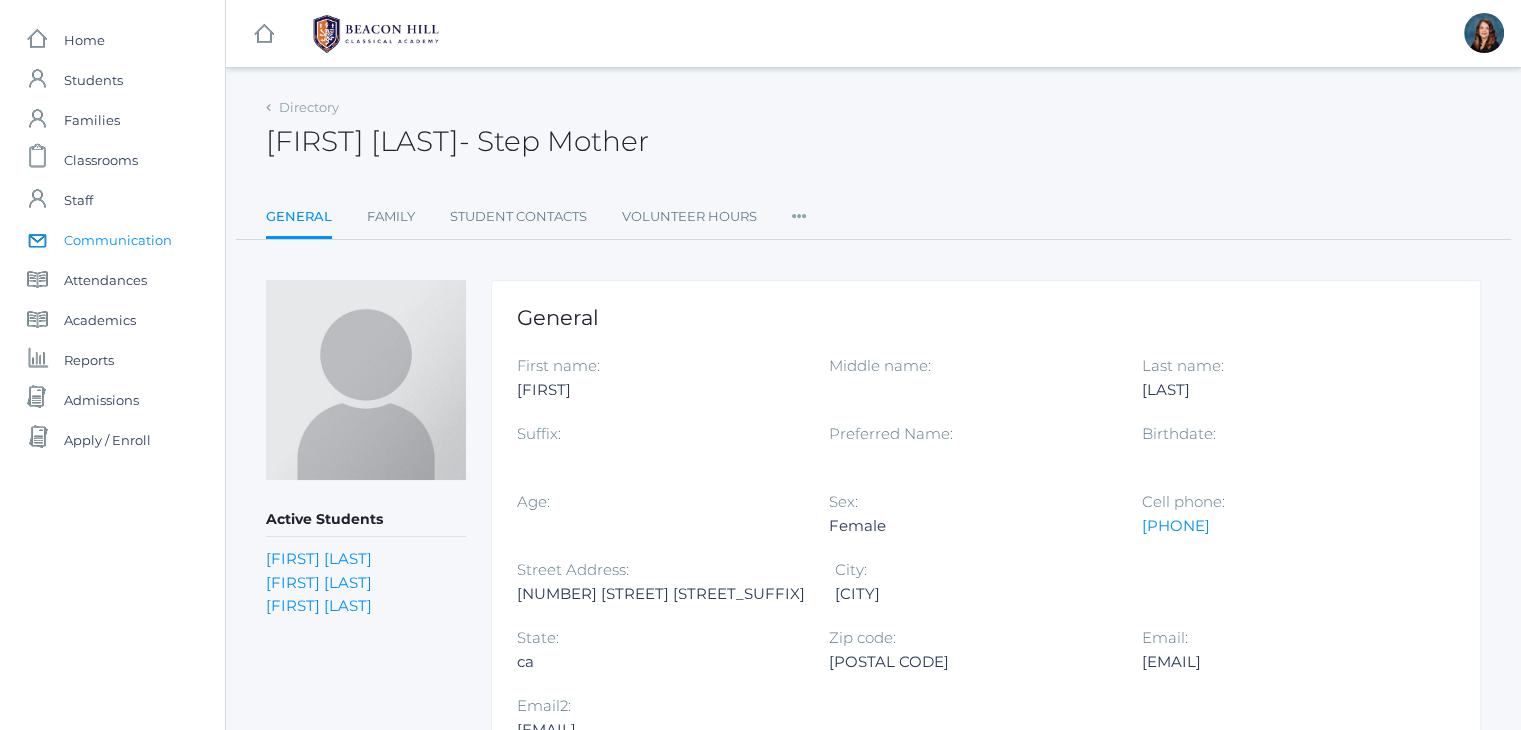 click on "Communication" at bounding box center (118, 240) 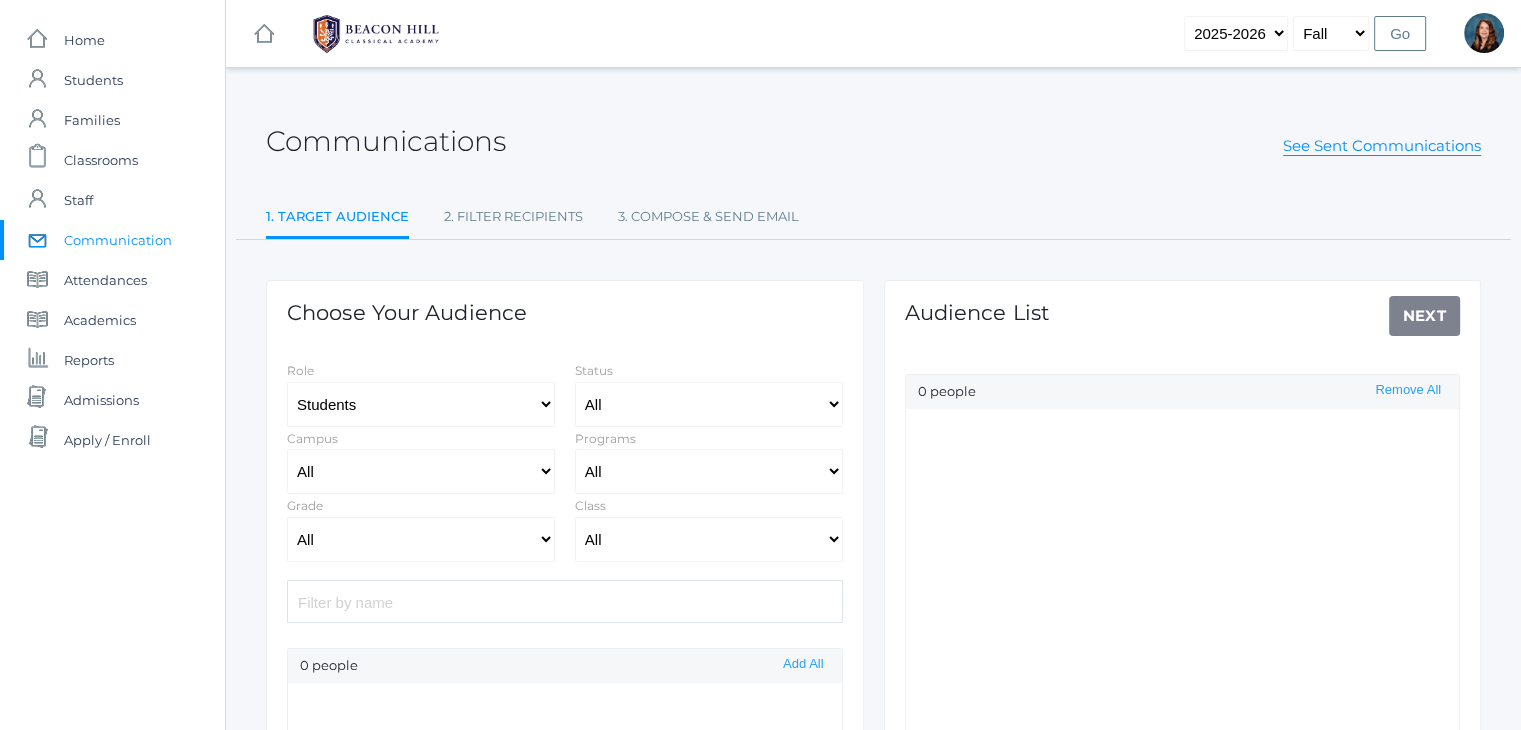 click 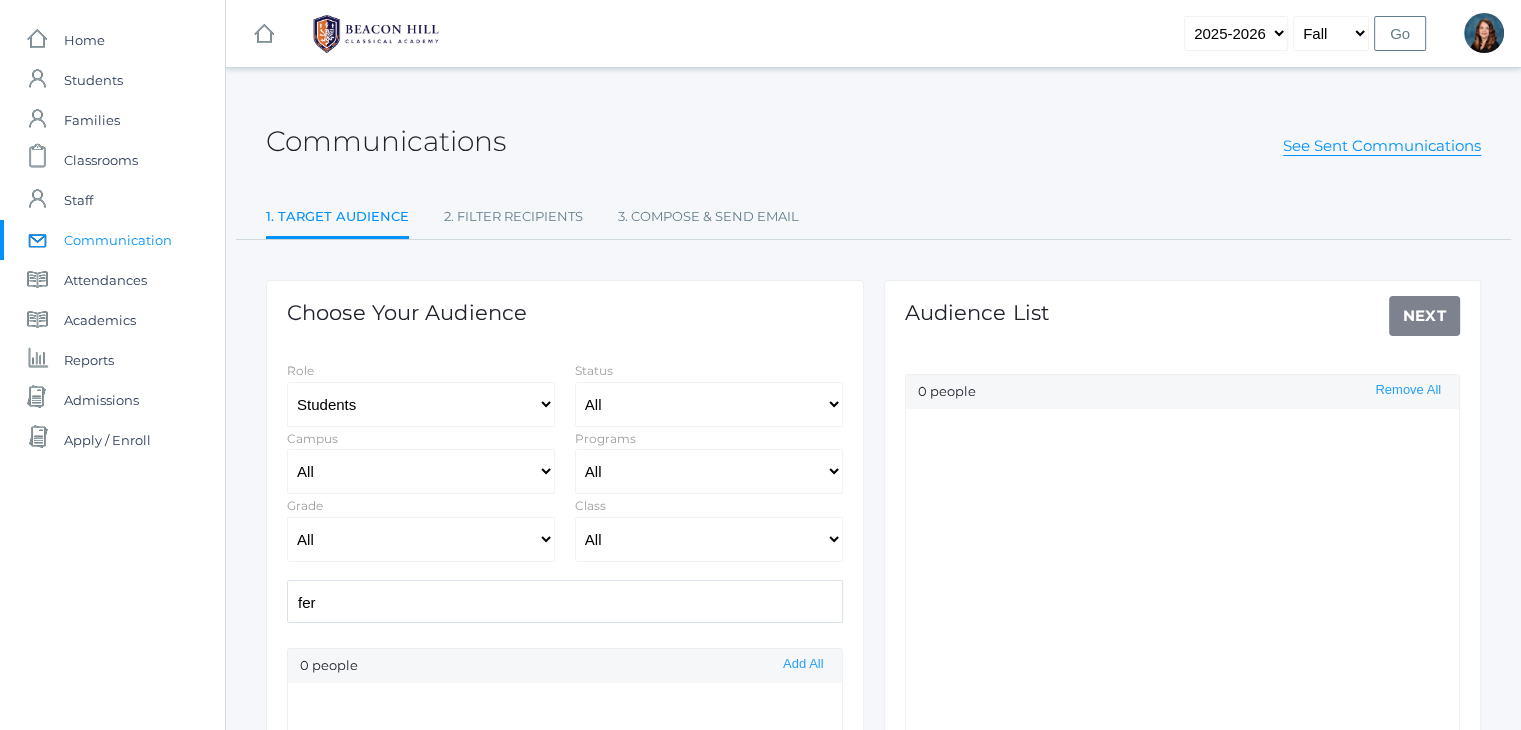 type on "ferr" 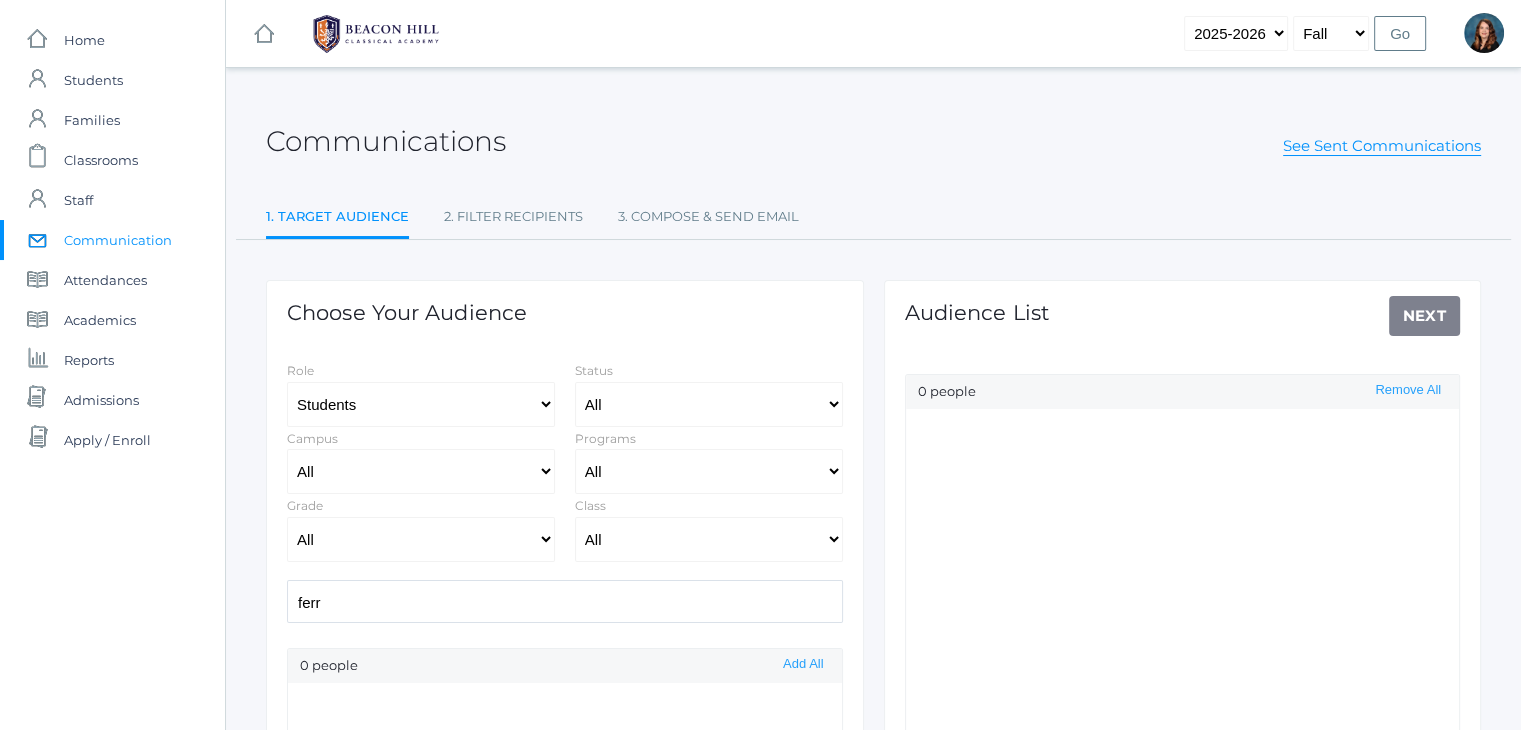 select on "Enrolled" 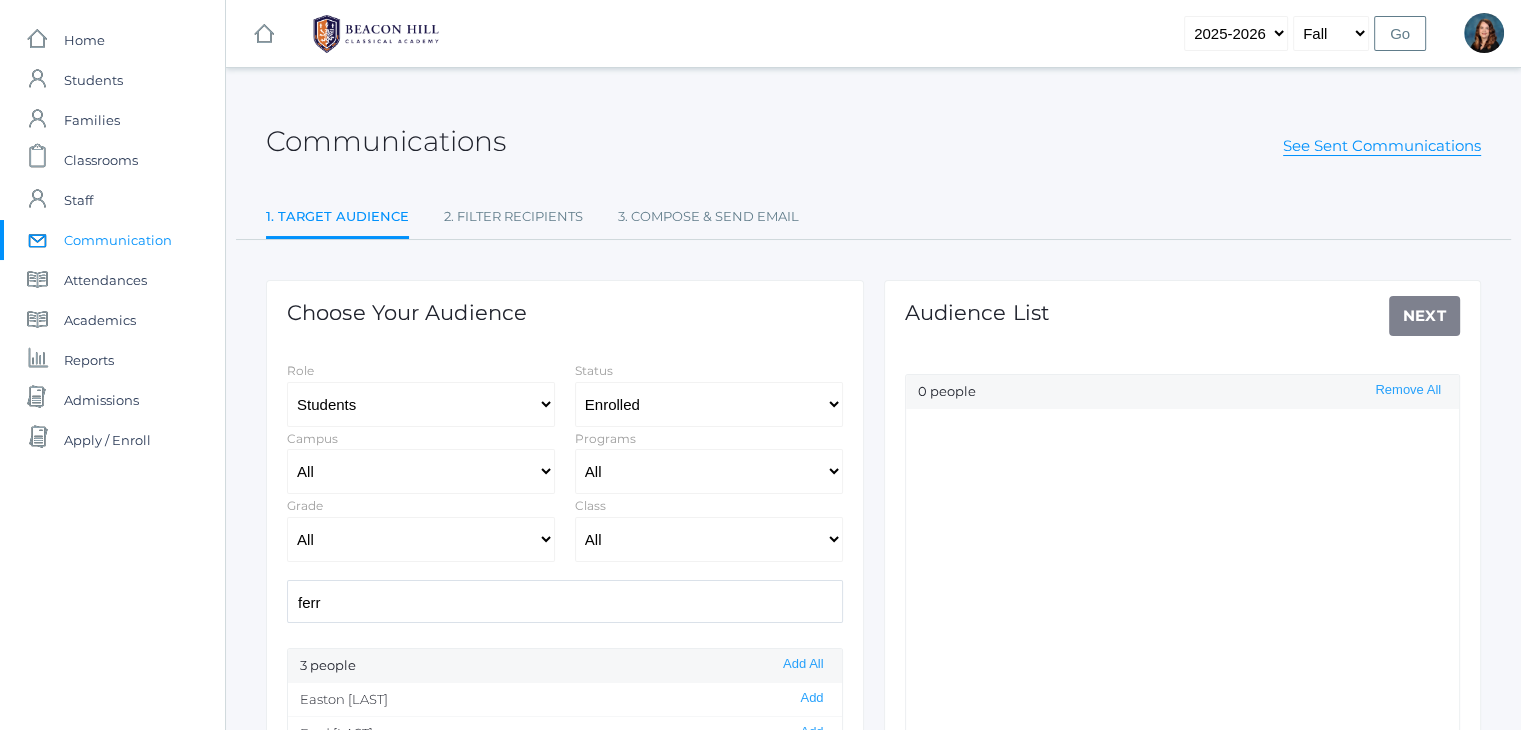 scroll, scrollTop: 0, scrollLeft: 0, axis: both 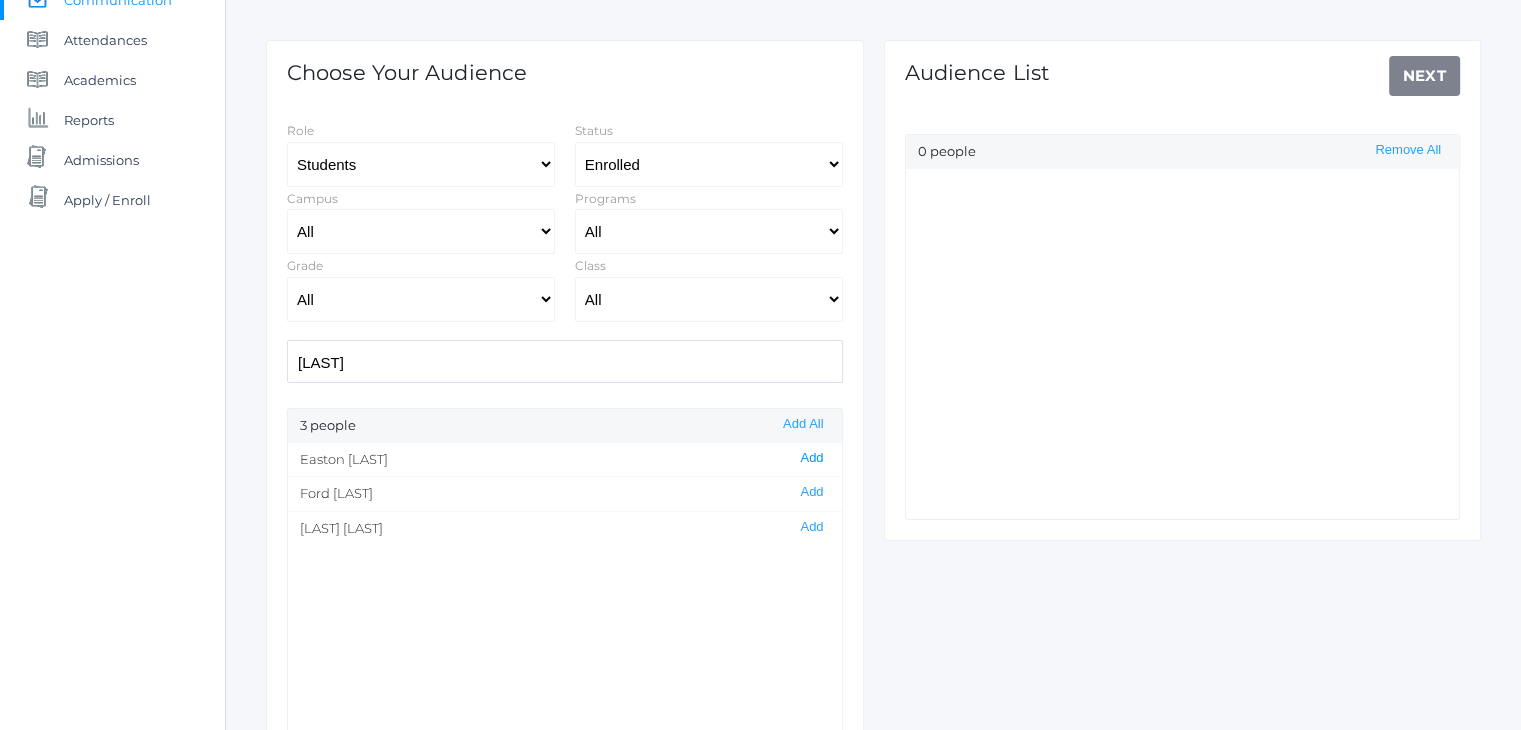 type on "[LAST]" 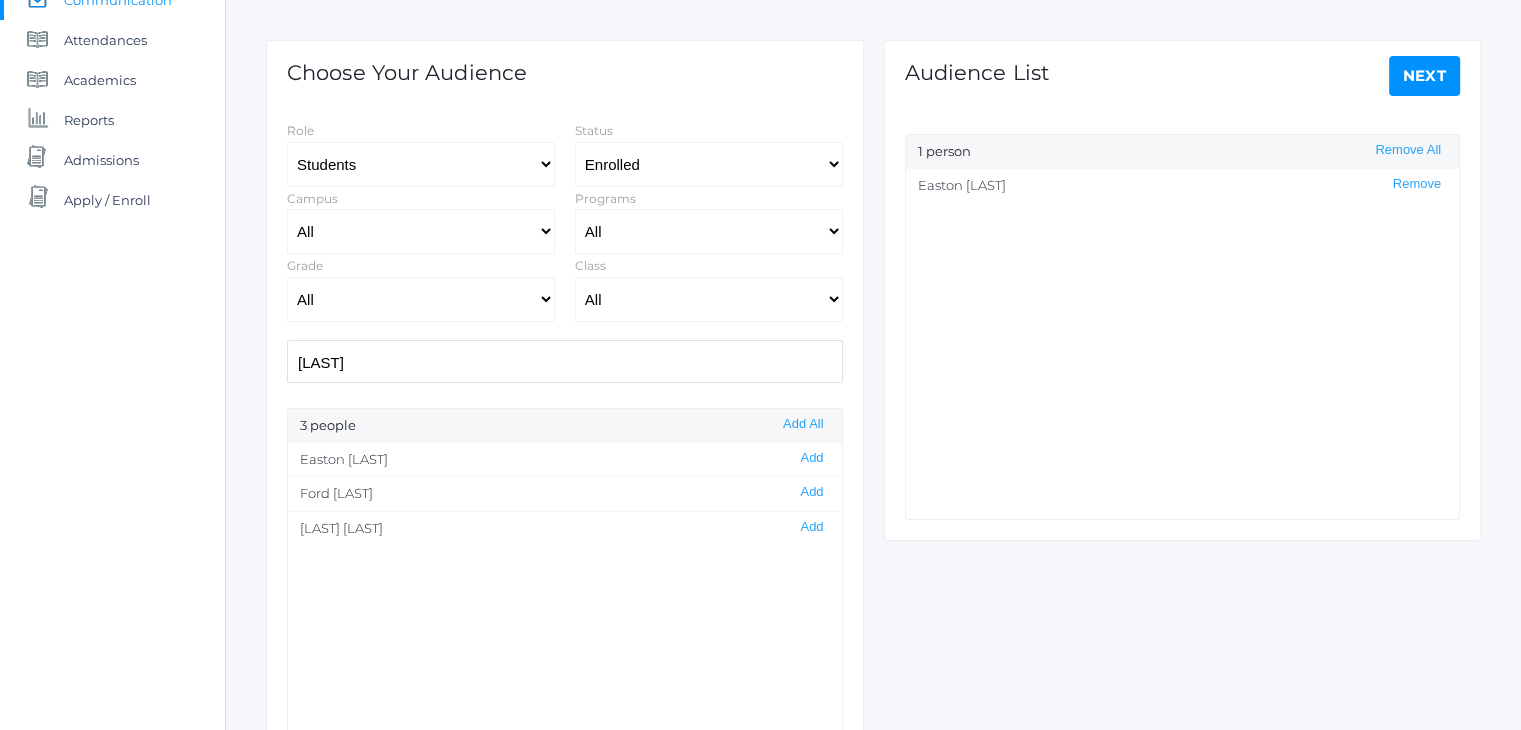 click on "Next" 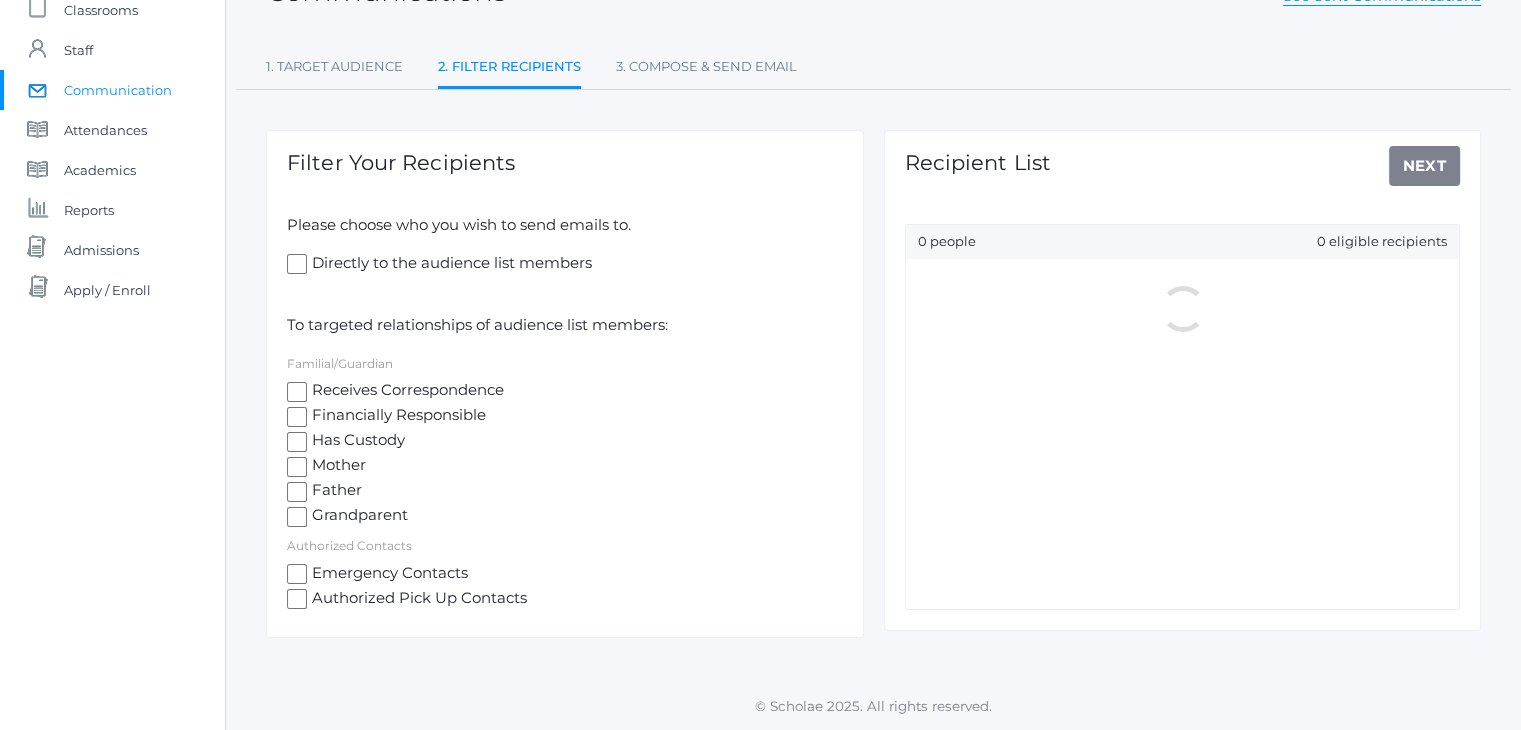 scroll, scrollTop: 0, scrollLeft: 0, axis: both 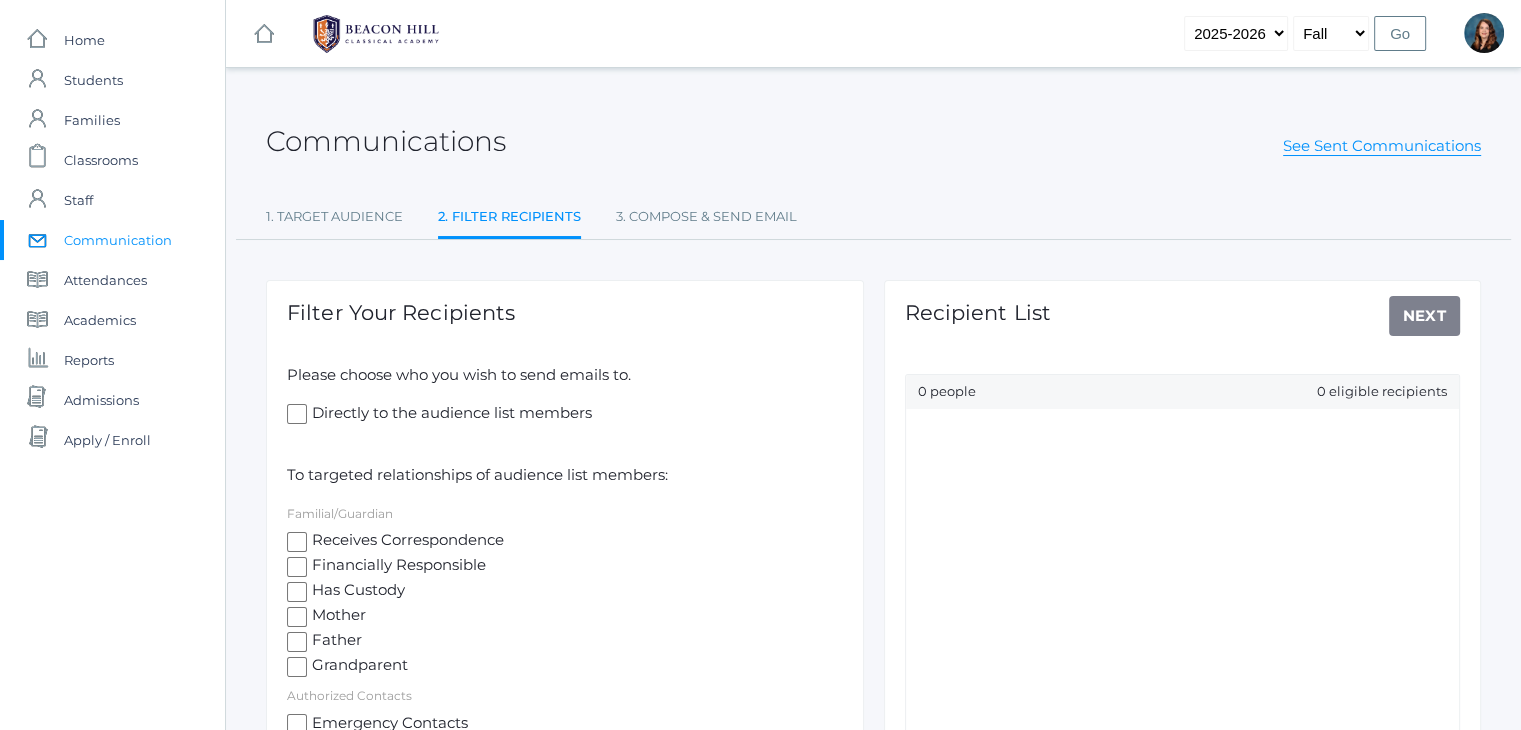 click on "Receives Correspondence" 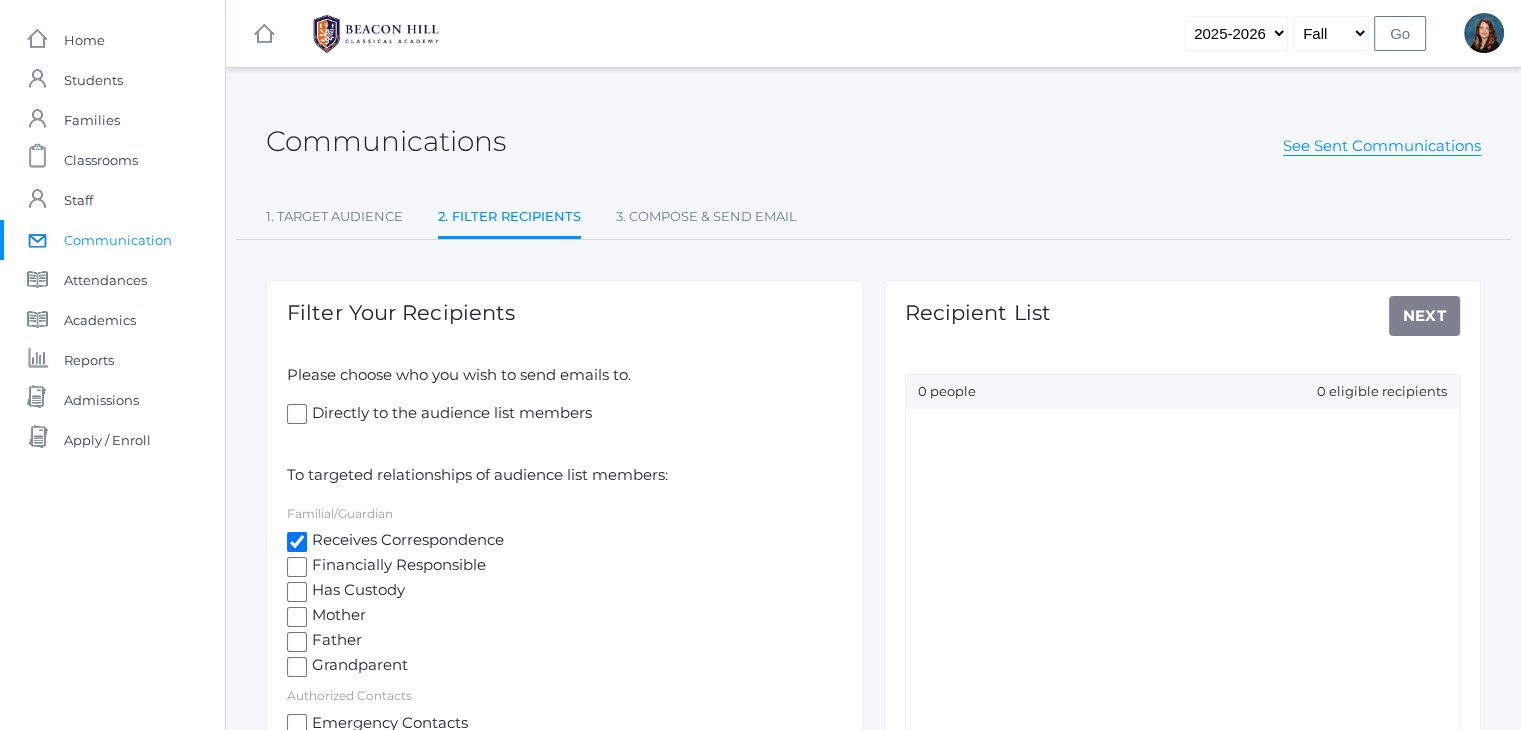 checkbox on "true" 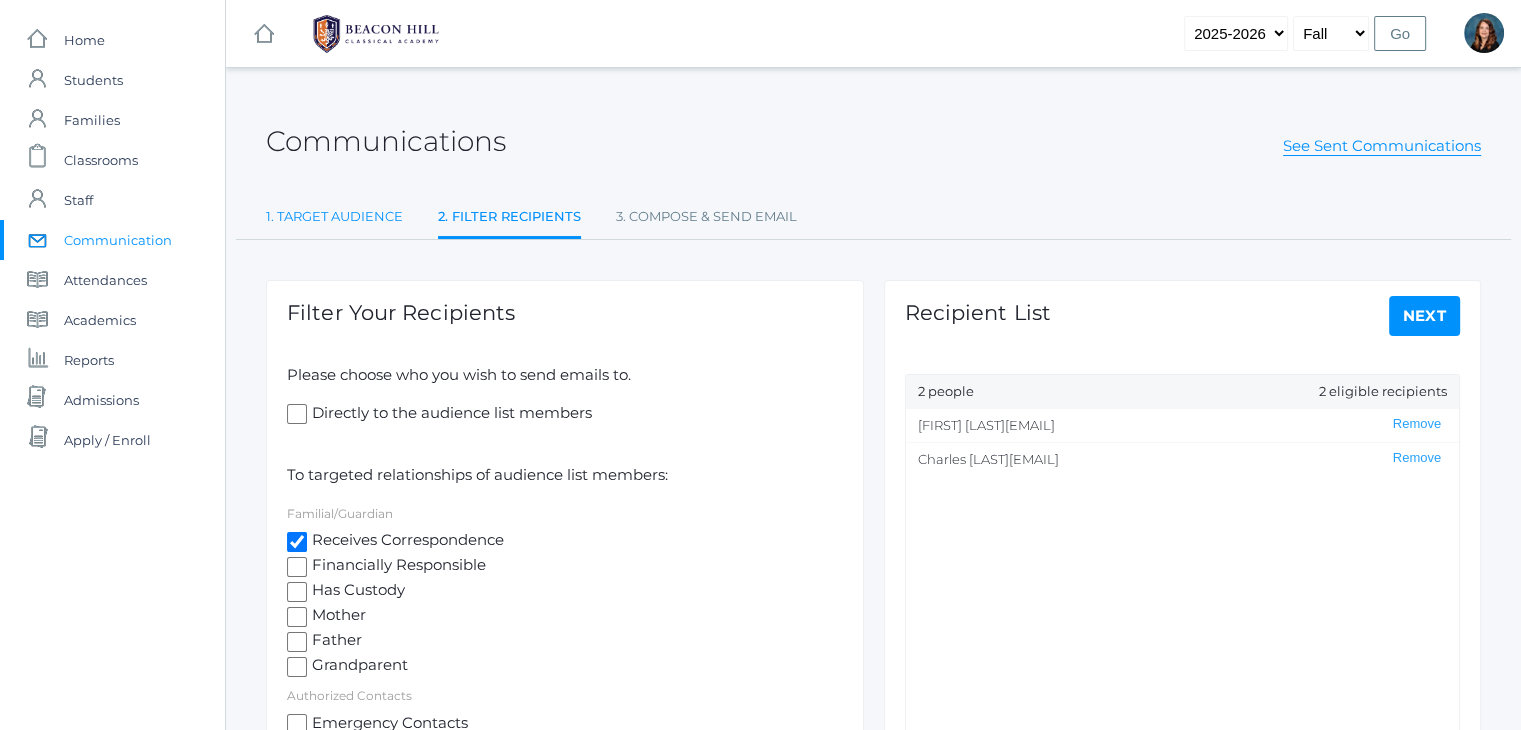 click on "1. Target Audience" 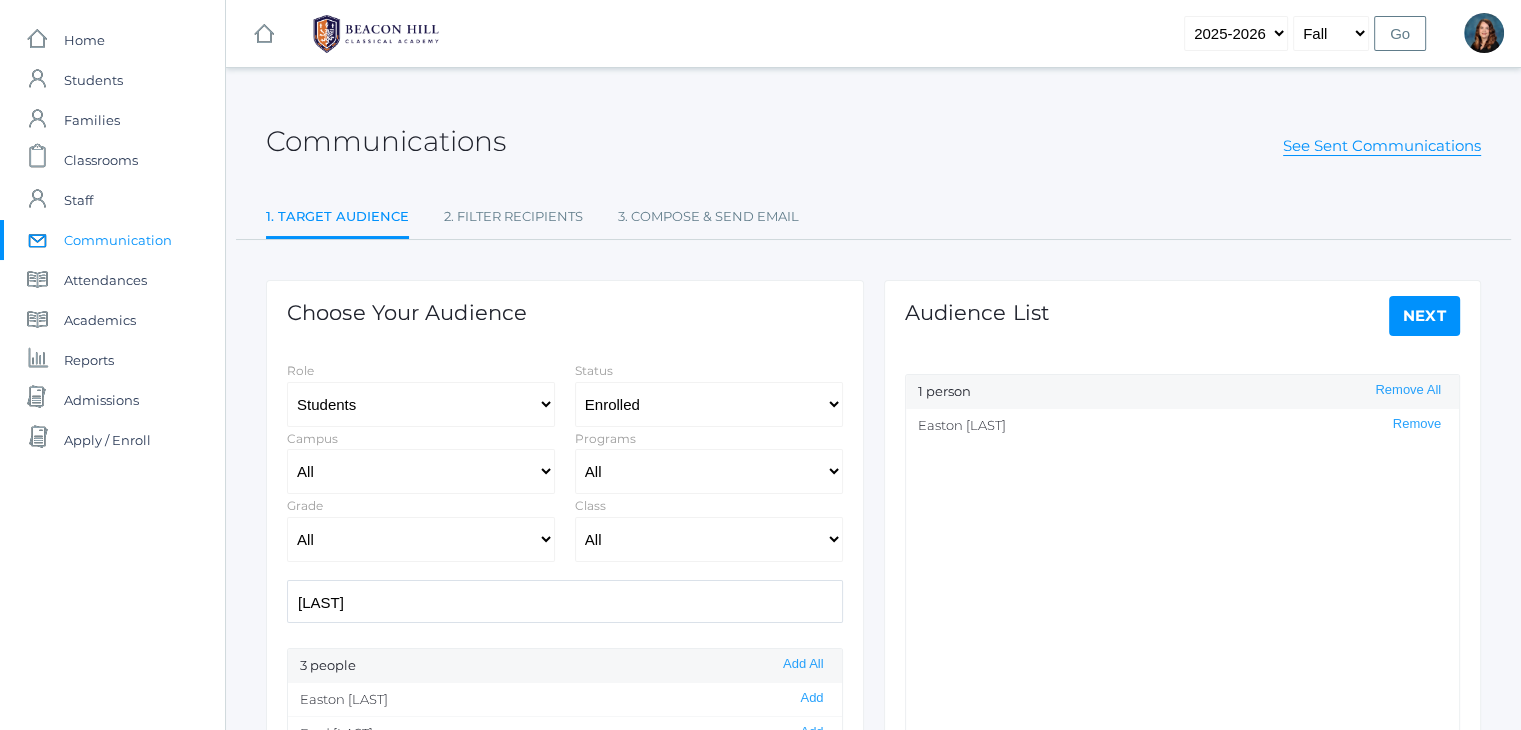 scroll, scrollTop: 286, scrollLeft: 0, axis: vertical 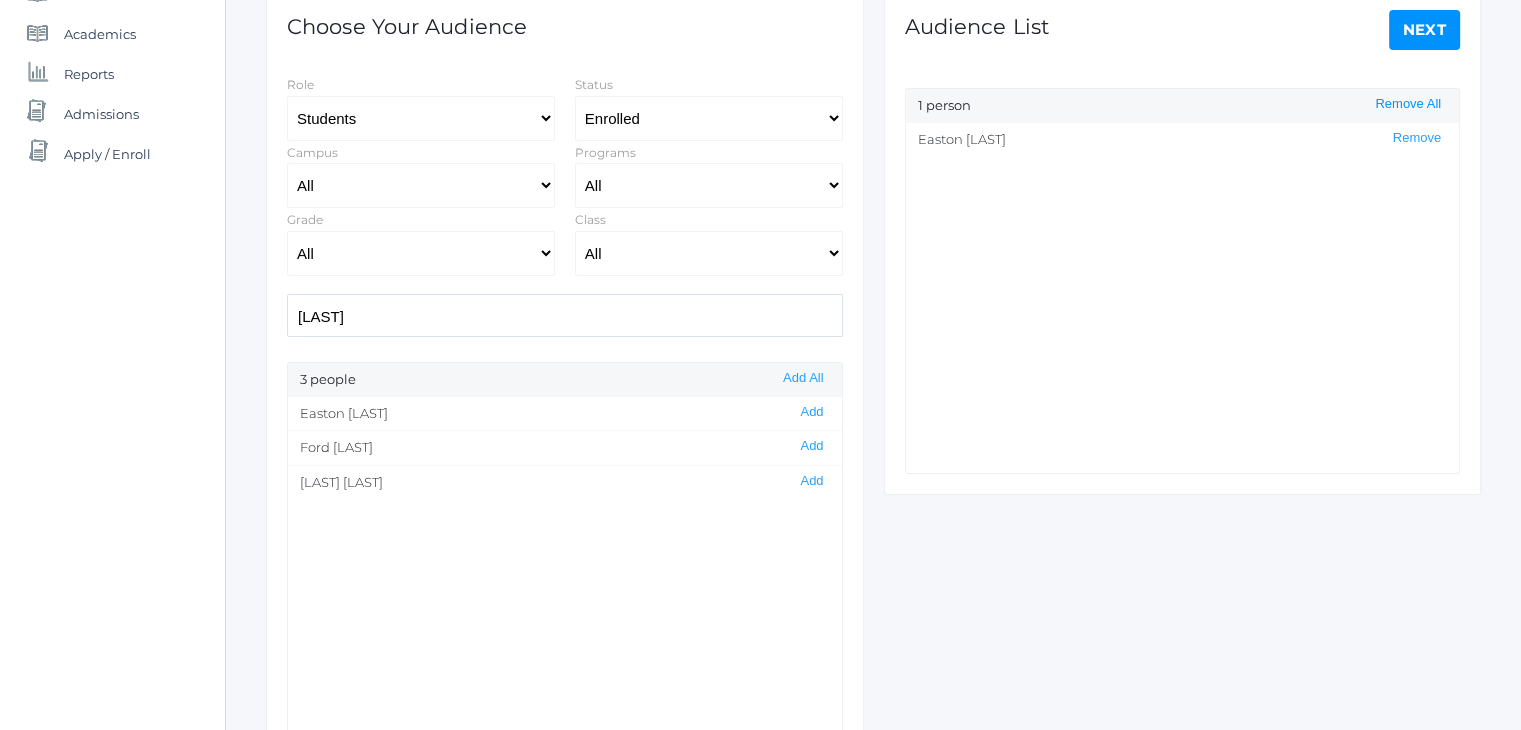 click on "Remove All" 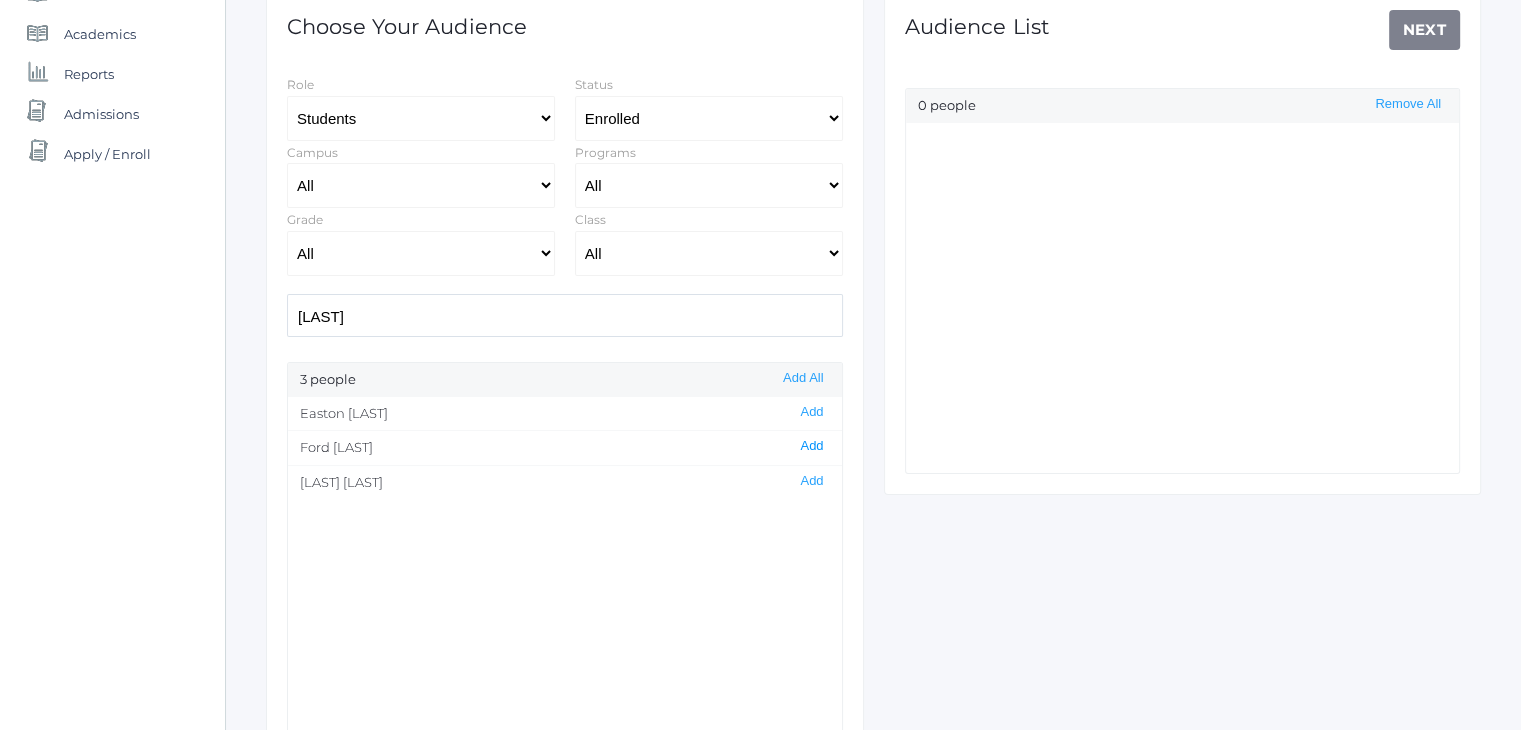 click on "Add" 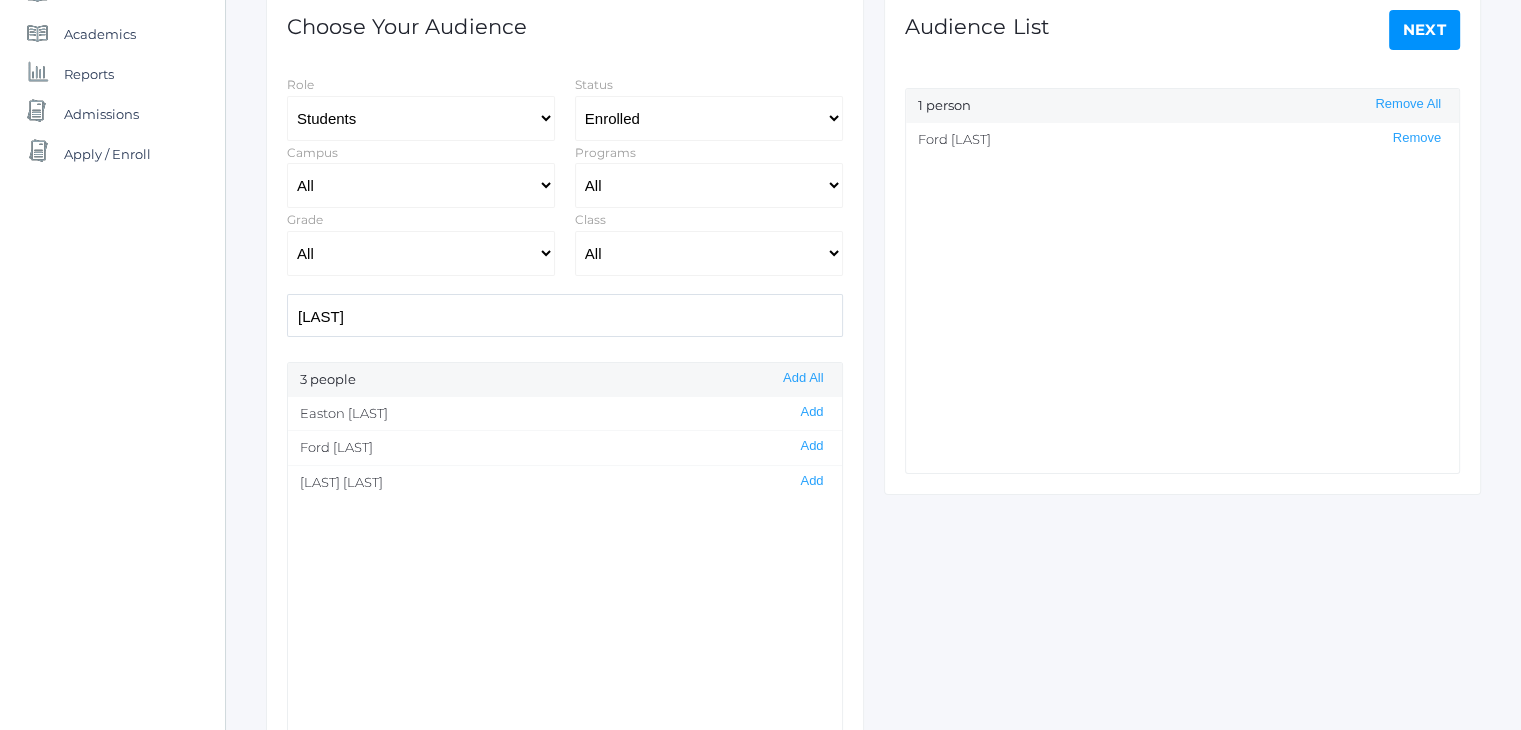 click on "Next" 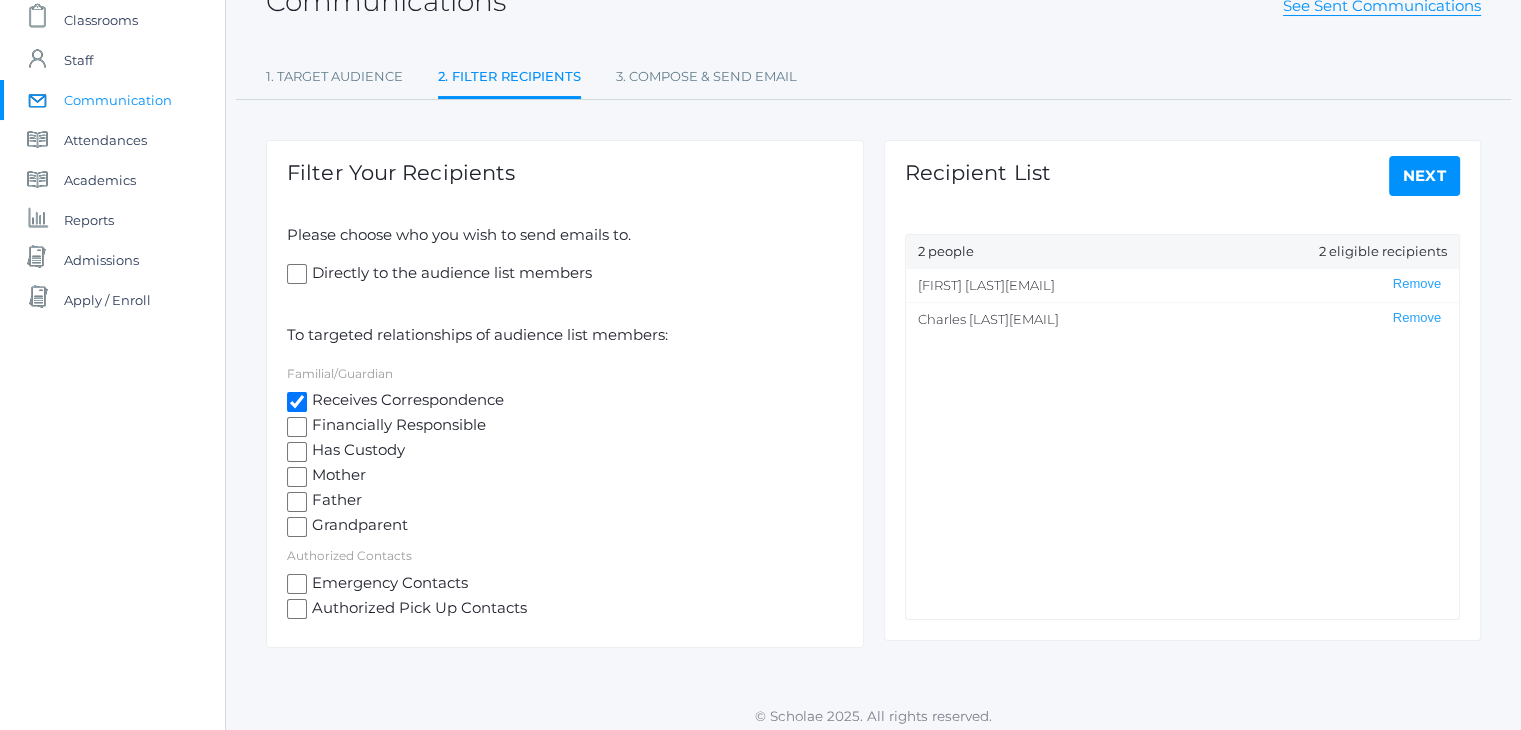 scroll, scrollTop: 146, scrollLeft: 0, axis: vertical 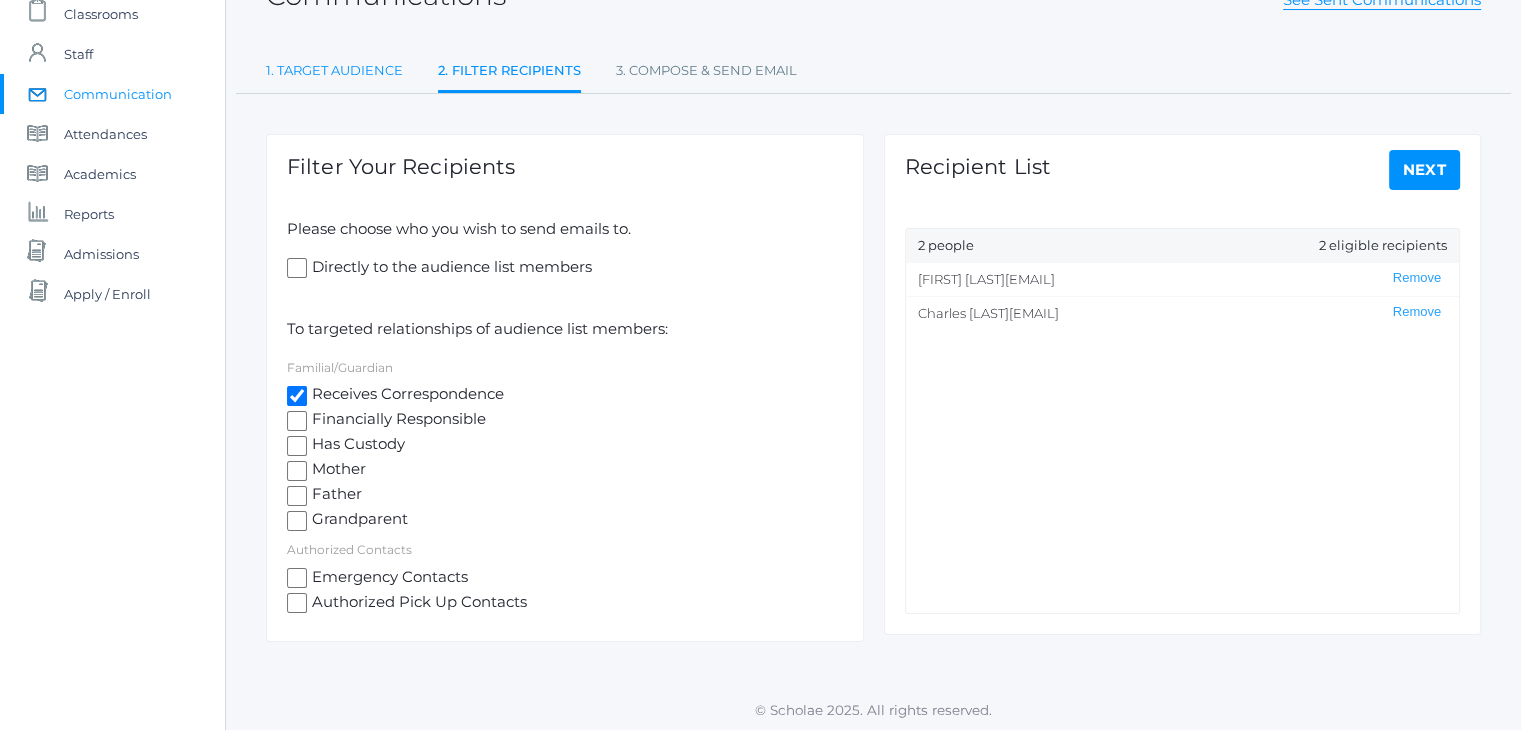 click on "1. Target Audience" 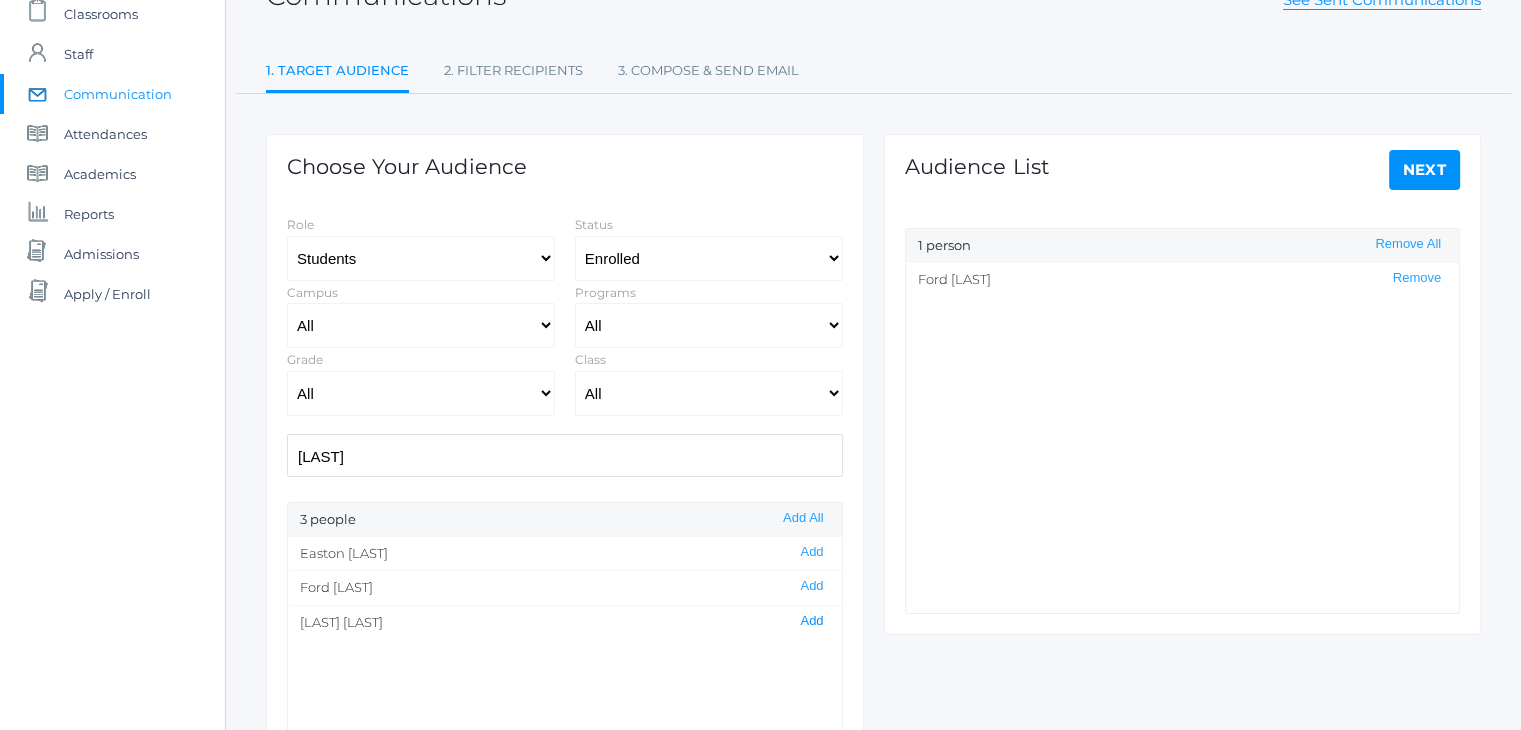 click on "Add" 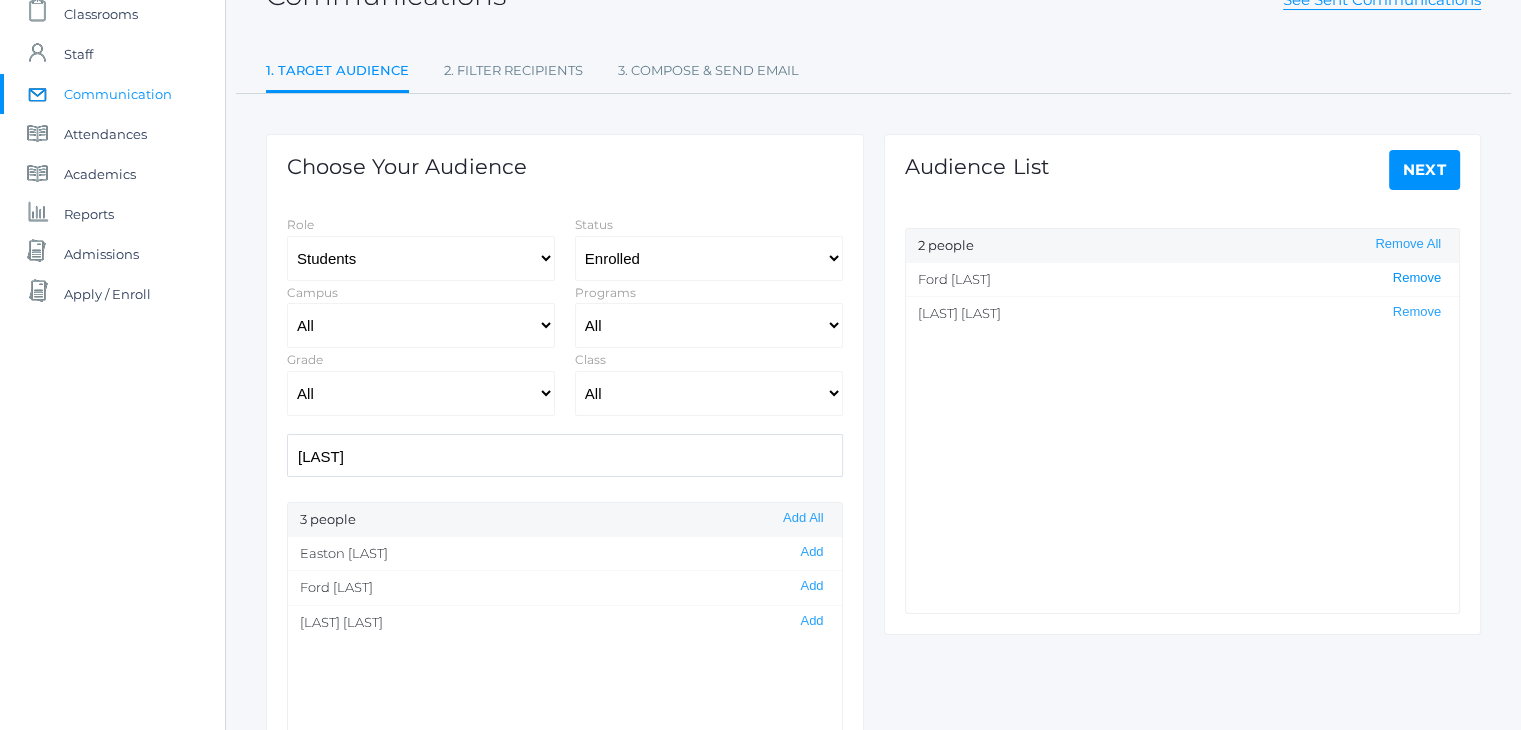 click on "Remove" 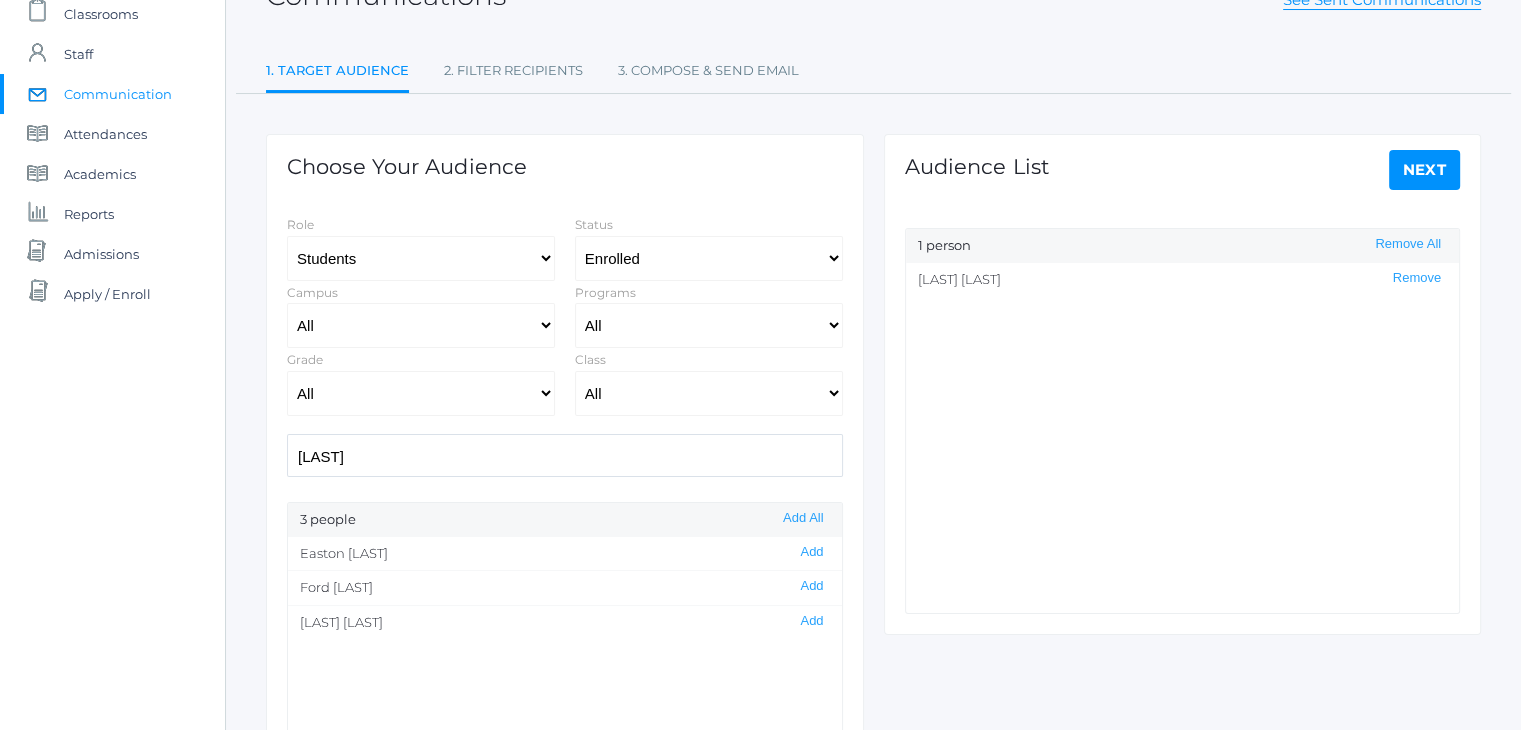 click on "Next" 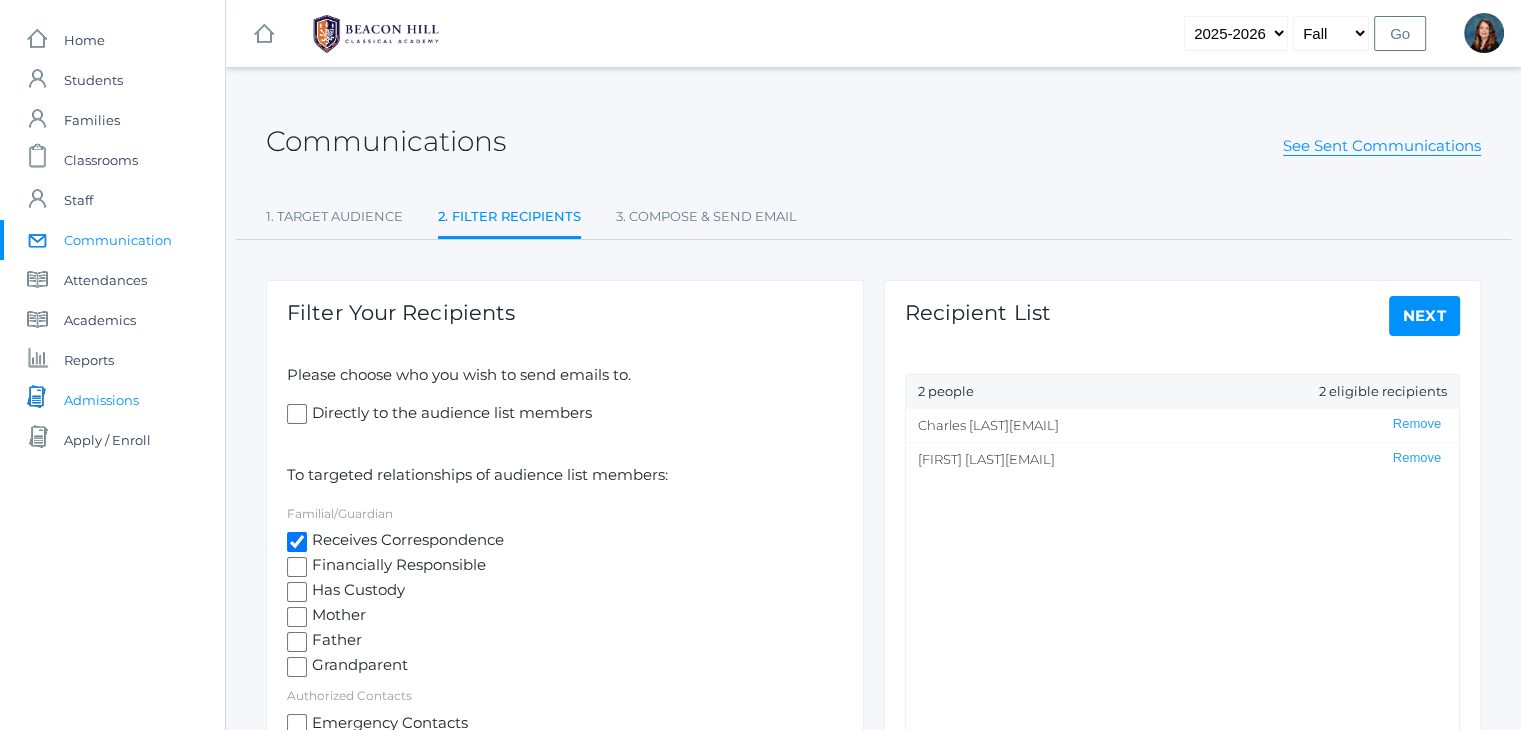 click on "icons/documents/document-stack
Created with Sketch.
Admissions" at bounding box center [112, 400] 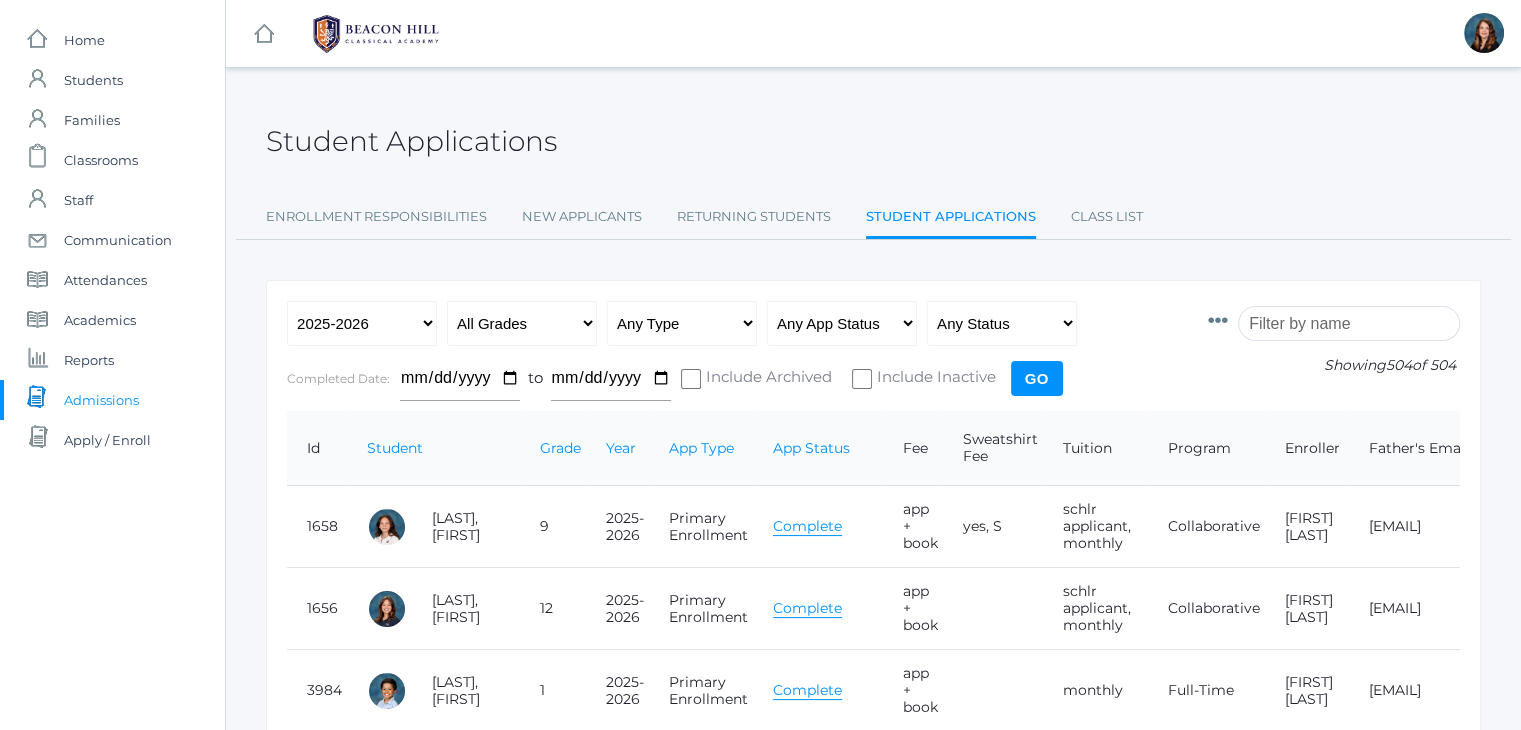 click at bounding box center [1349, 323] 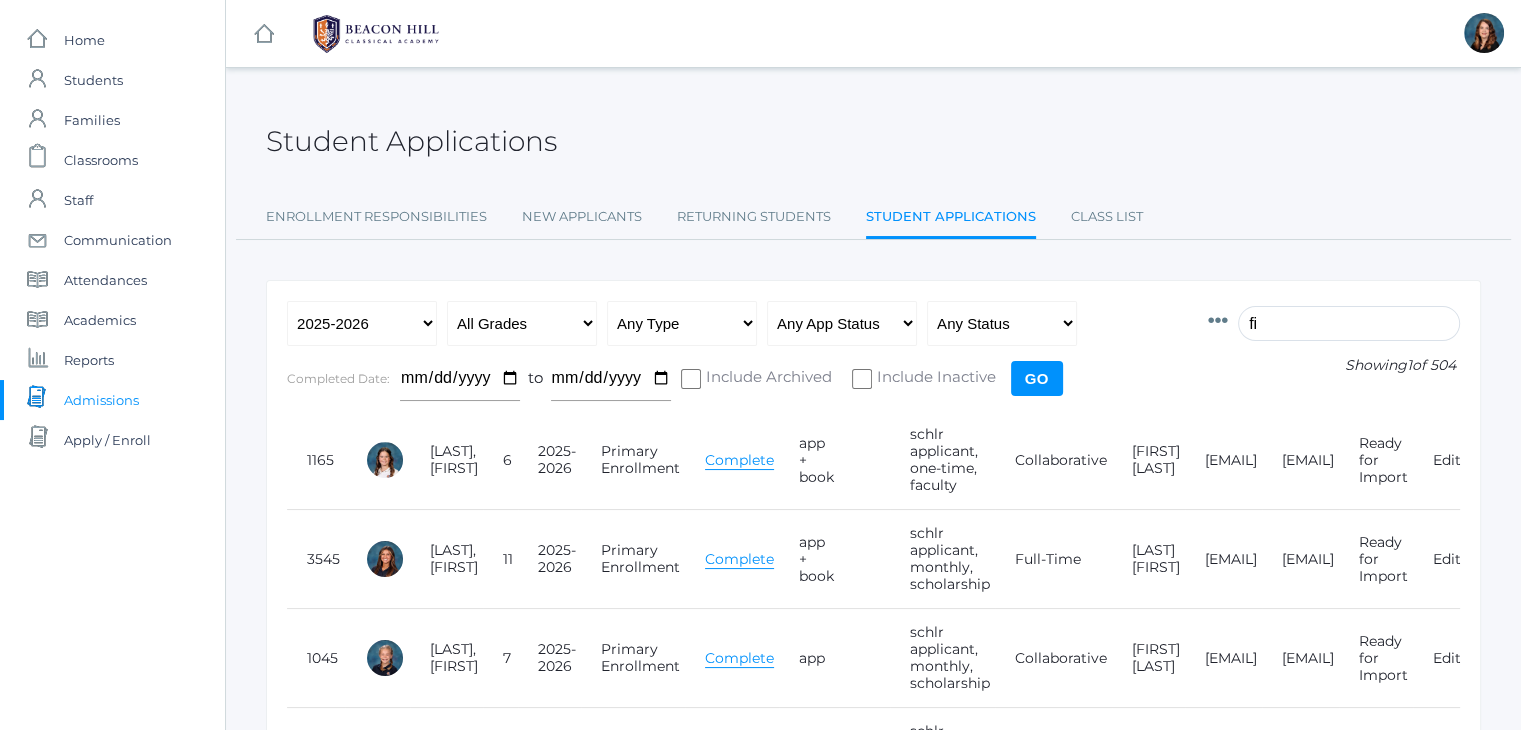 type on "f" 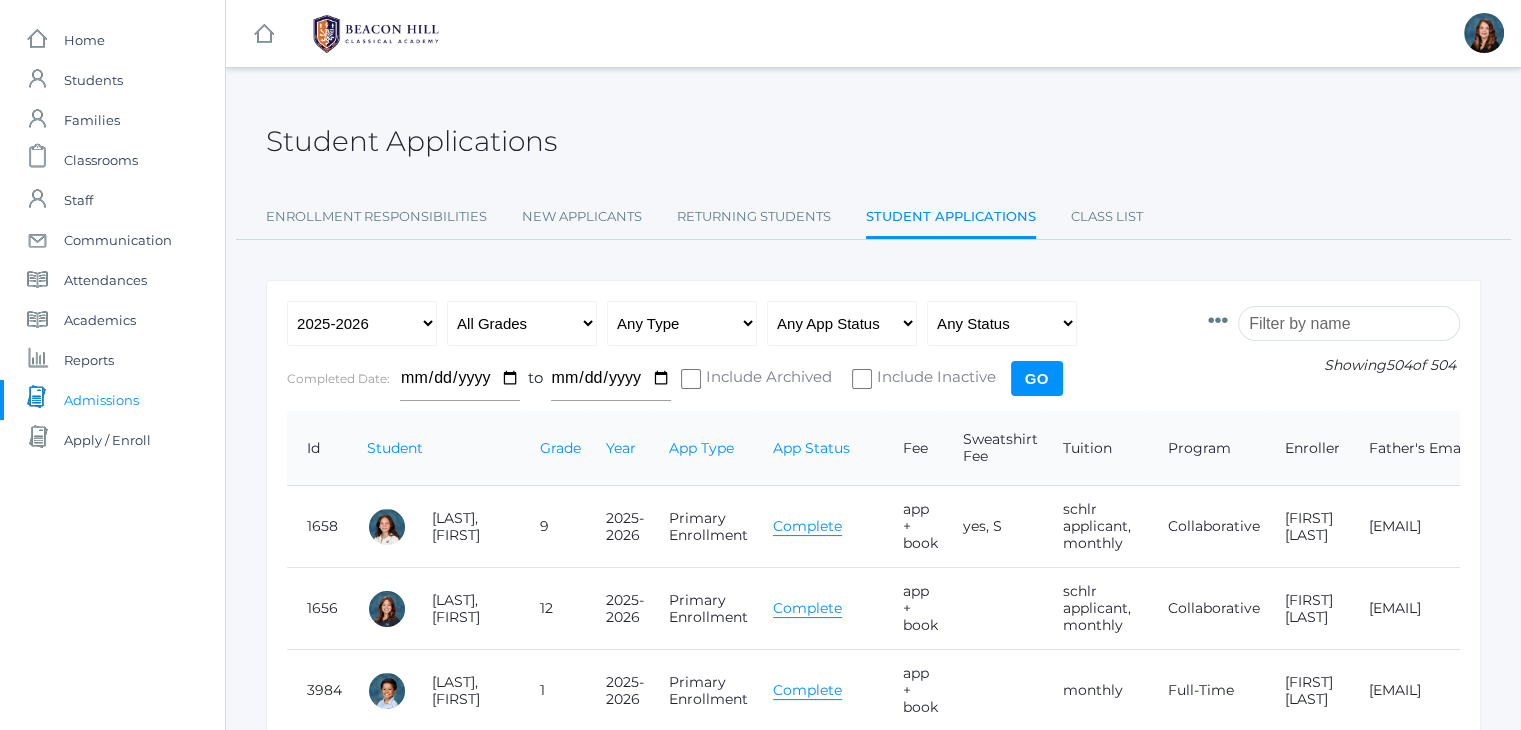 type 